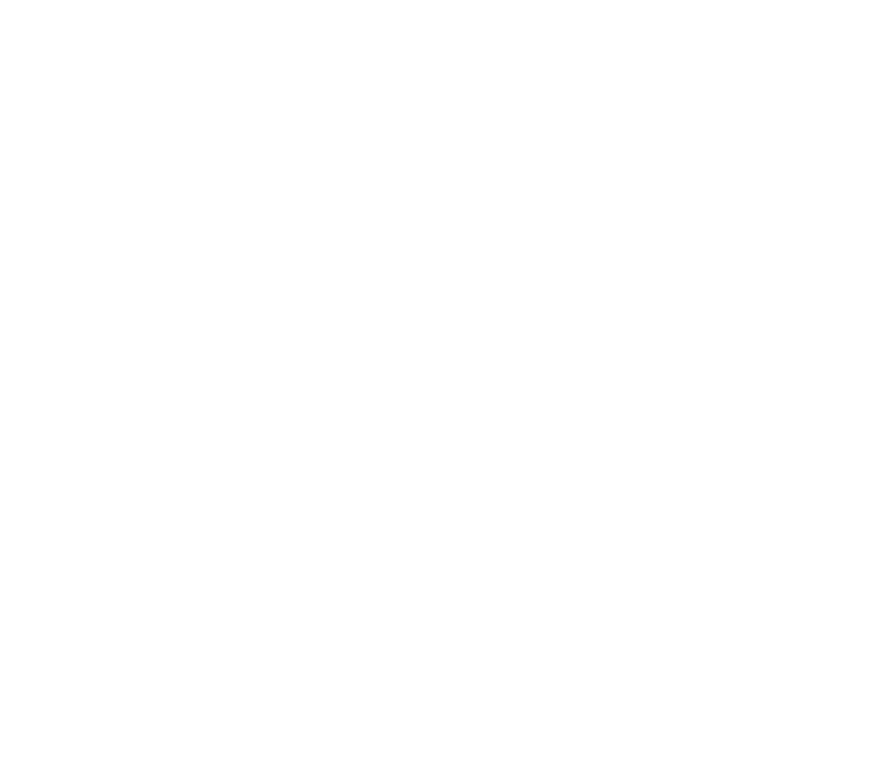 scroll, scrollTop: 0, scrollLeft: 0, axis: both 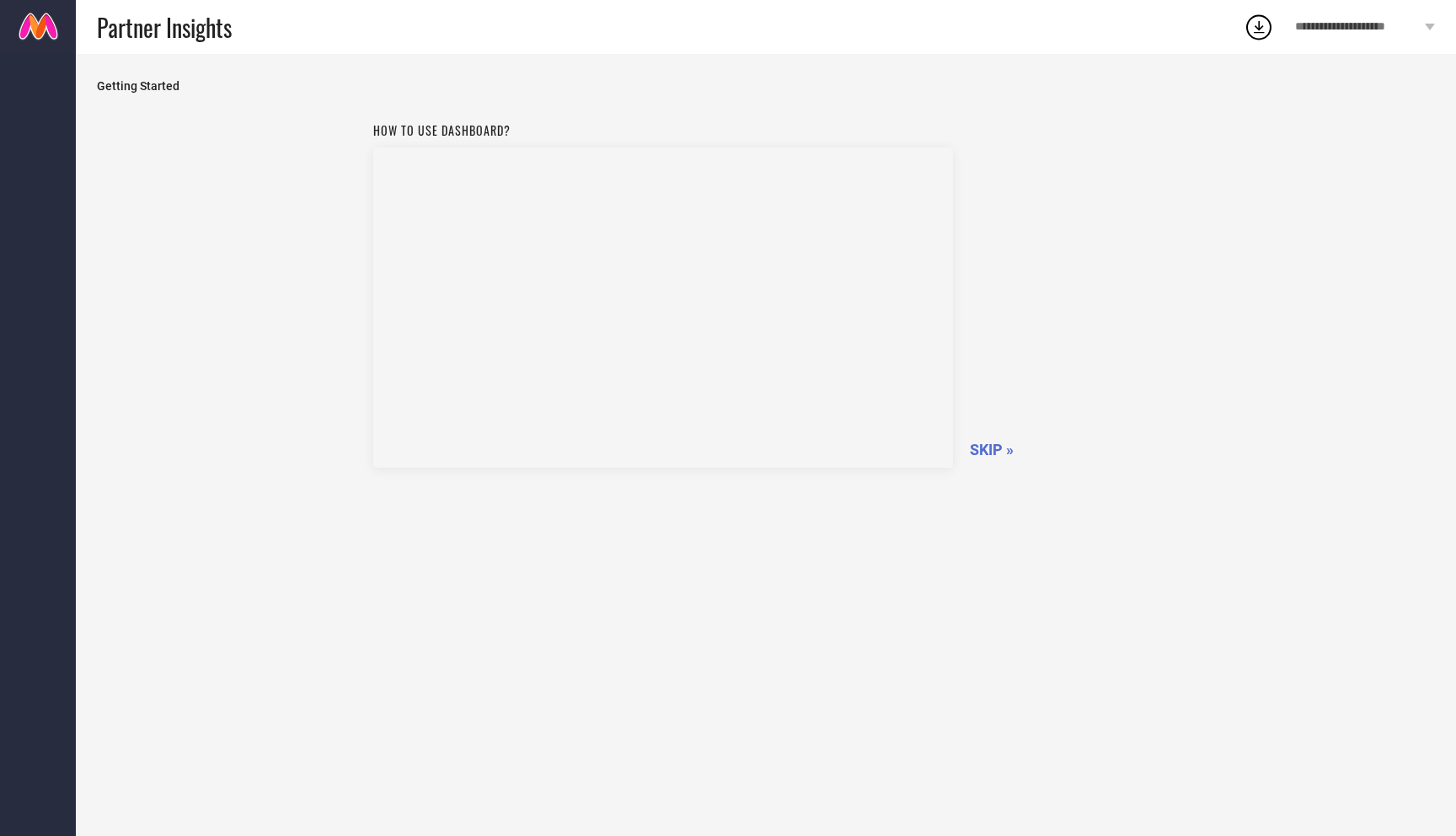 click on "Getting Started" at bounding box center (766, 86) 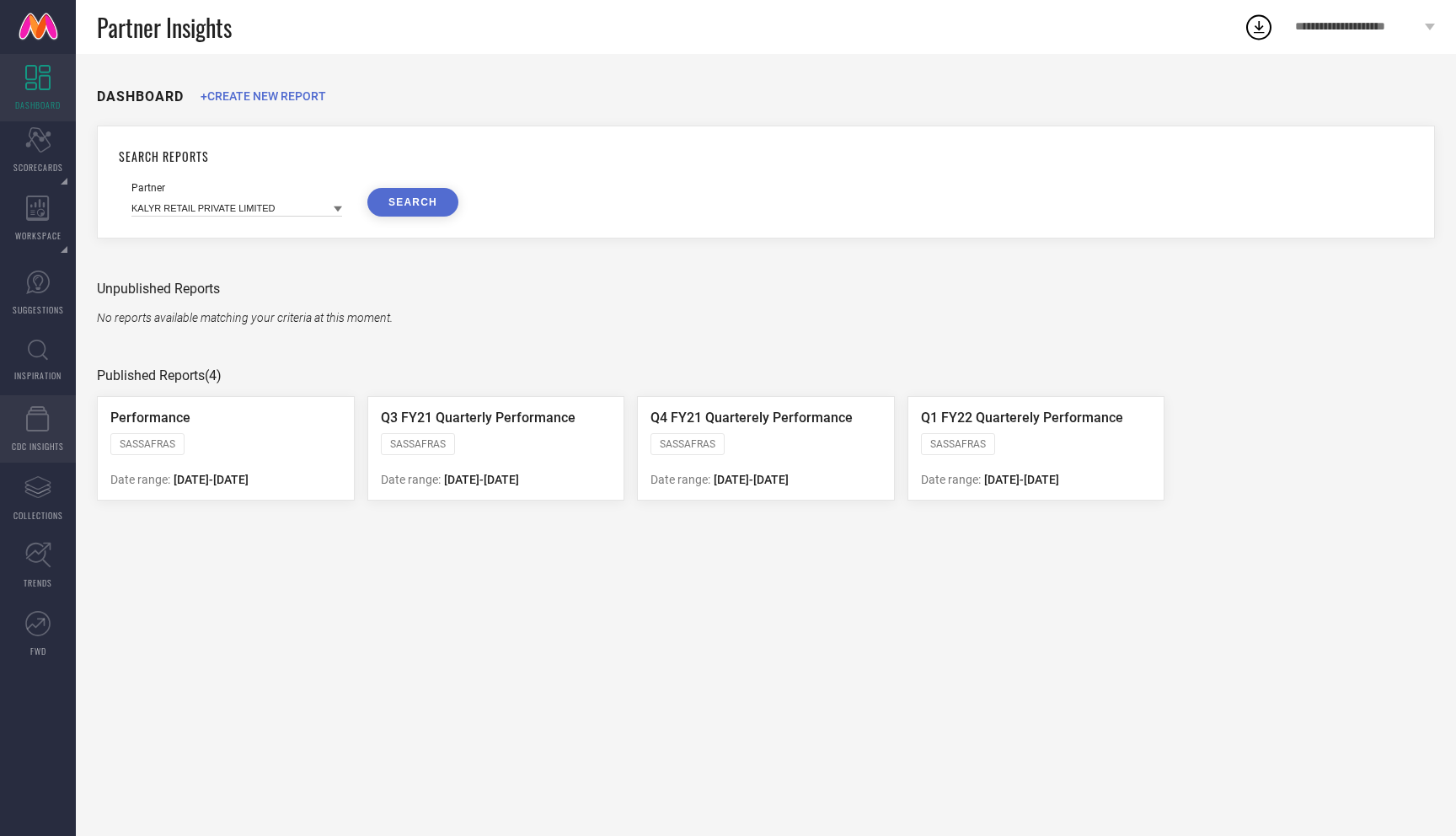 click 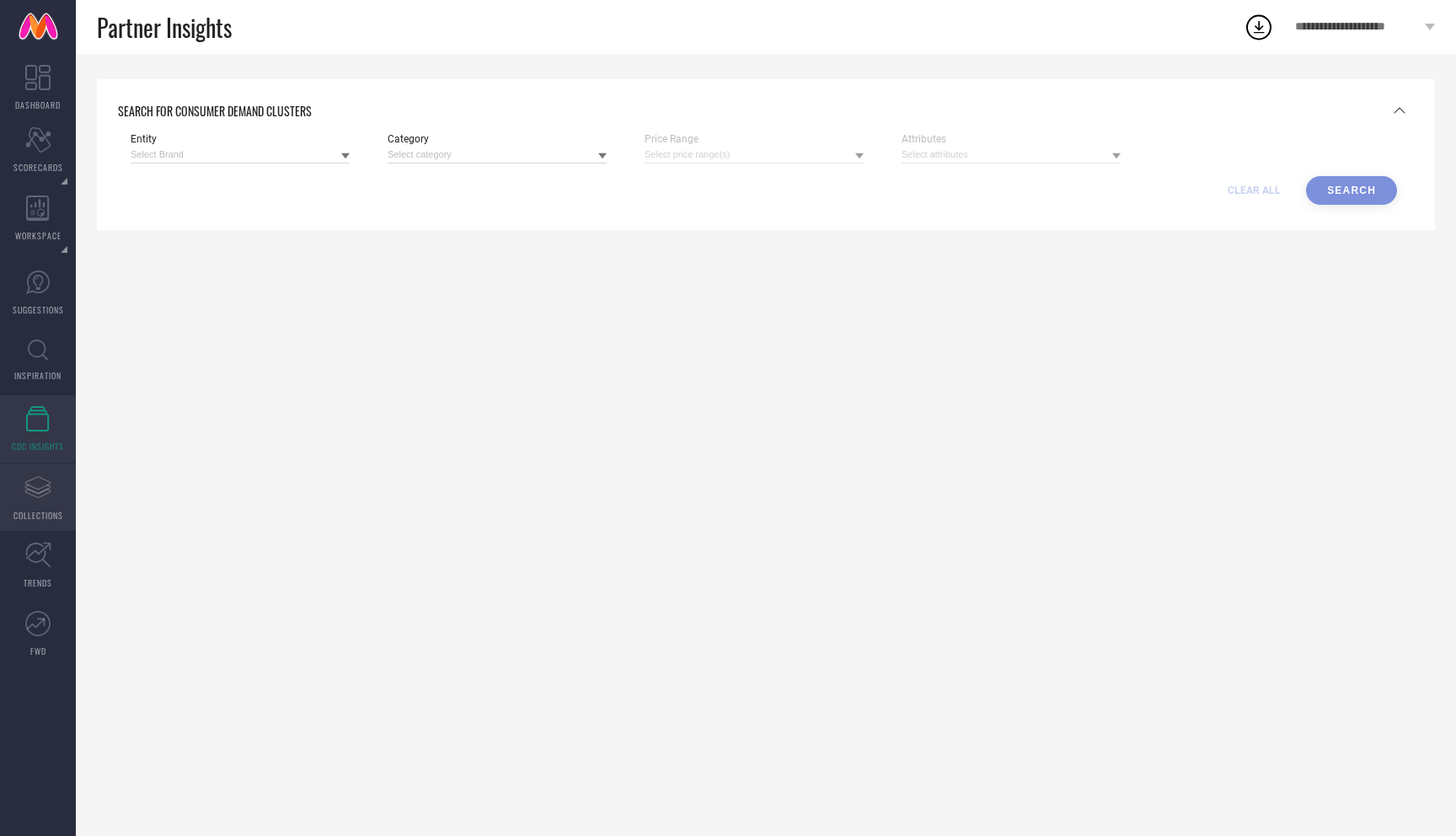 click 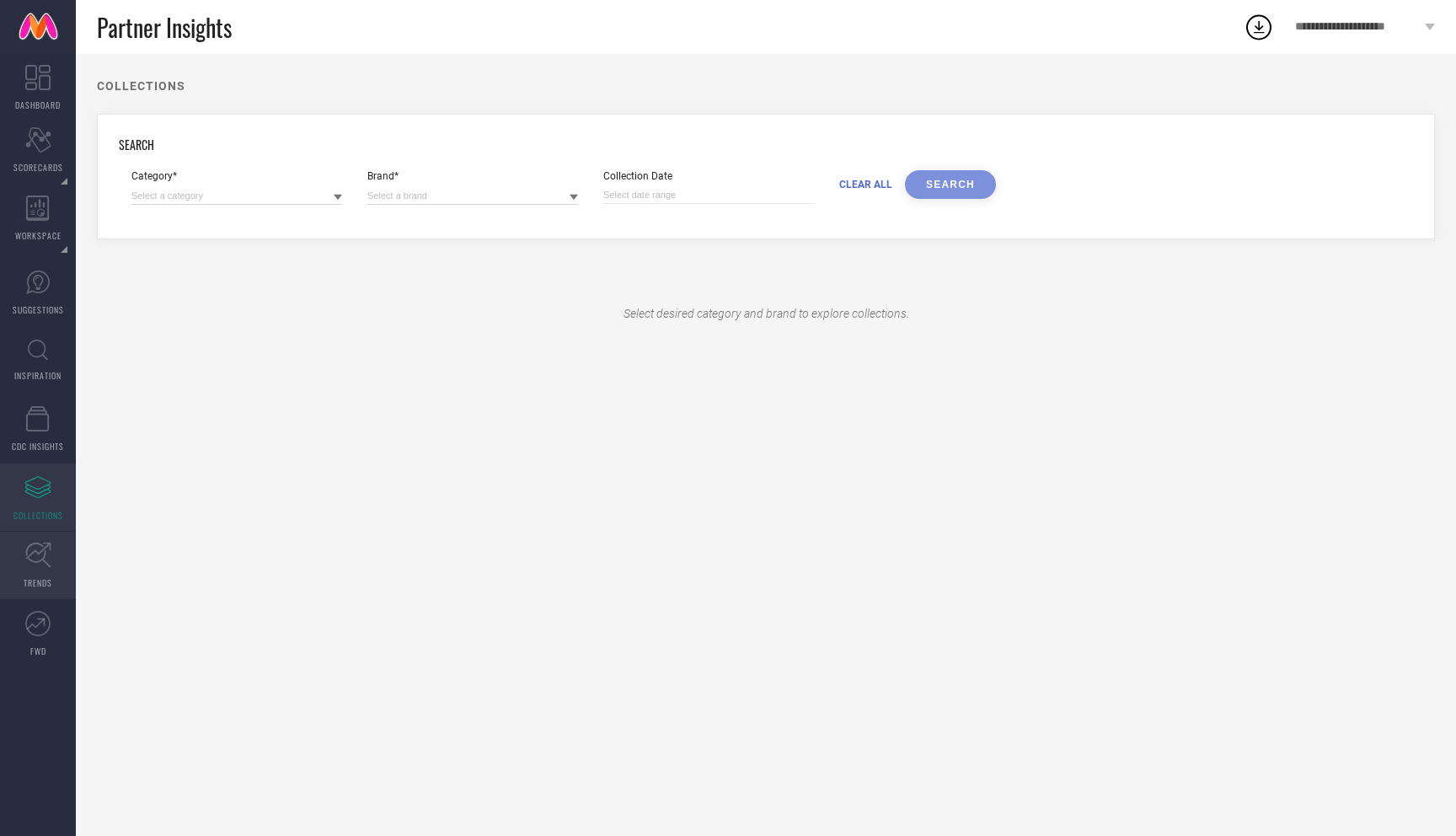 click 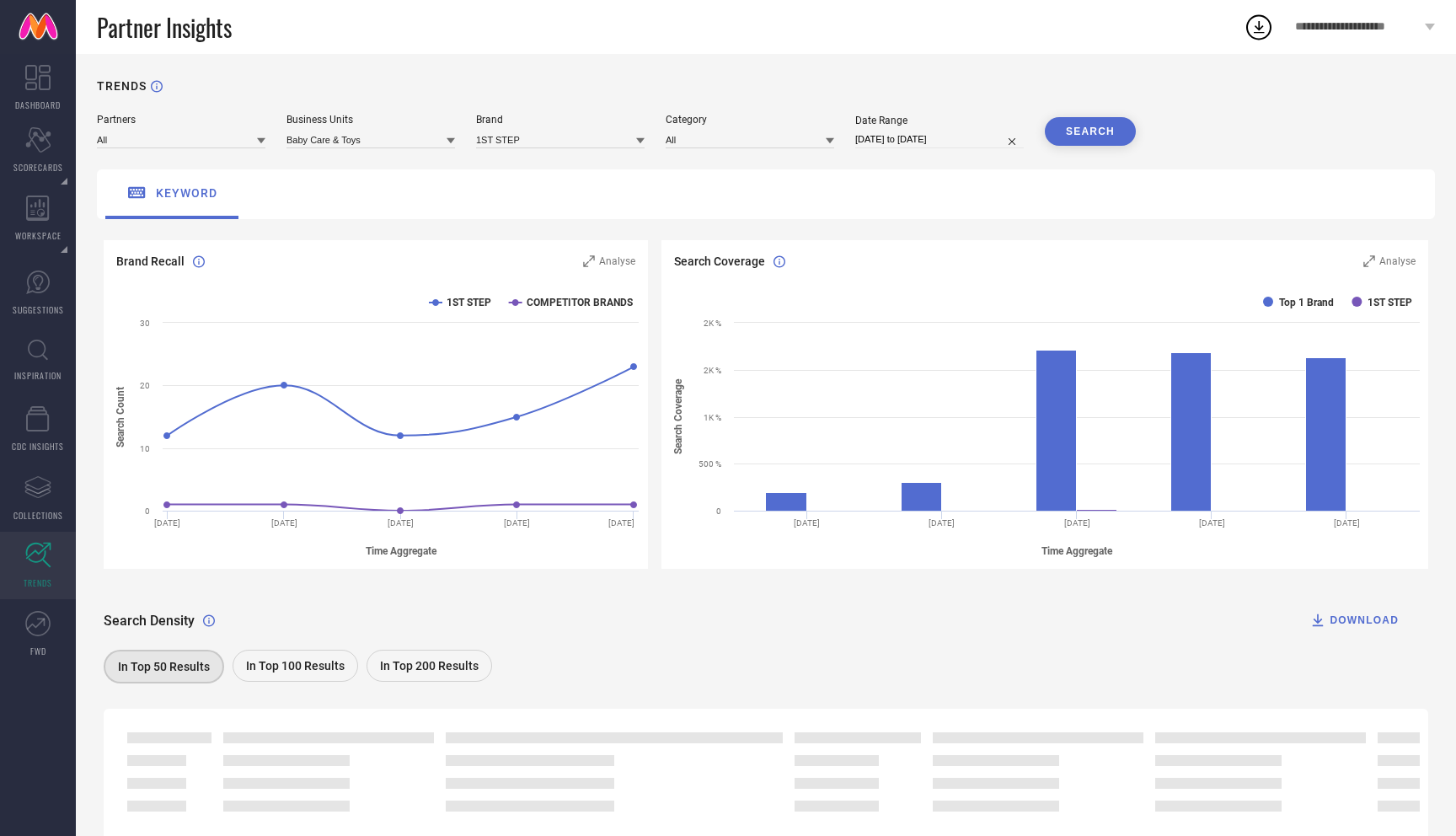 click 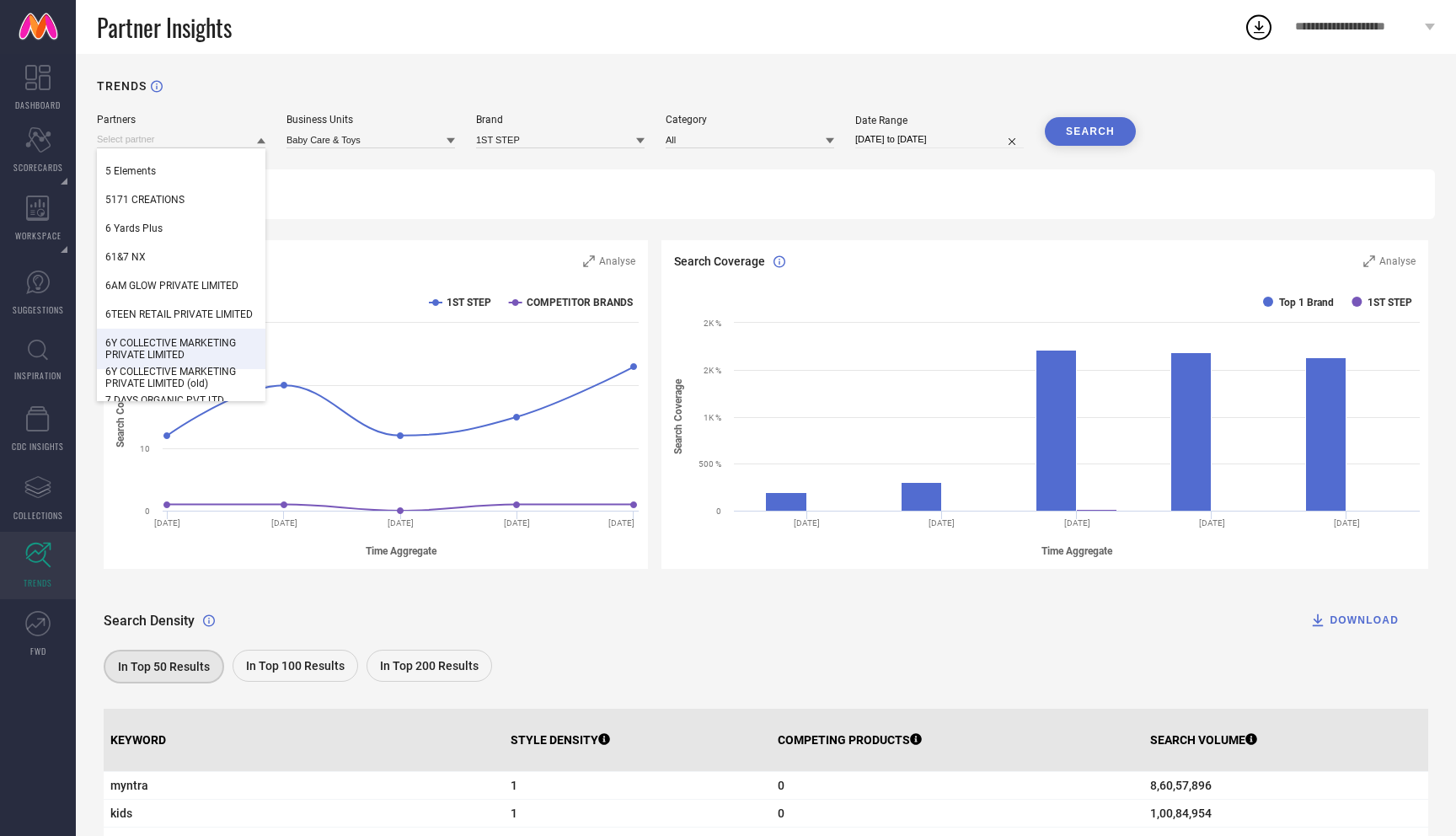 scroll, scrollTop: 1056, scrollLeft: 0, axis: vertical 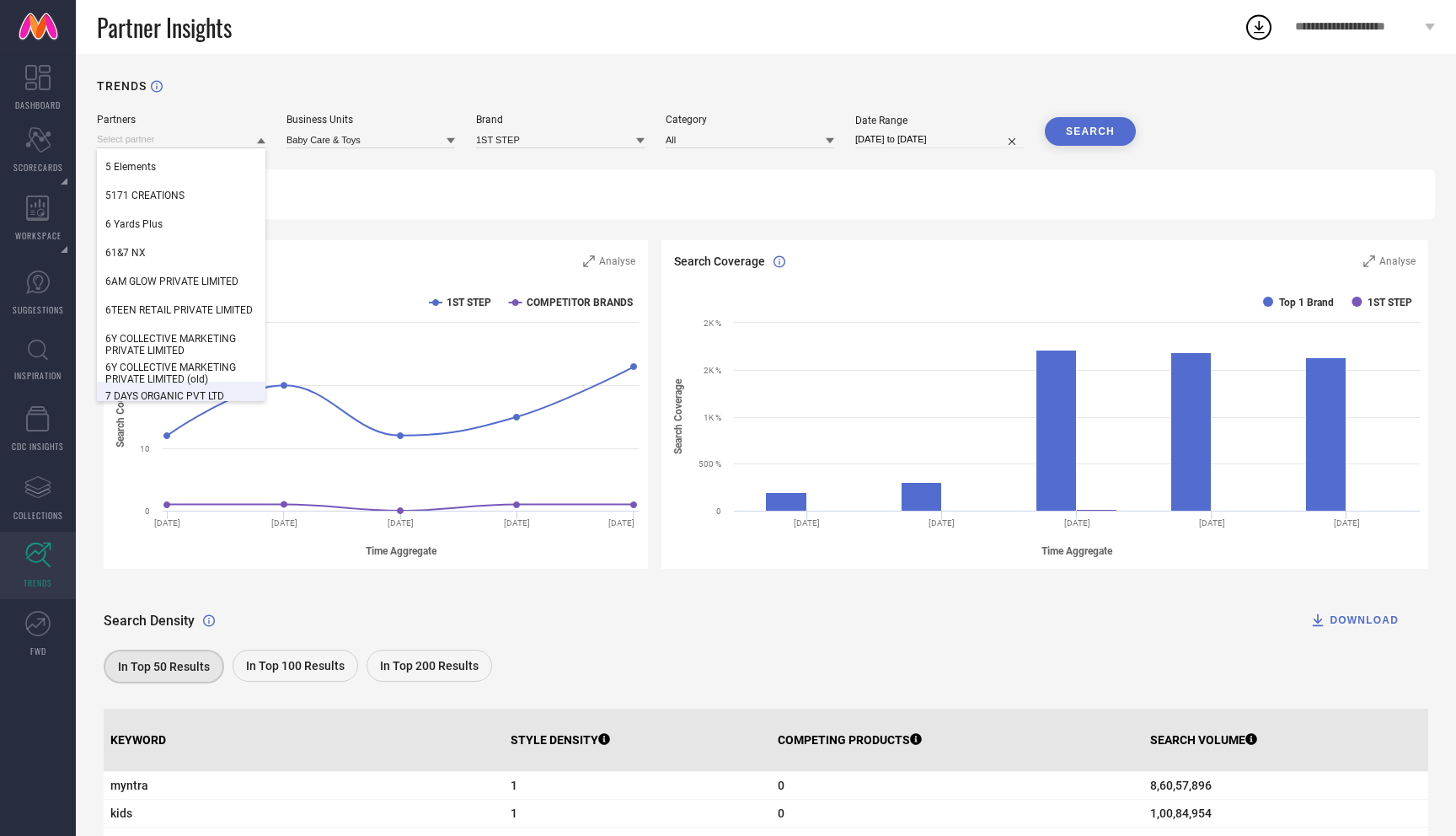 click on "Search Density   DOWNLOAD" at bounding box center [766, 620] 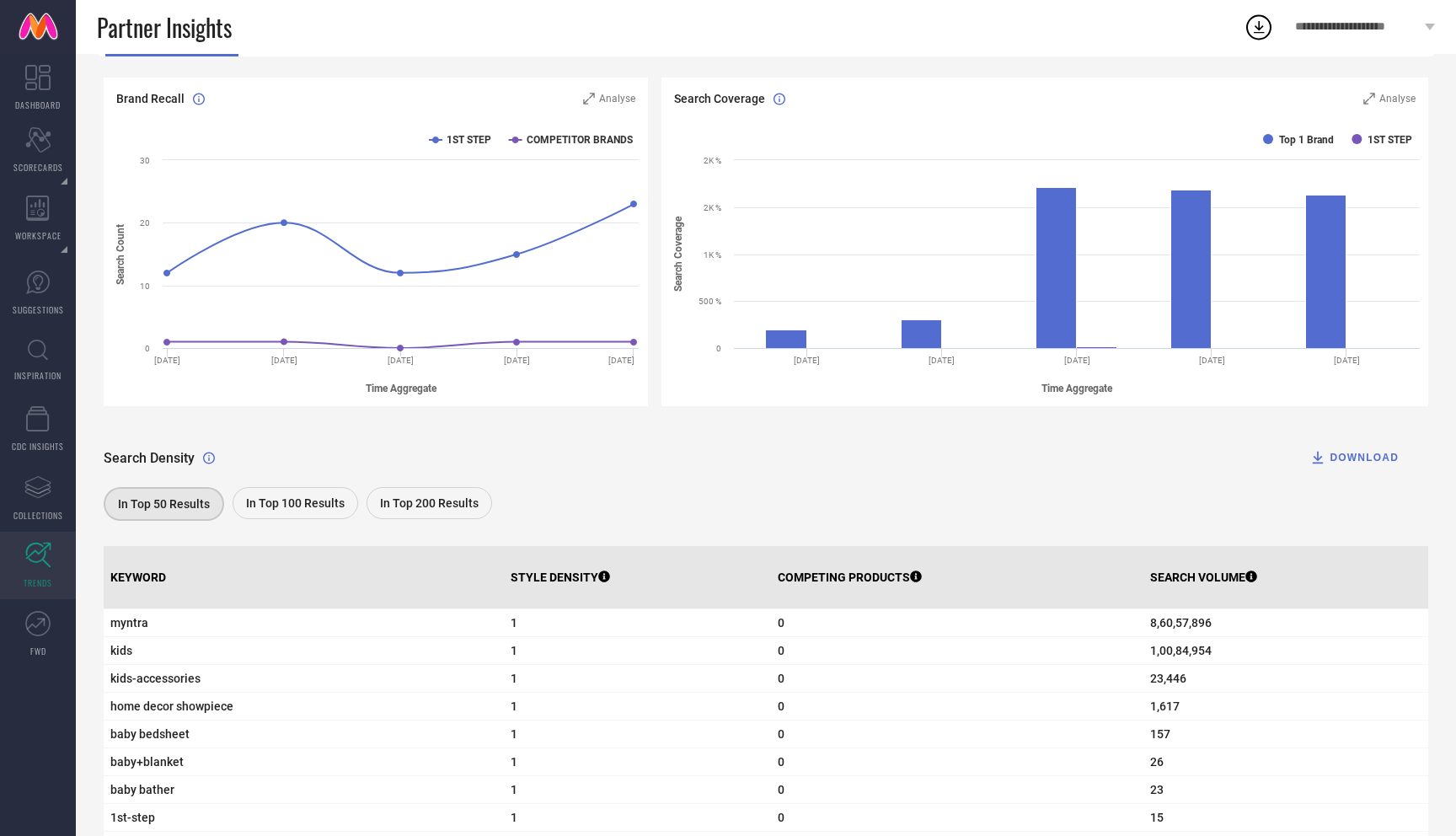 scroll, scrollTop: 0, scrollLeft: 0, axis: both 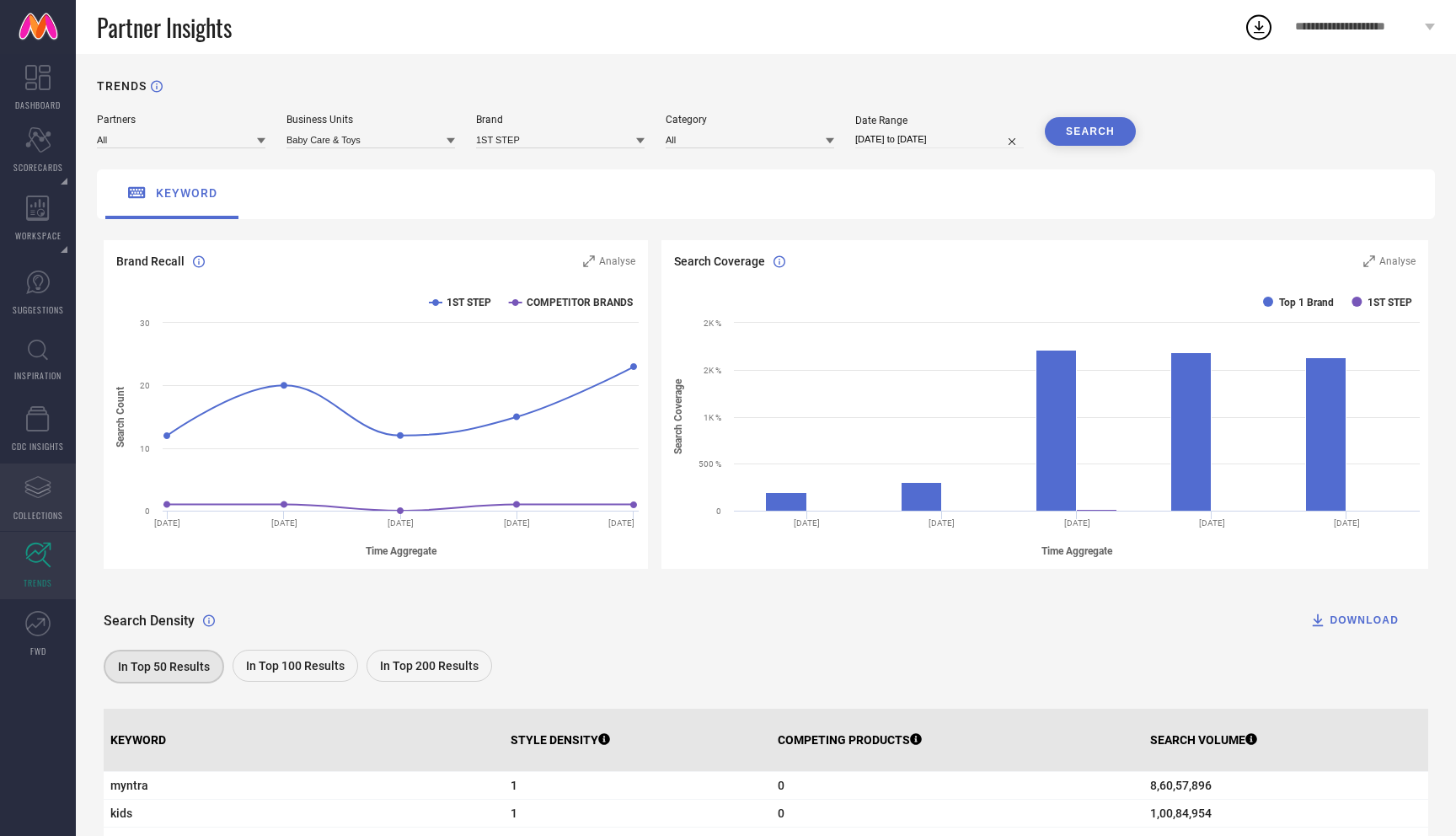 click 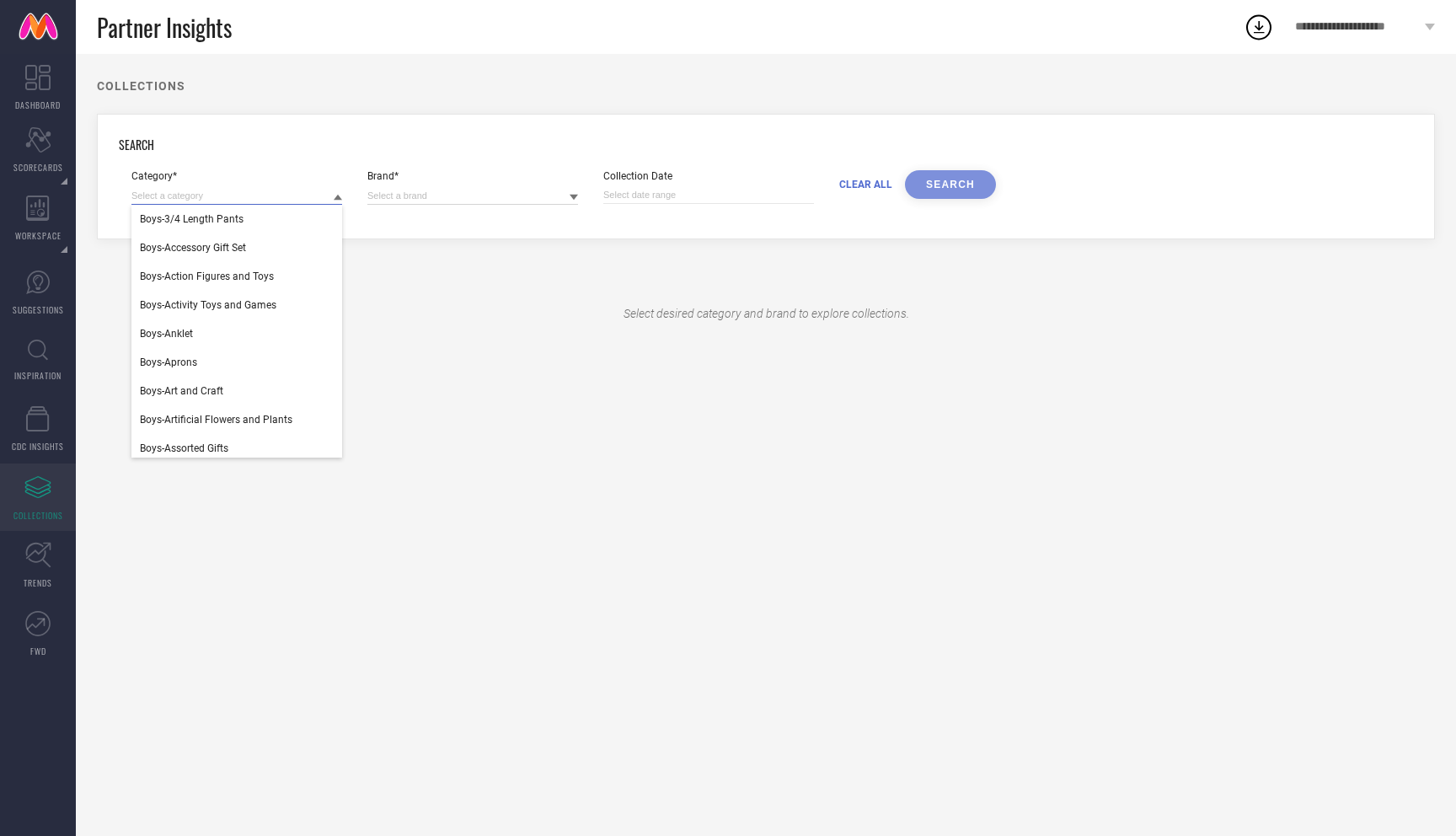 click at bounding box center (237, 196) 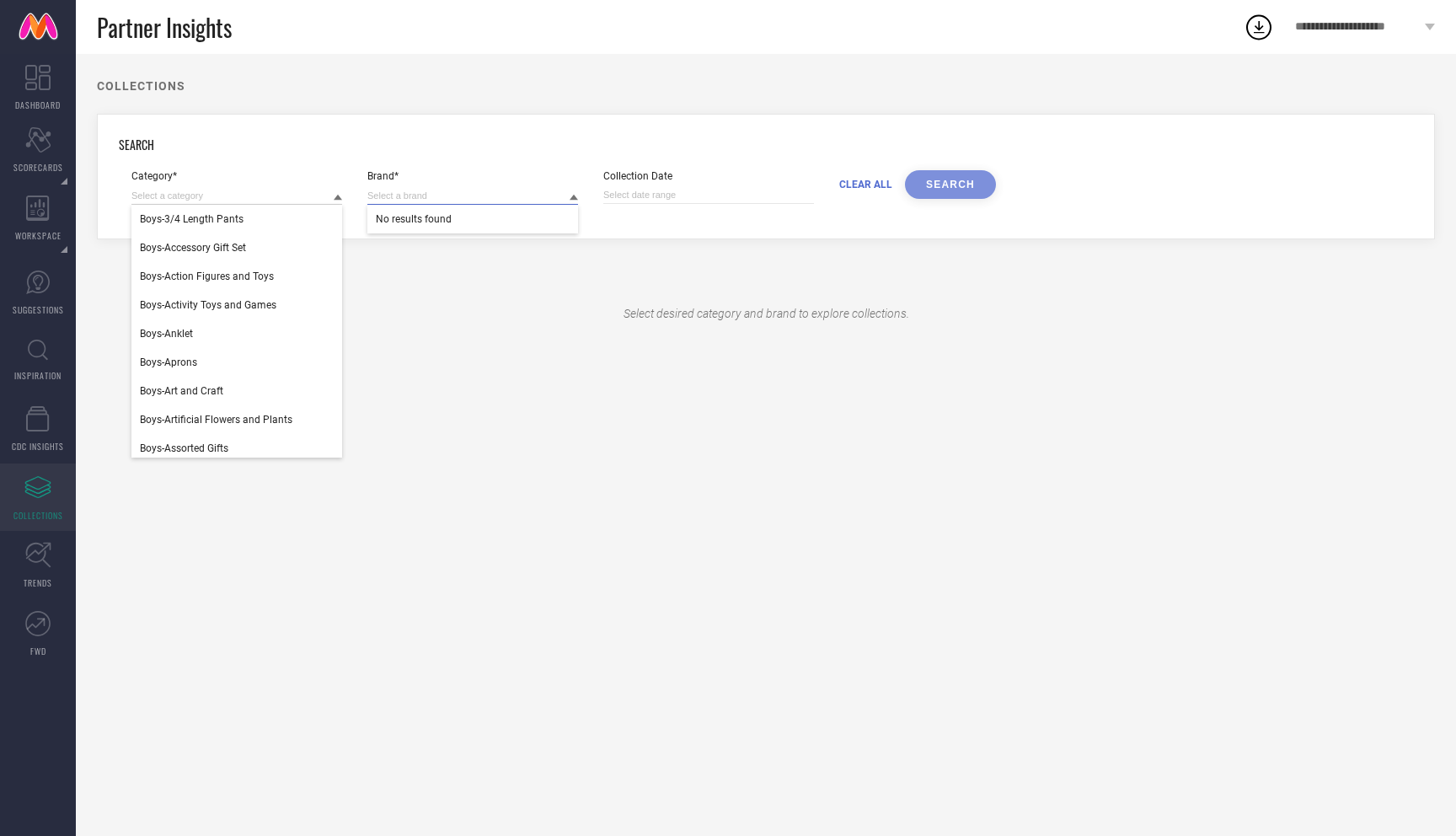 click at bounding box center (473, 196) 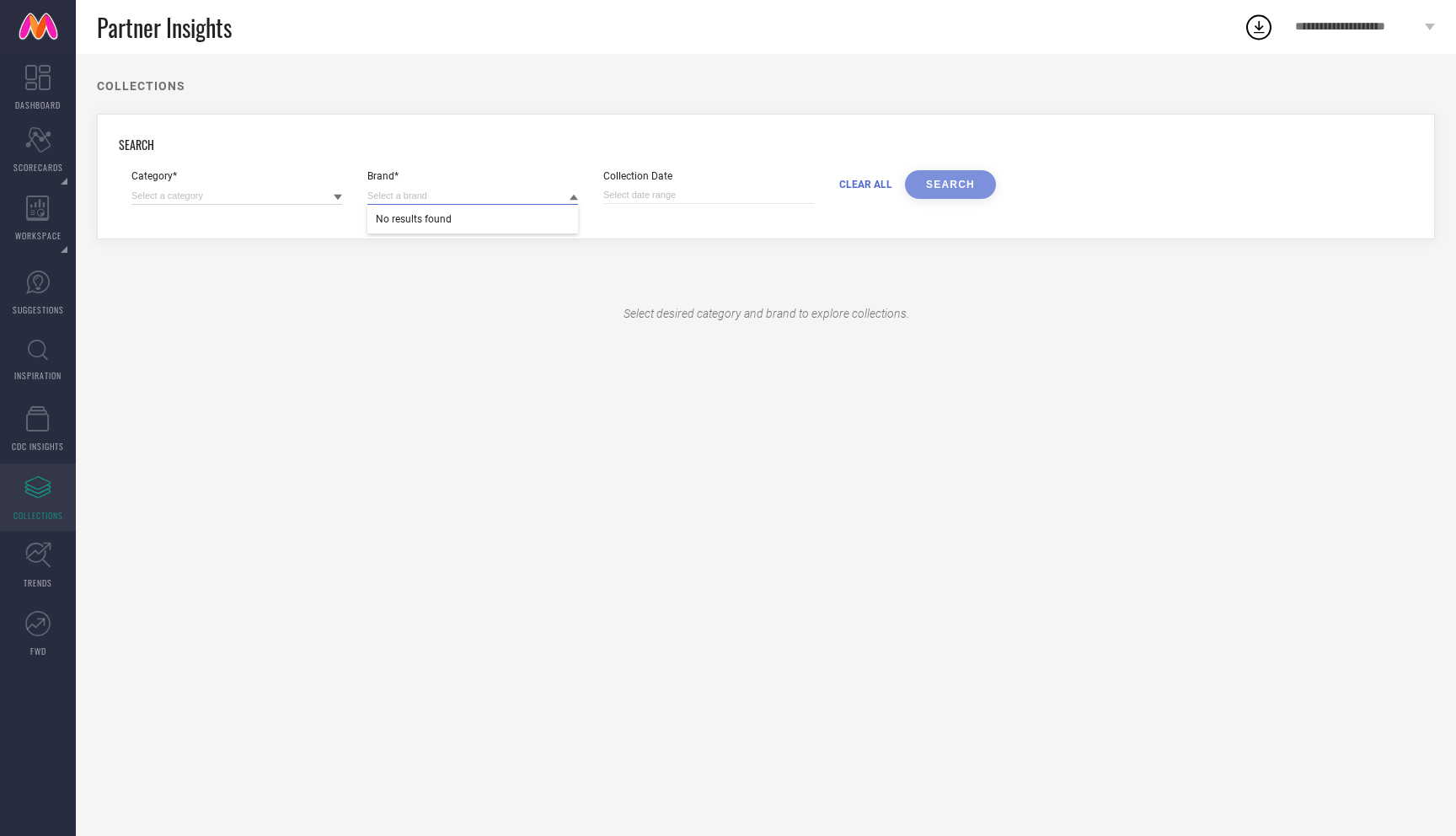 click at bounding box center [709, 195] 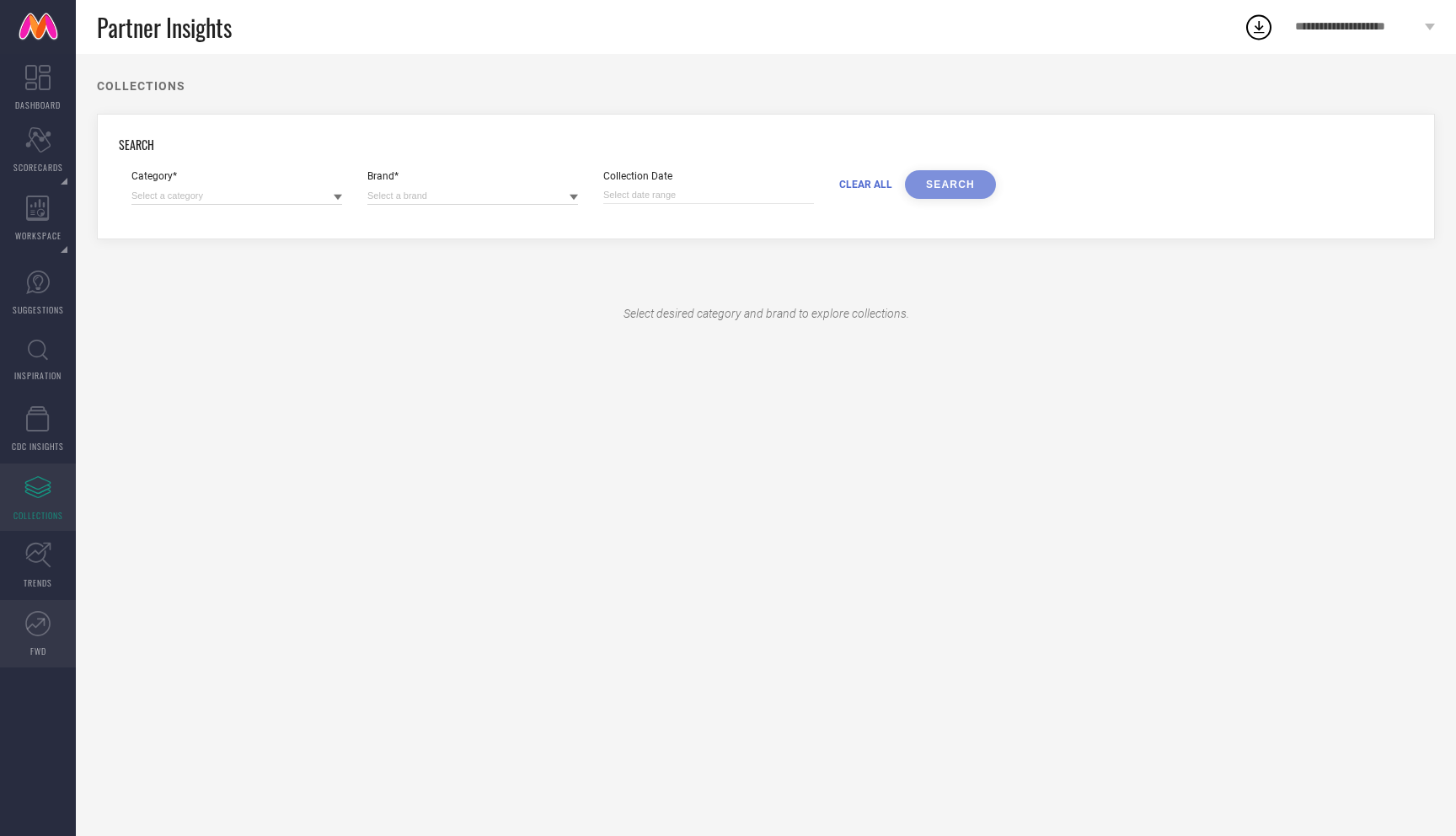 click 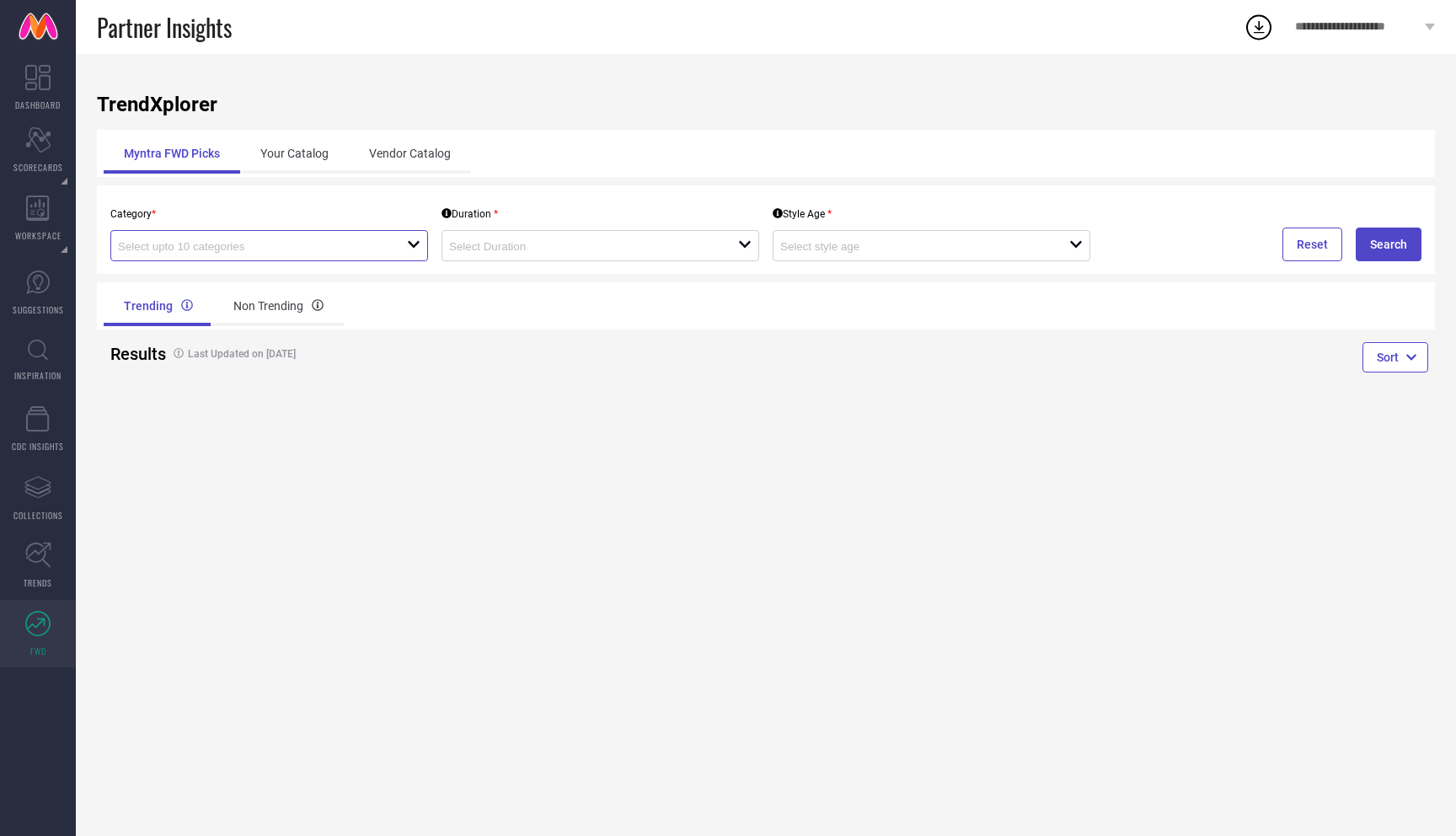 click at bounding box center (248, 246) 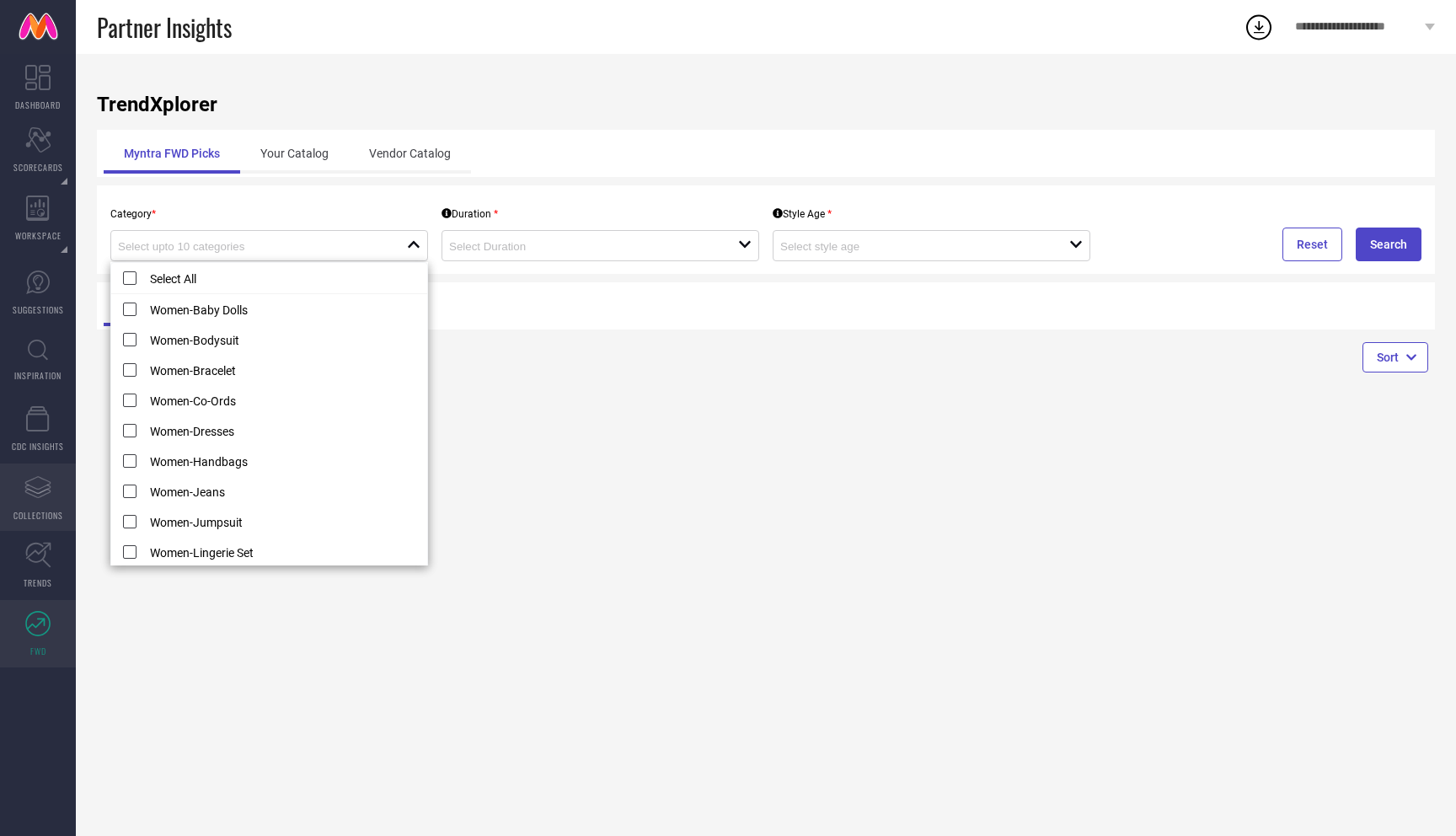 click on "Assortments Created with Sketch." 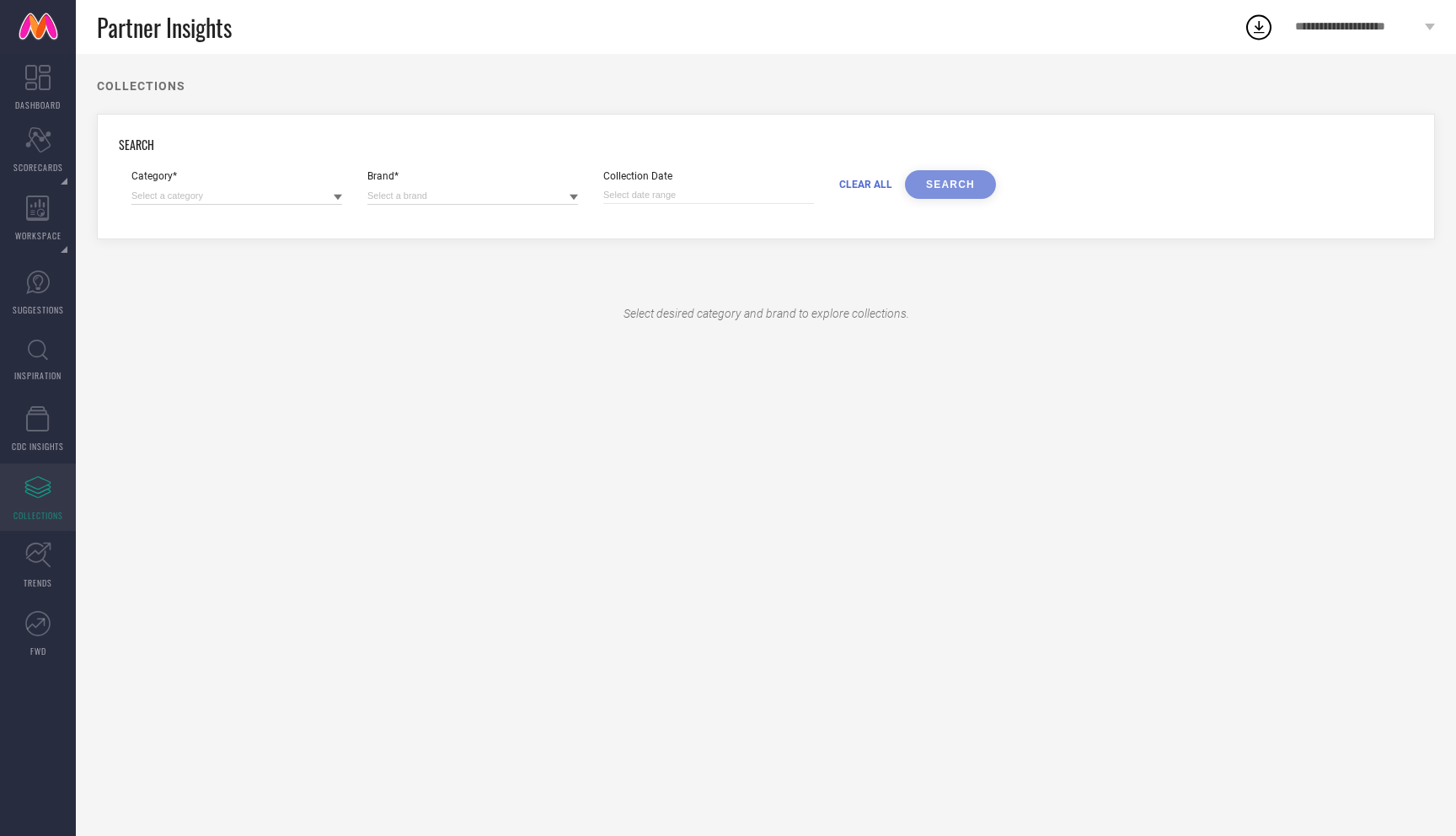 click at bounding box center (237, 196) 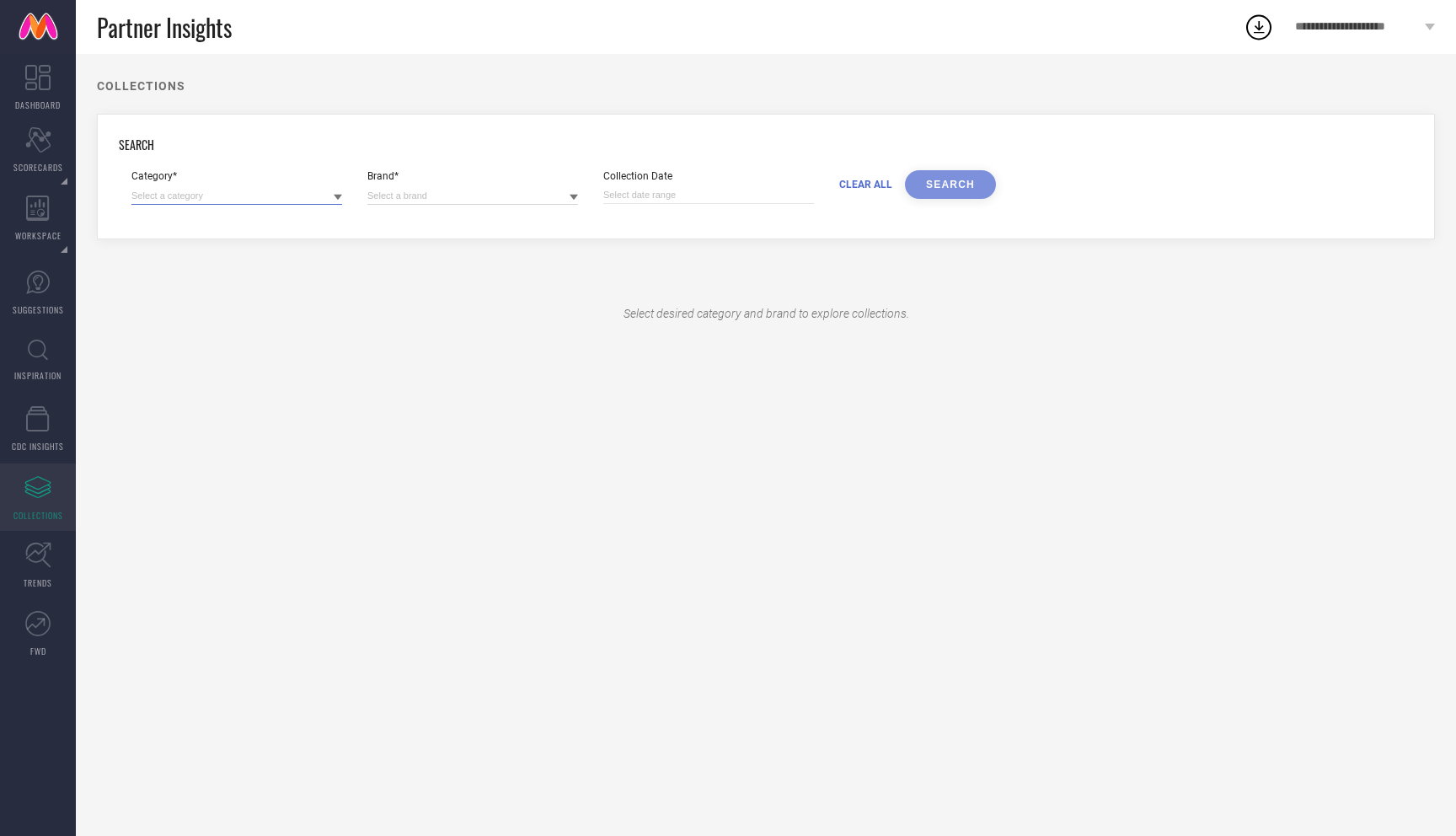 click at bounding box center (237, 196) 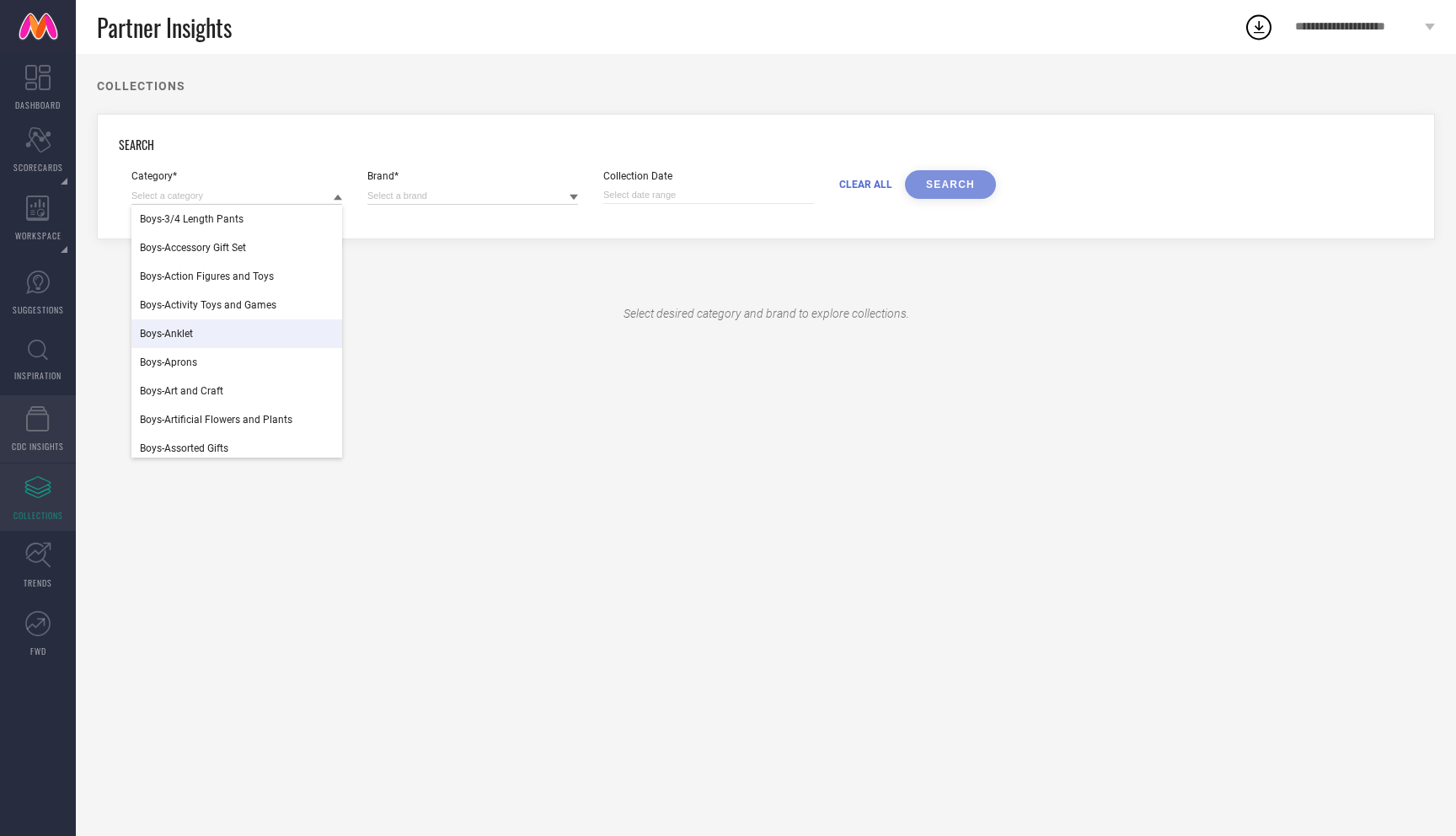 click 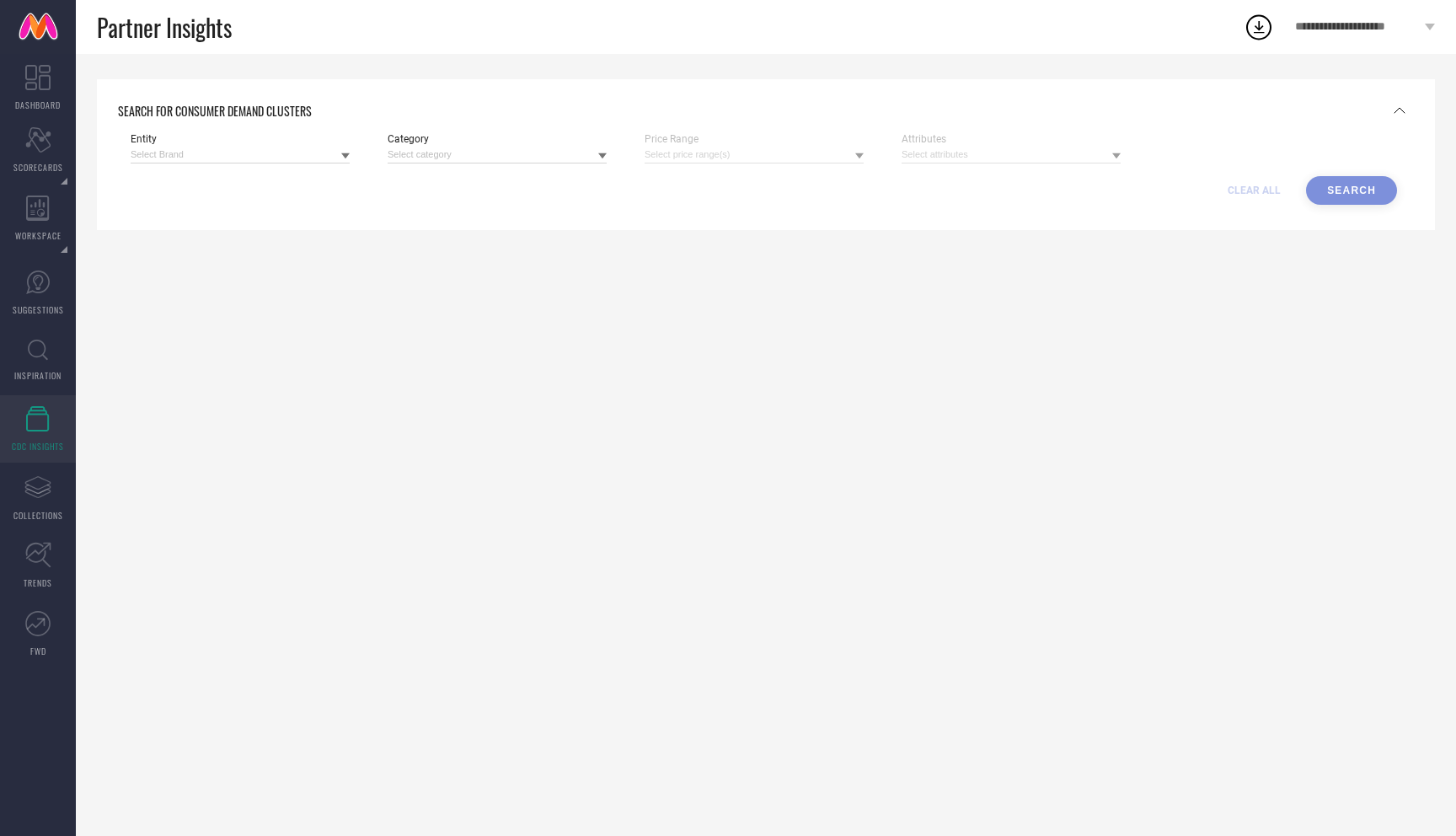 click on "Entity" at bounding box center [240, 139] 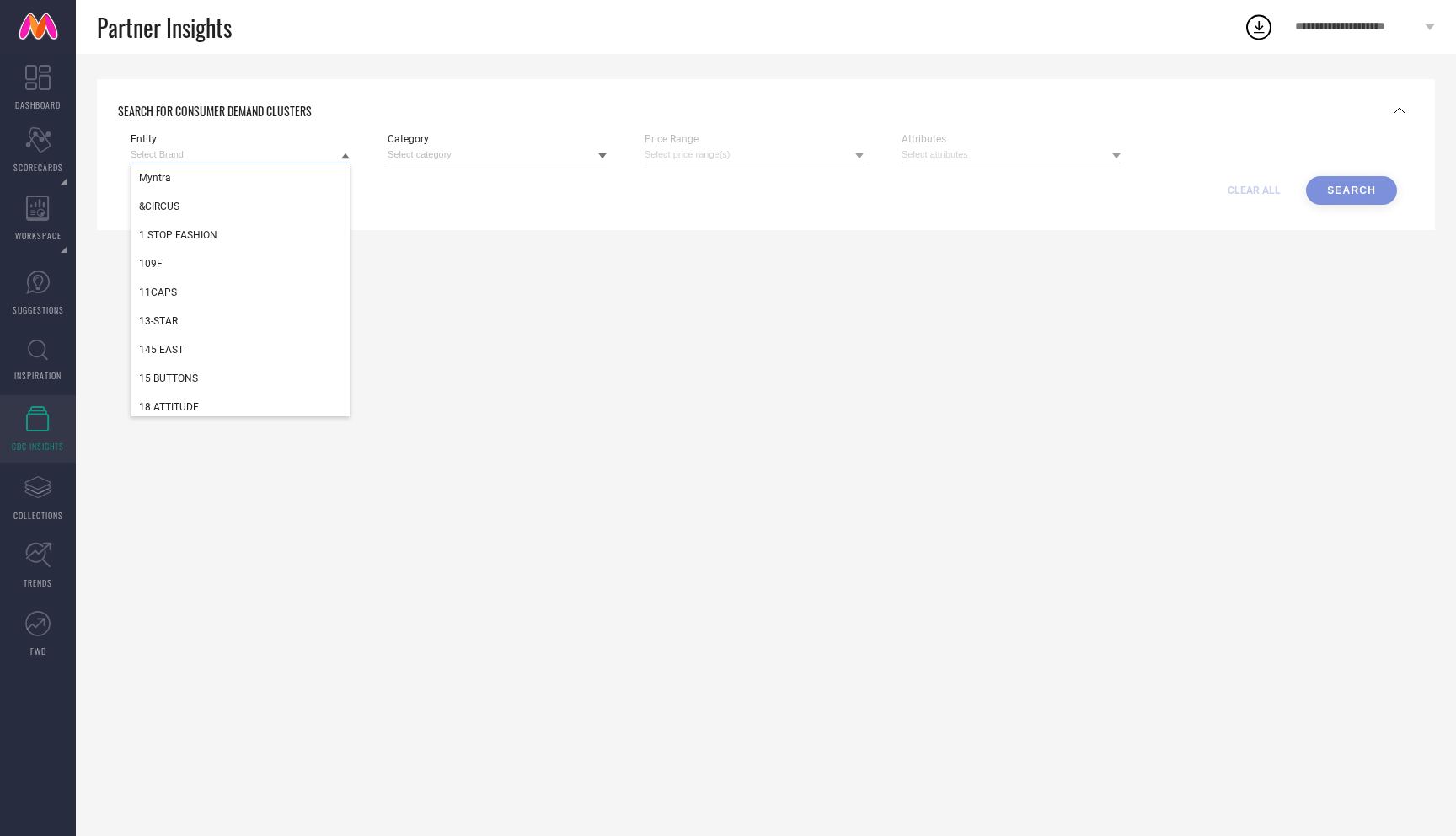 click at bounding box center [240, 154] 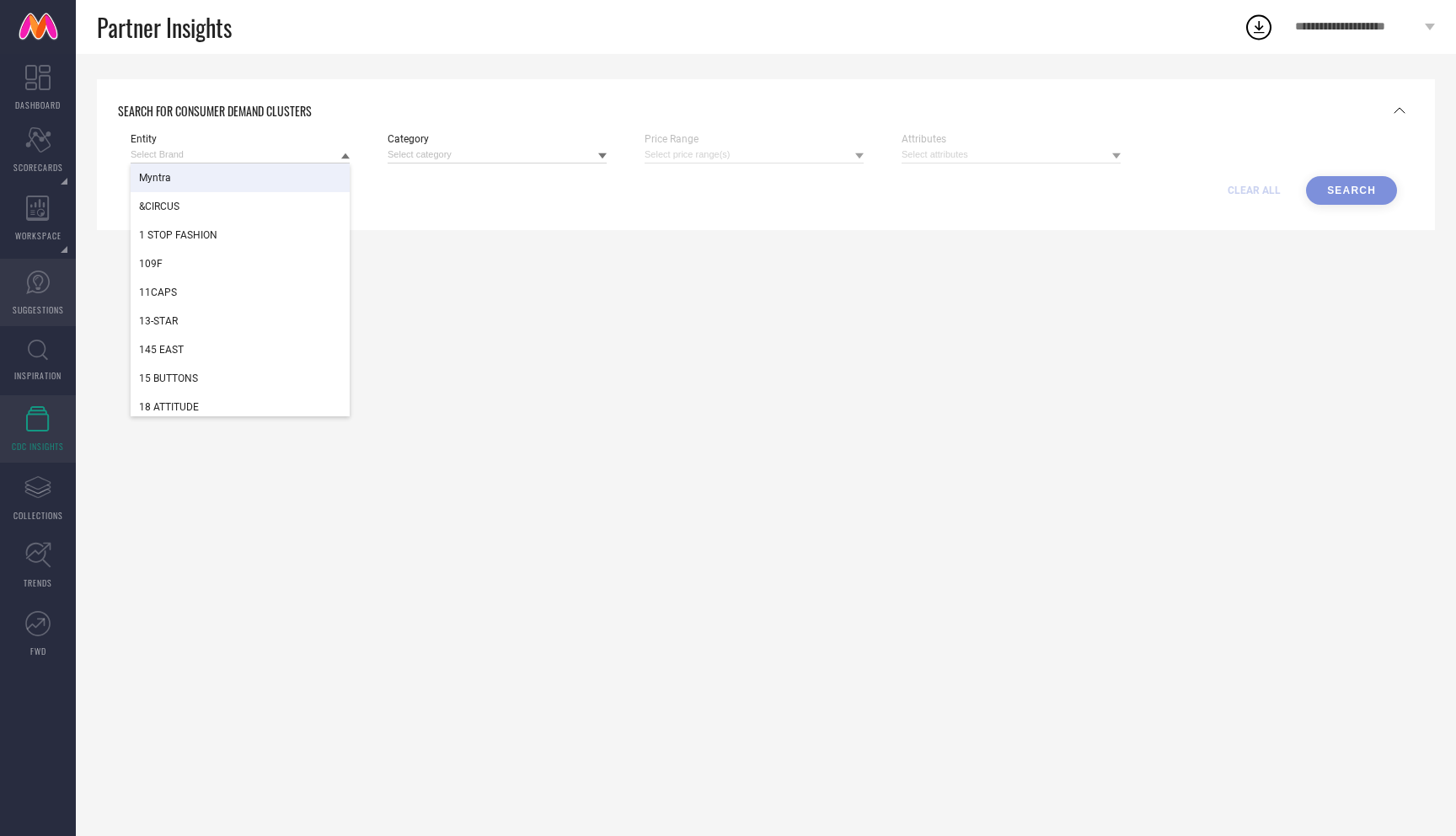 click 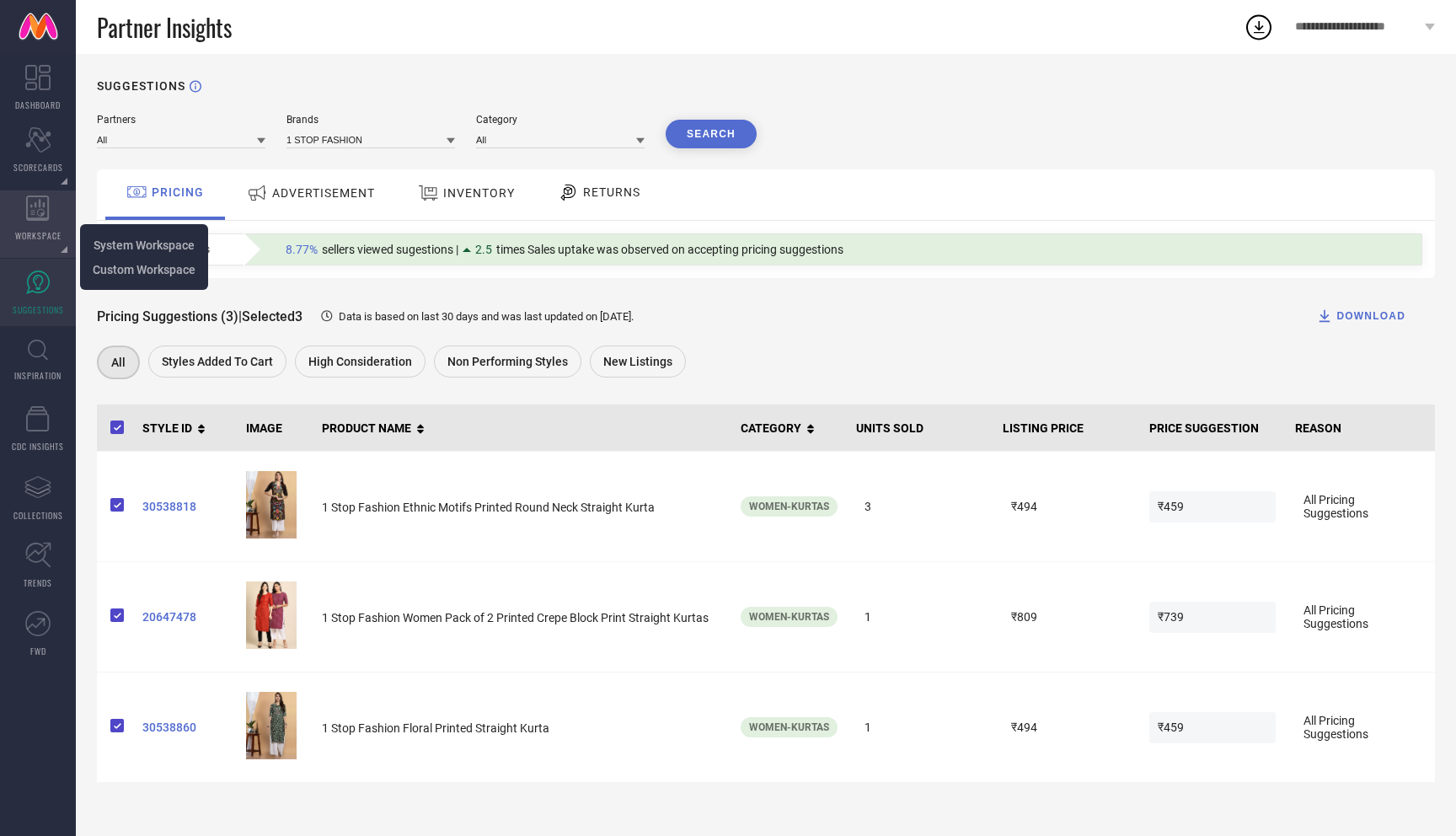 click on "WORKSPACE" at bounding box center (38, 224) 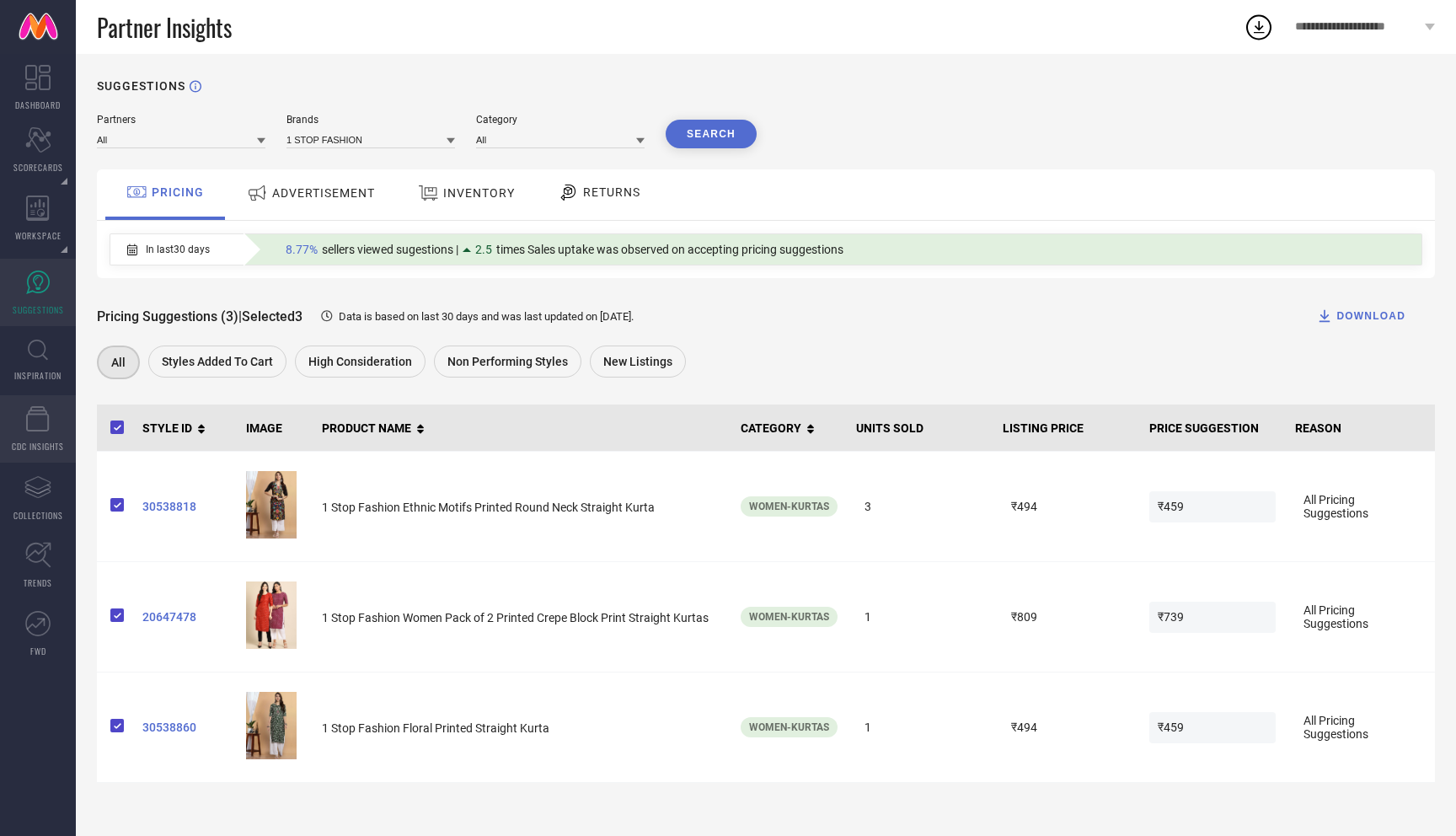 click 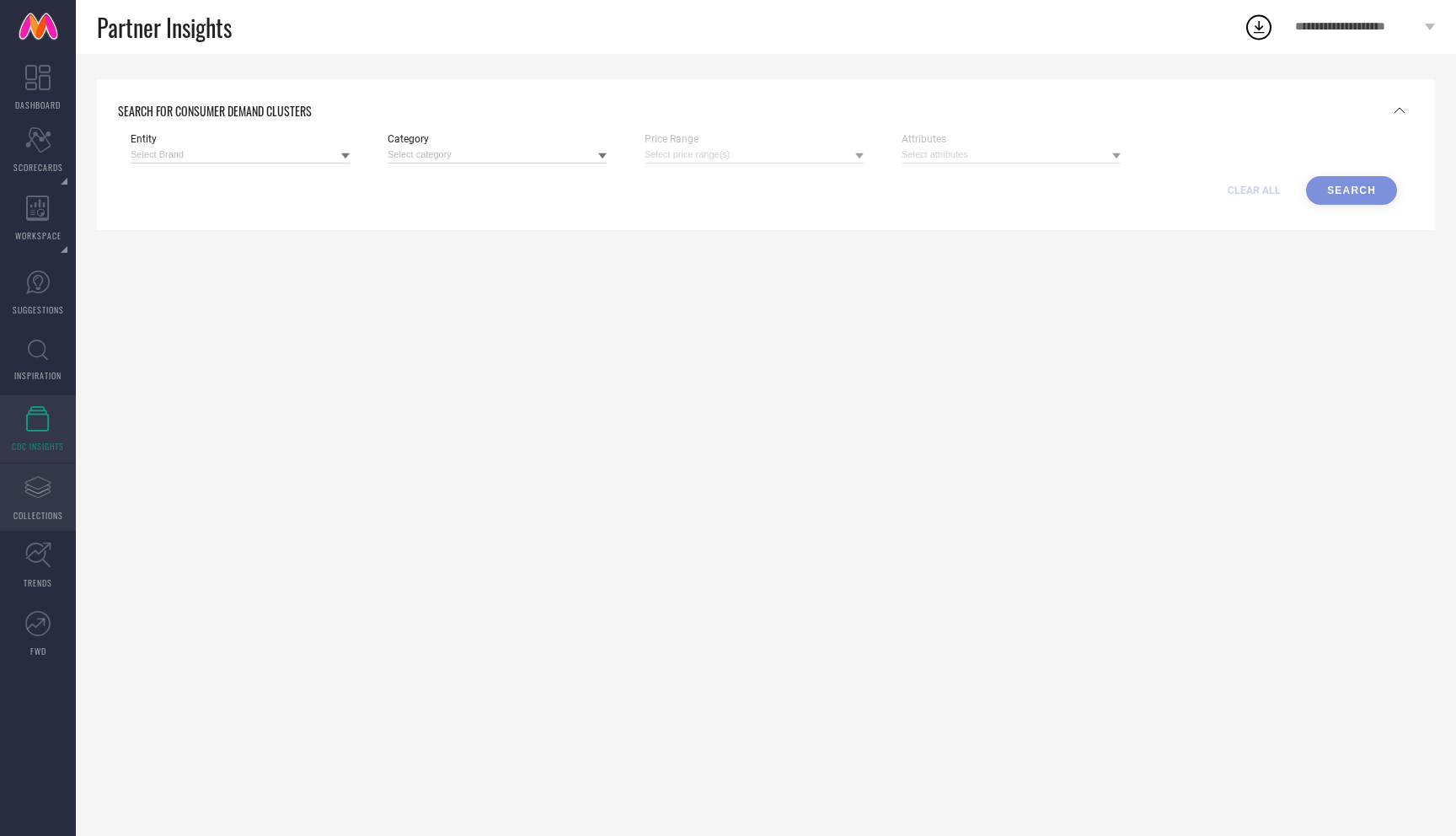 click on "Assortments Created with Sketch. COLLECTIONS" at bounding box center (38, 497) 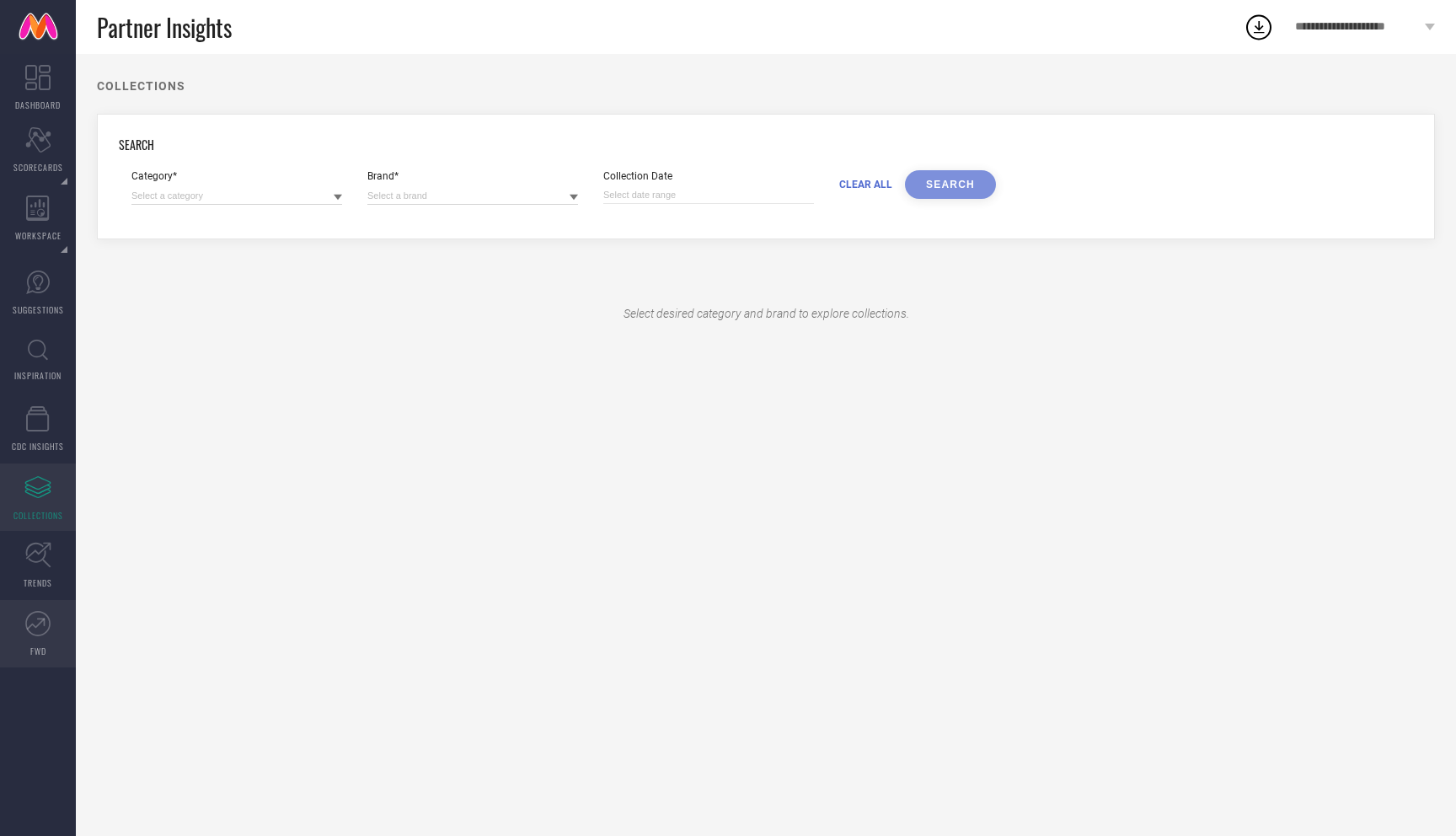 click 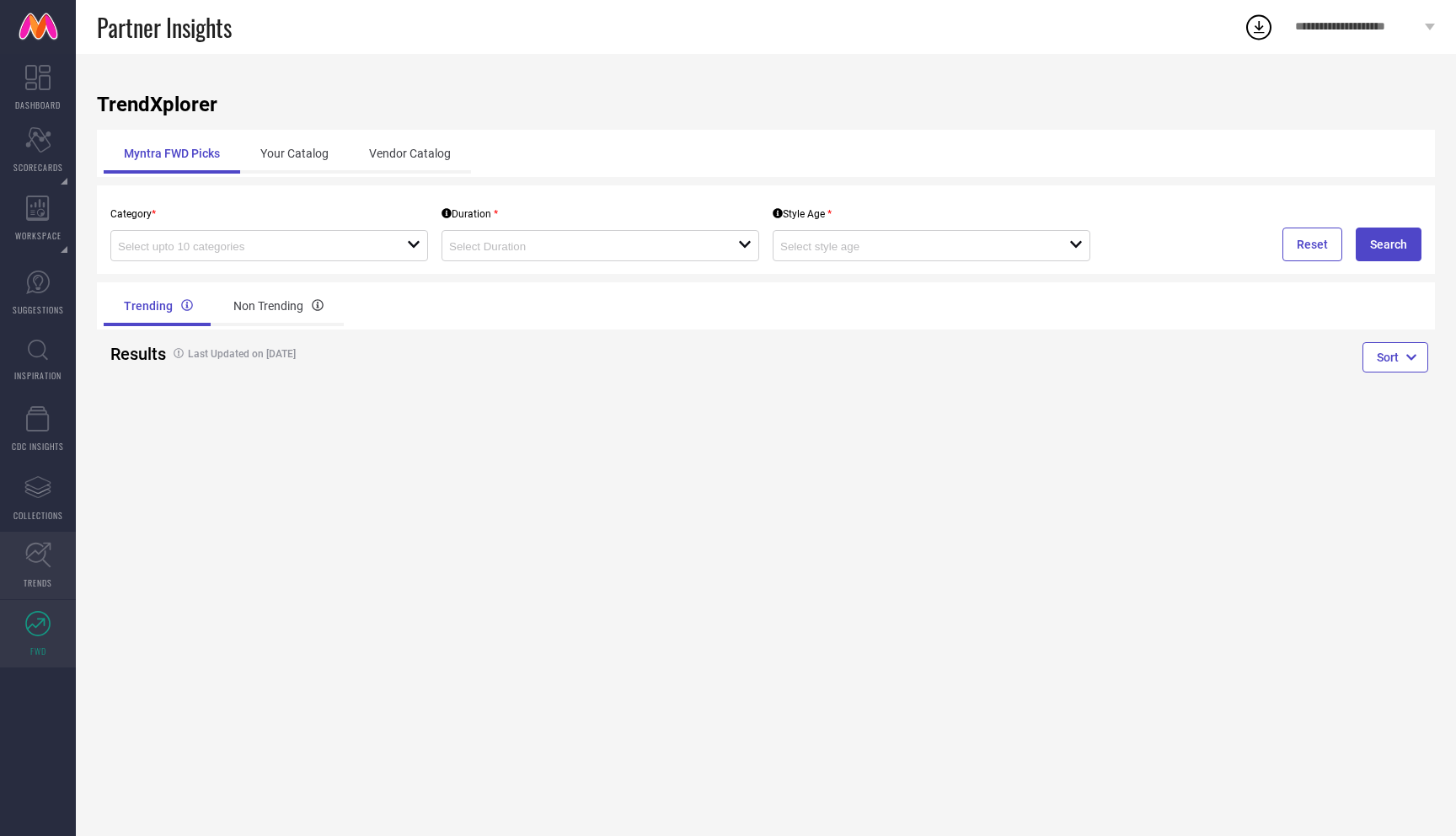 click on "TRENDS" at bounding box center [38, 565] 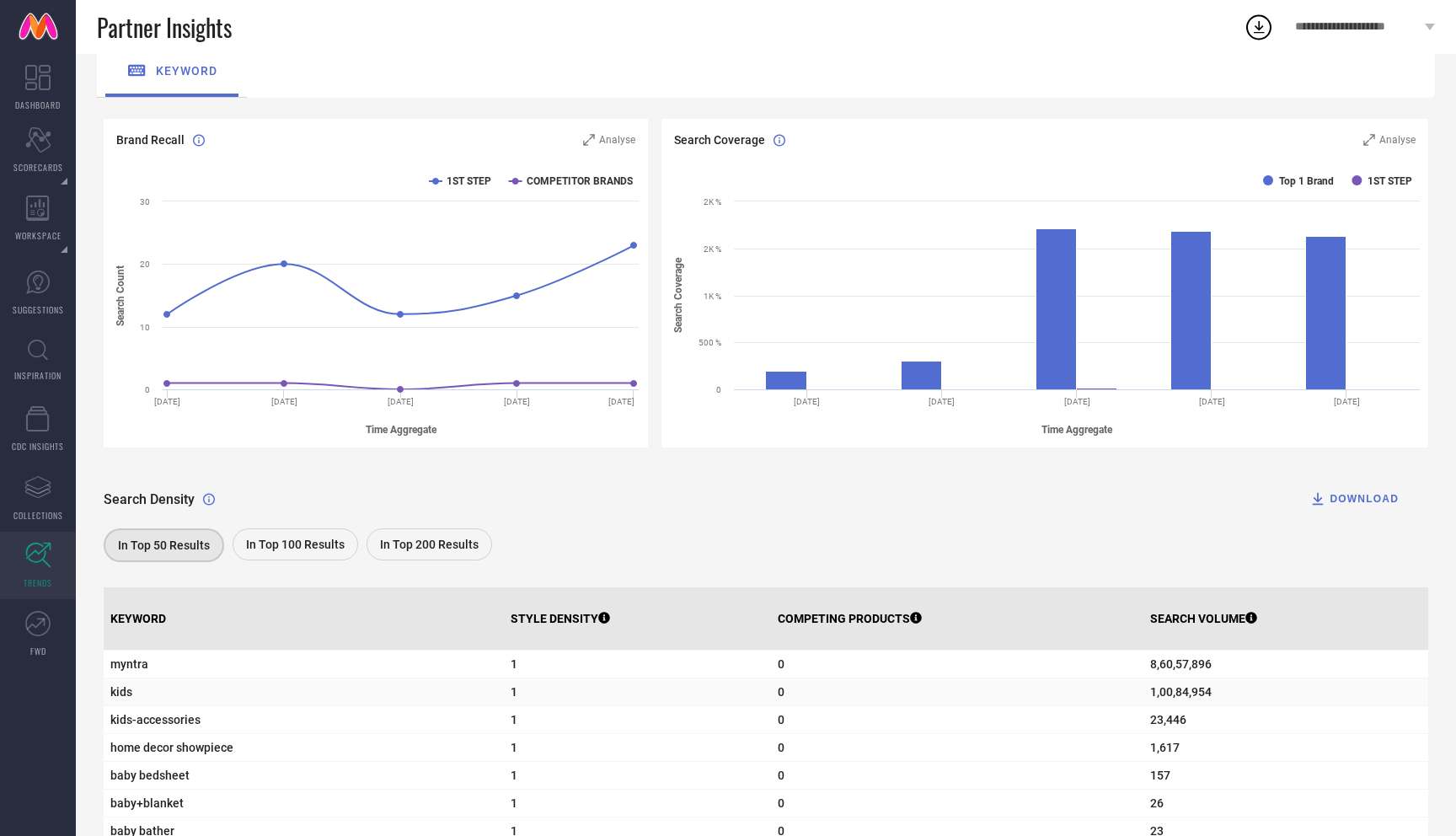 scroll, scrollTop: 129, scrollLeft: 0, axis: vertical 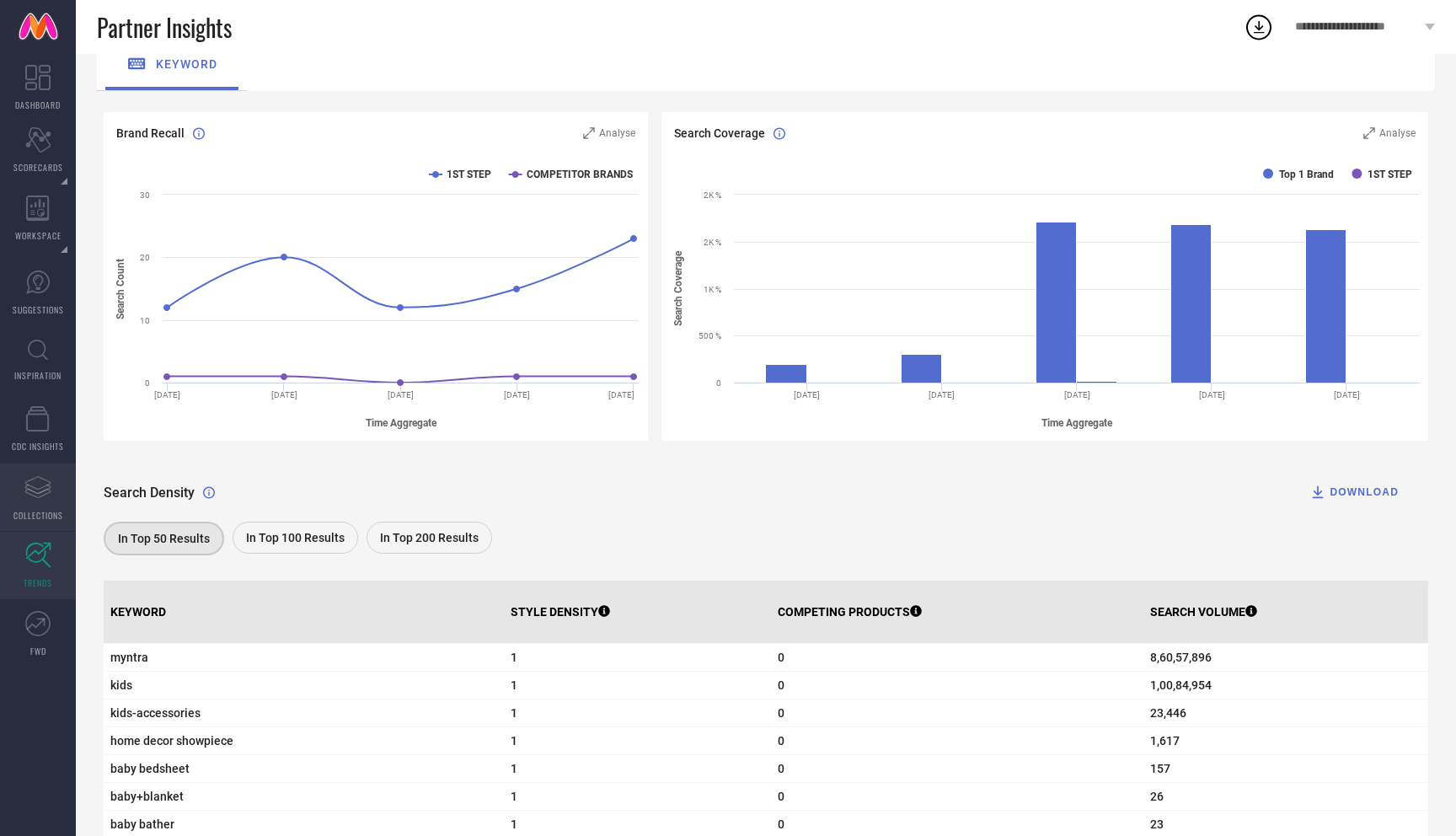 click on "Assortments Created with Sketch." 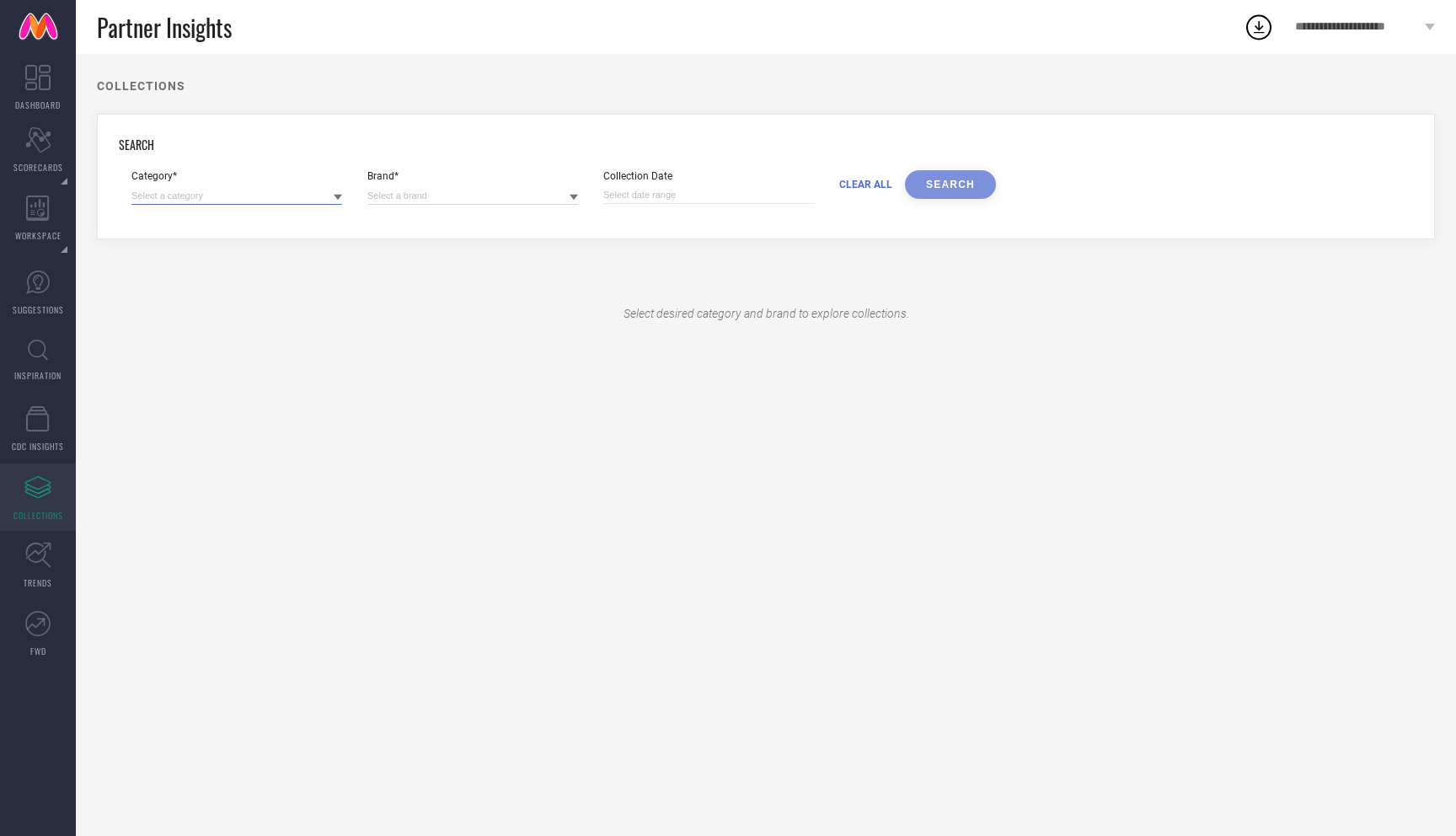 click at bounding box center [237, 196] 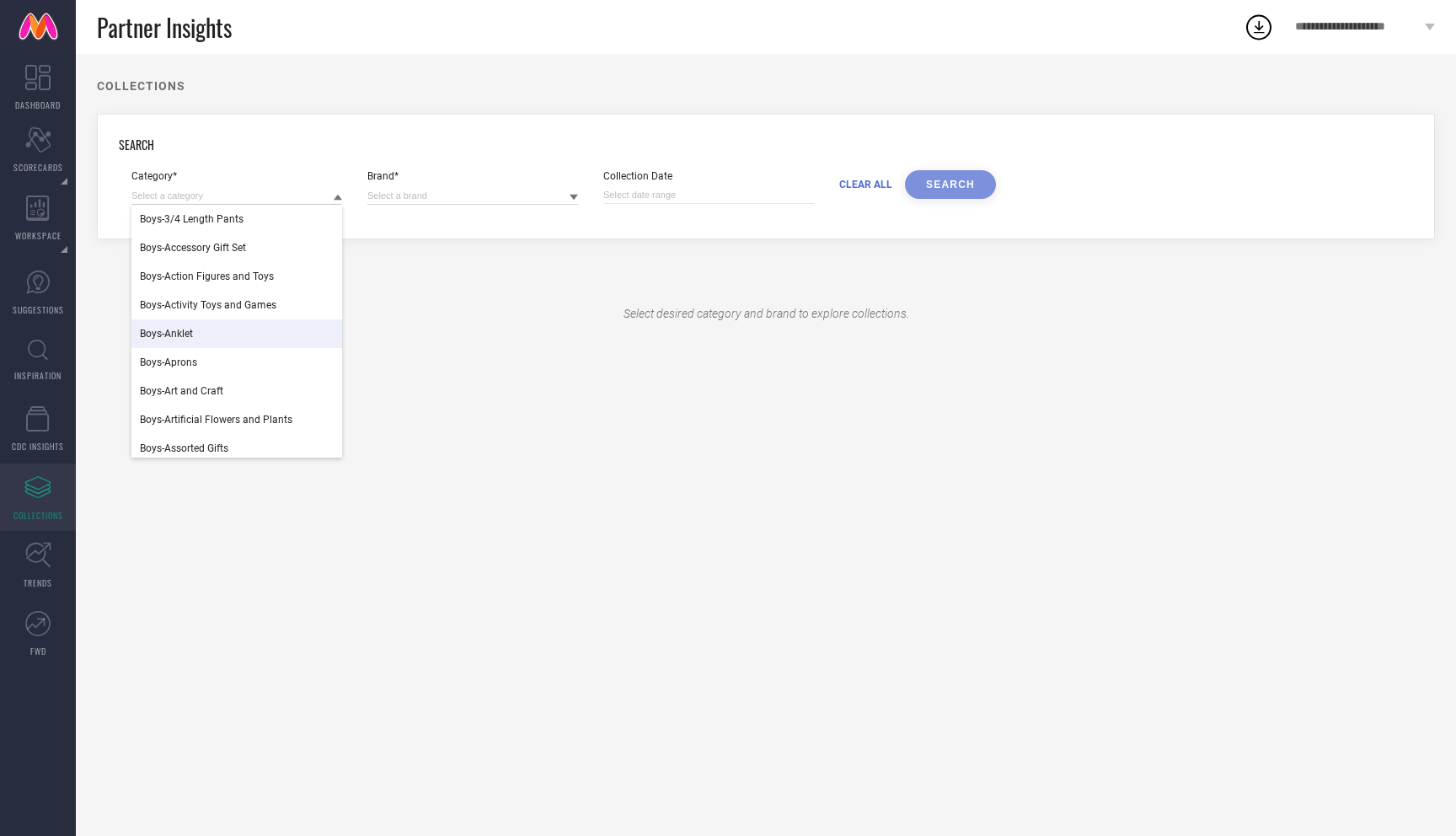 click on "Boys-Anklet" at bounding box center [237, 334] 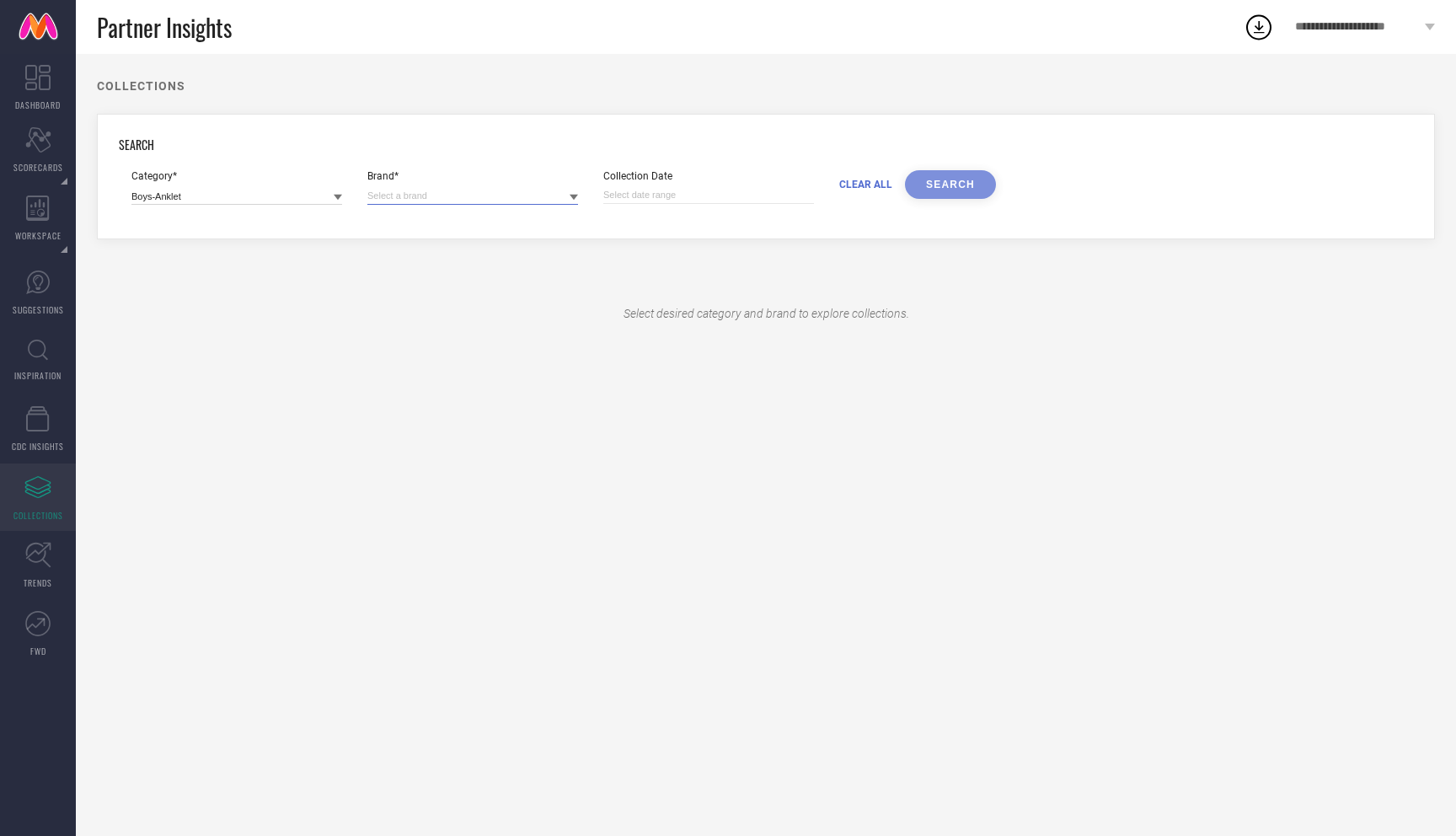 click at bounding box center (473, 196) 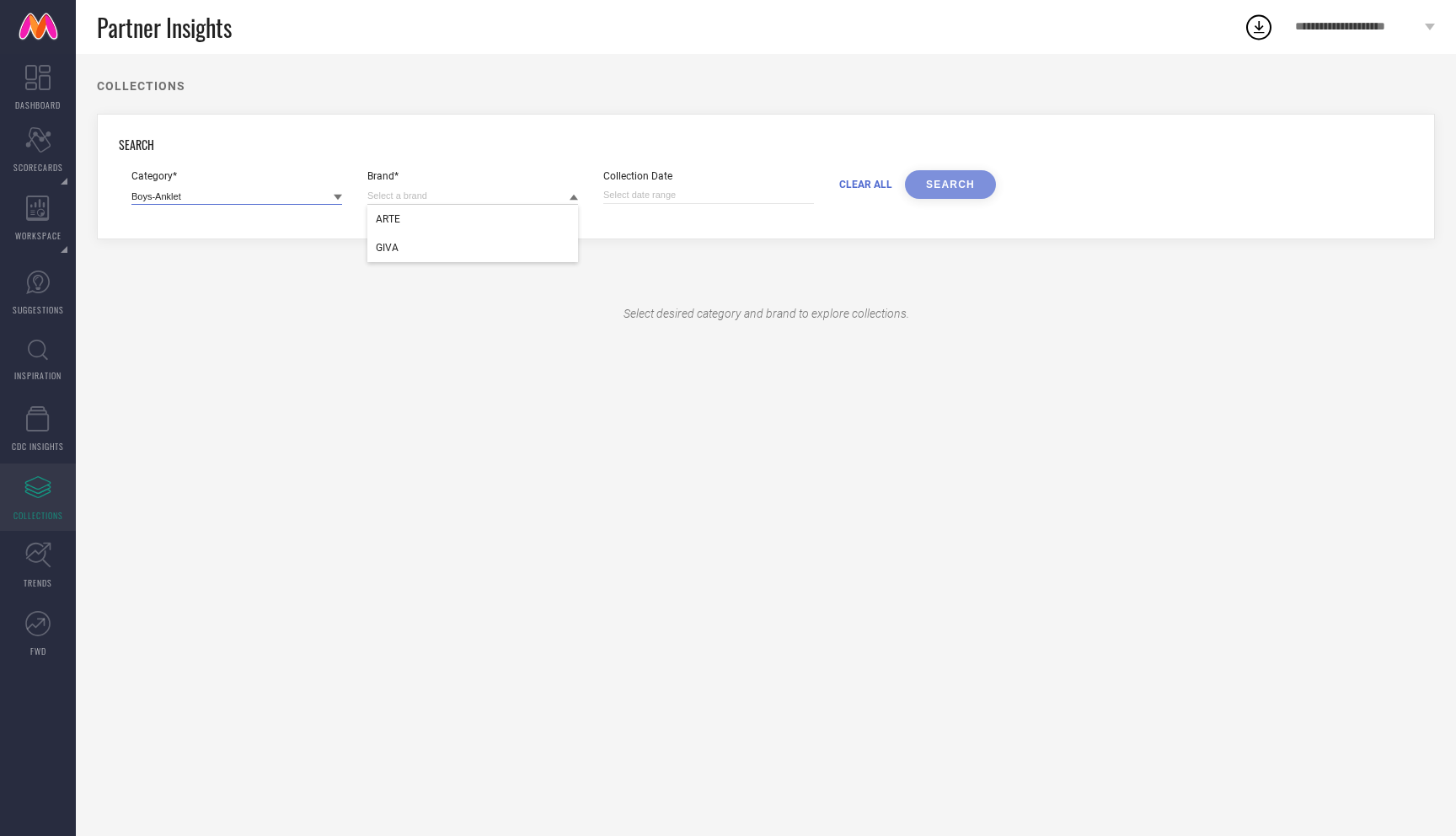 click at bounding box center (237, 196) 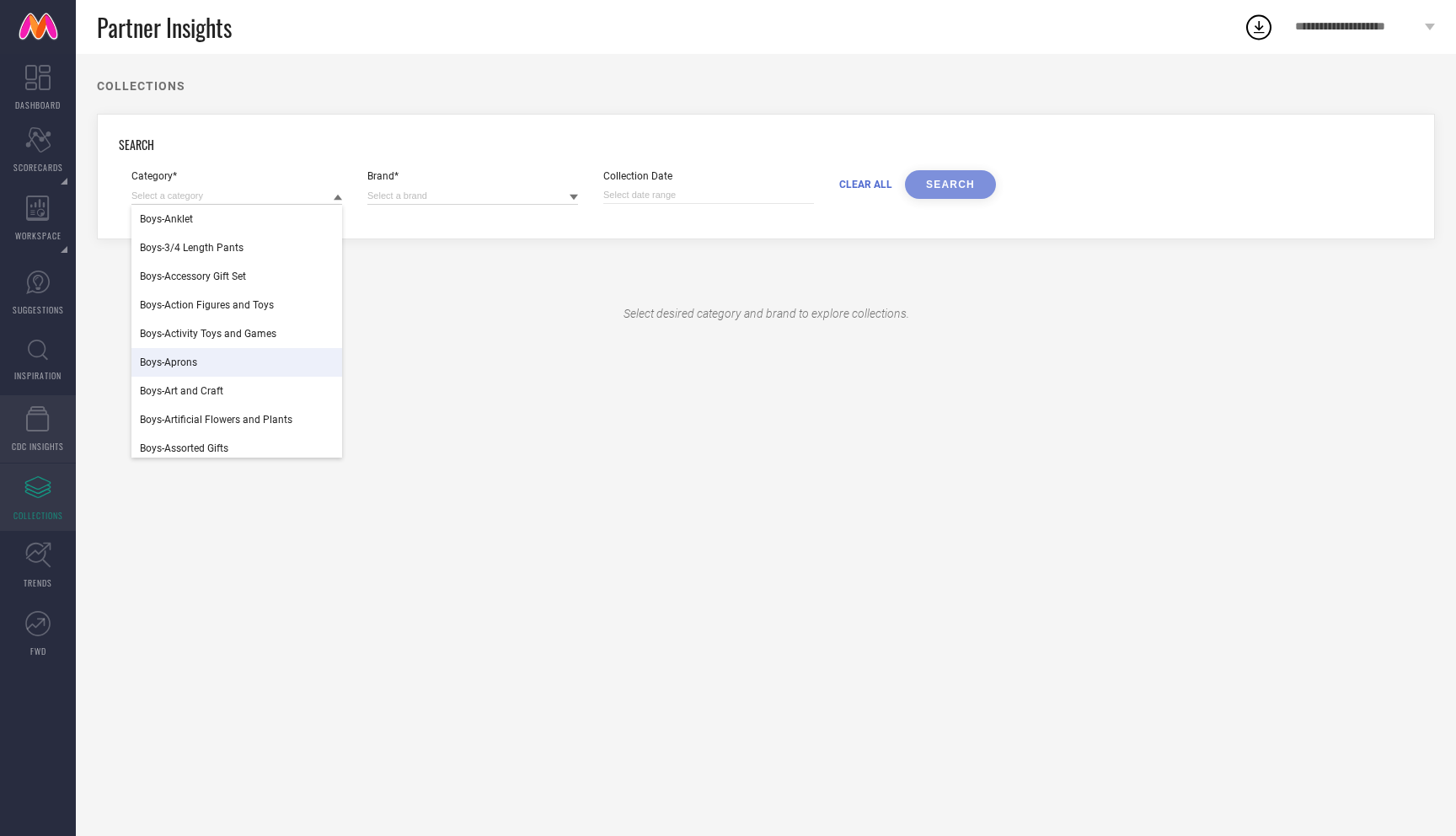 click 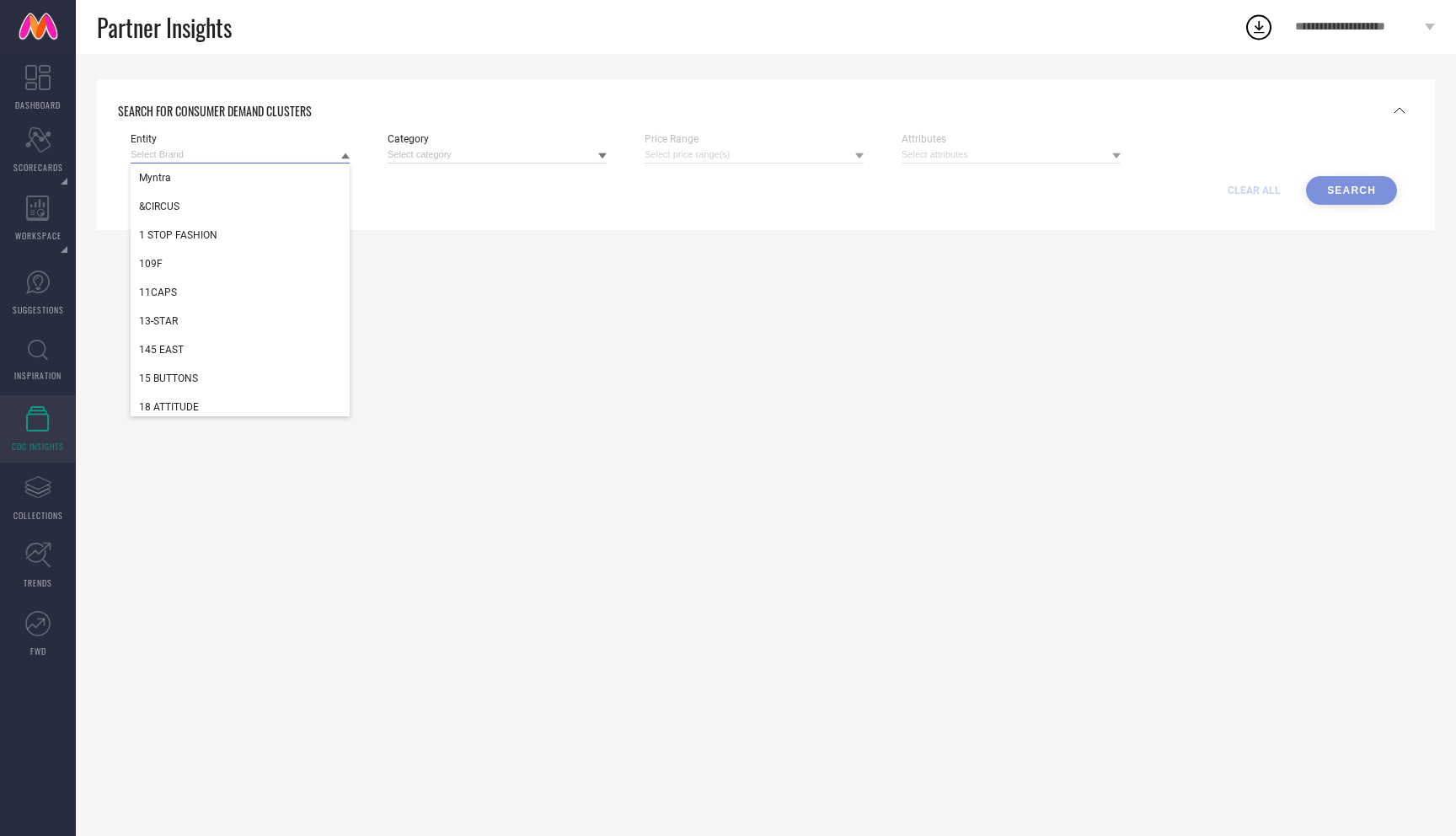 click at bounding box center [240, 154] 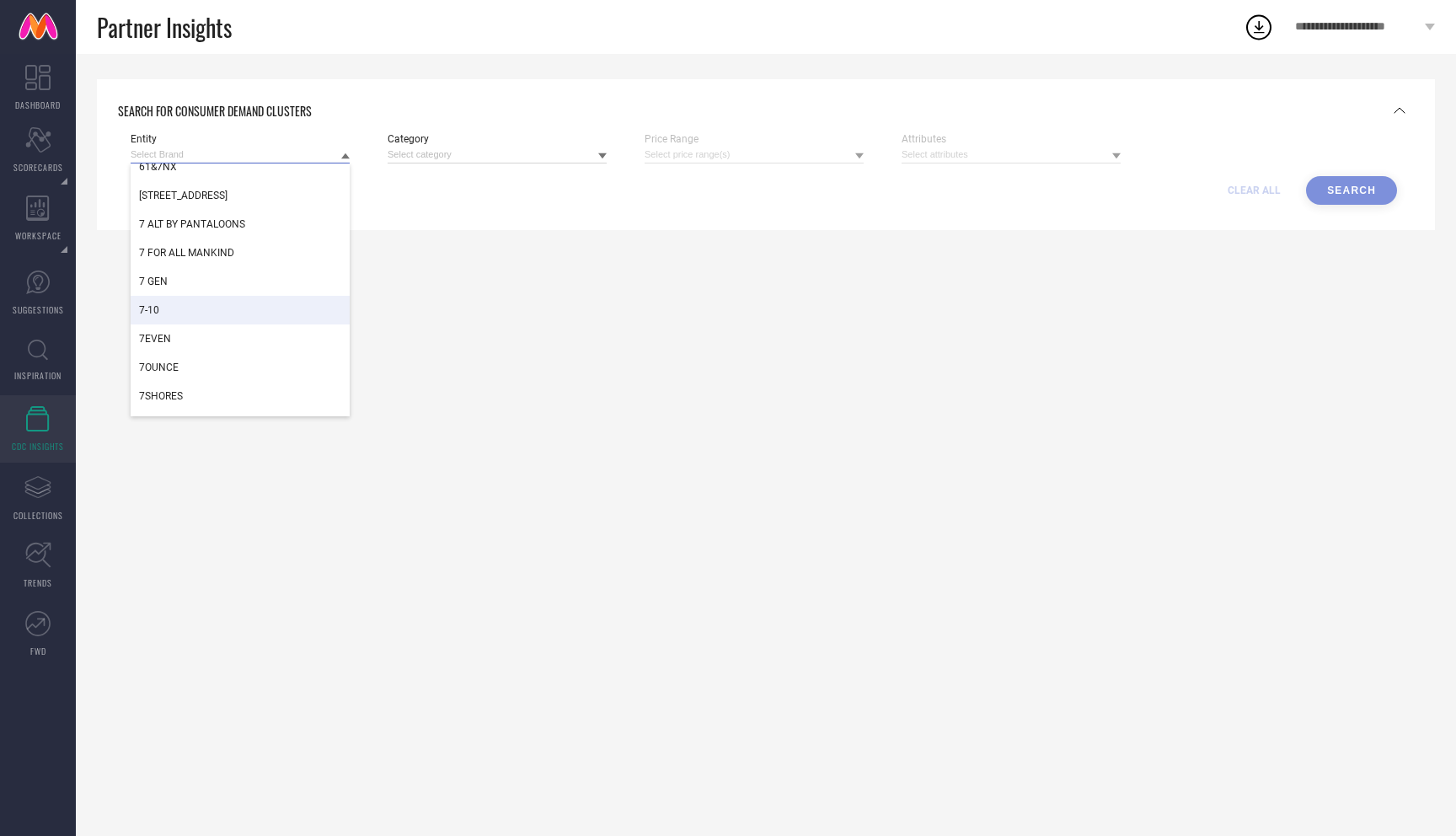 scroll, scrollTop: 1304, scrollLeft: 0, axis: vertical 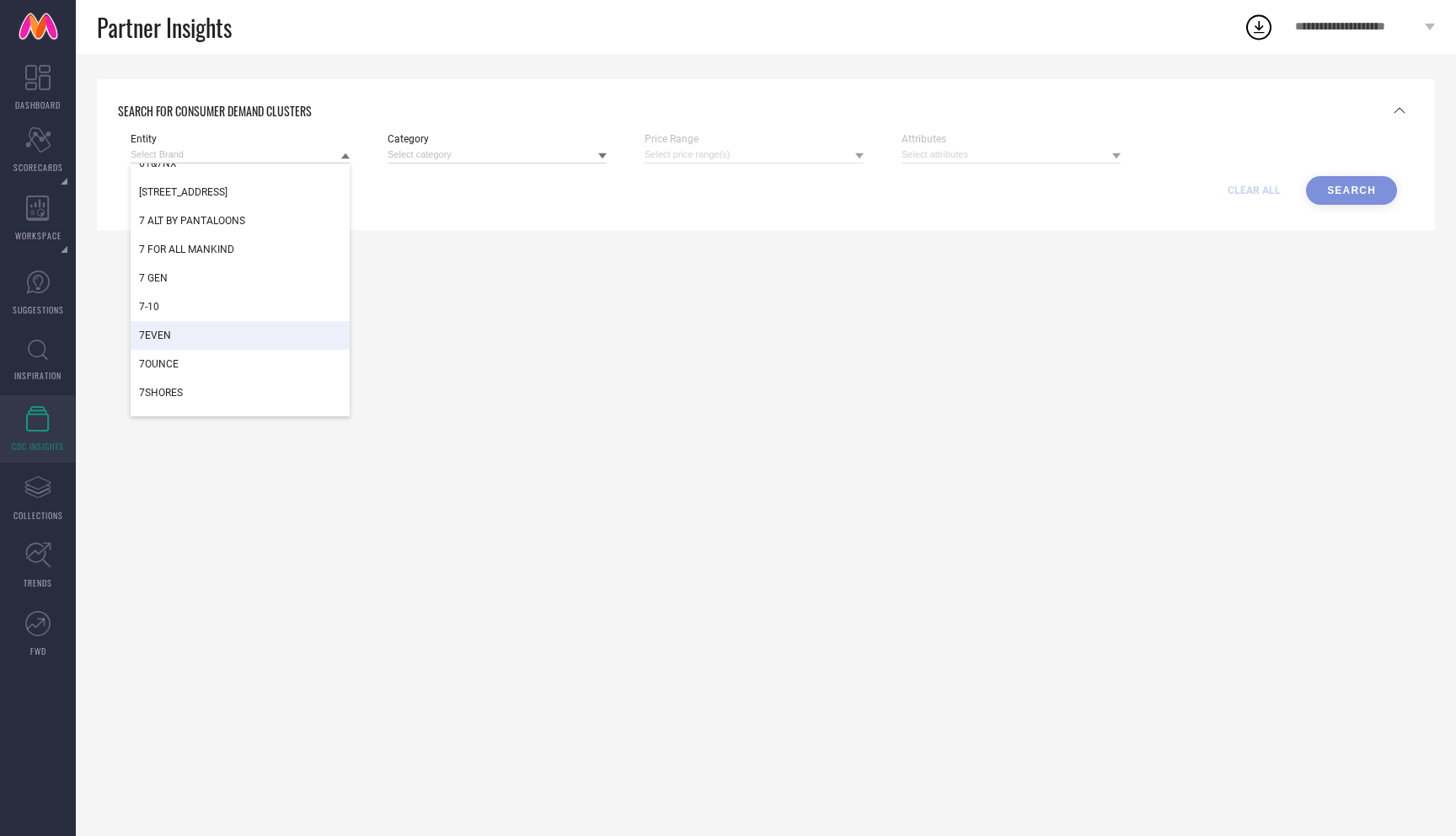 click on "7EVEN" at bounding box center (240, 335) 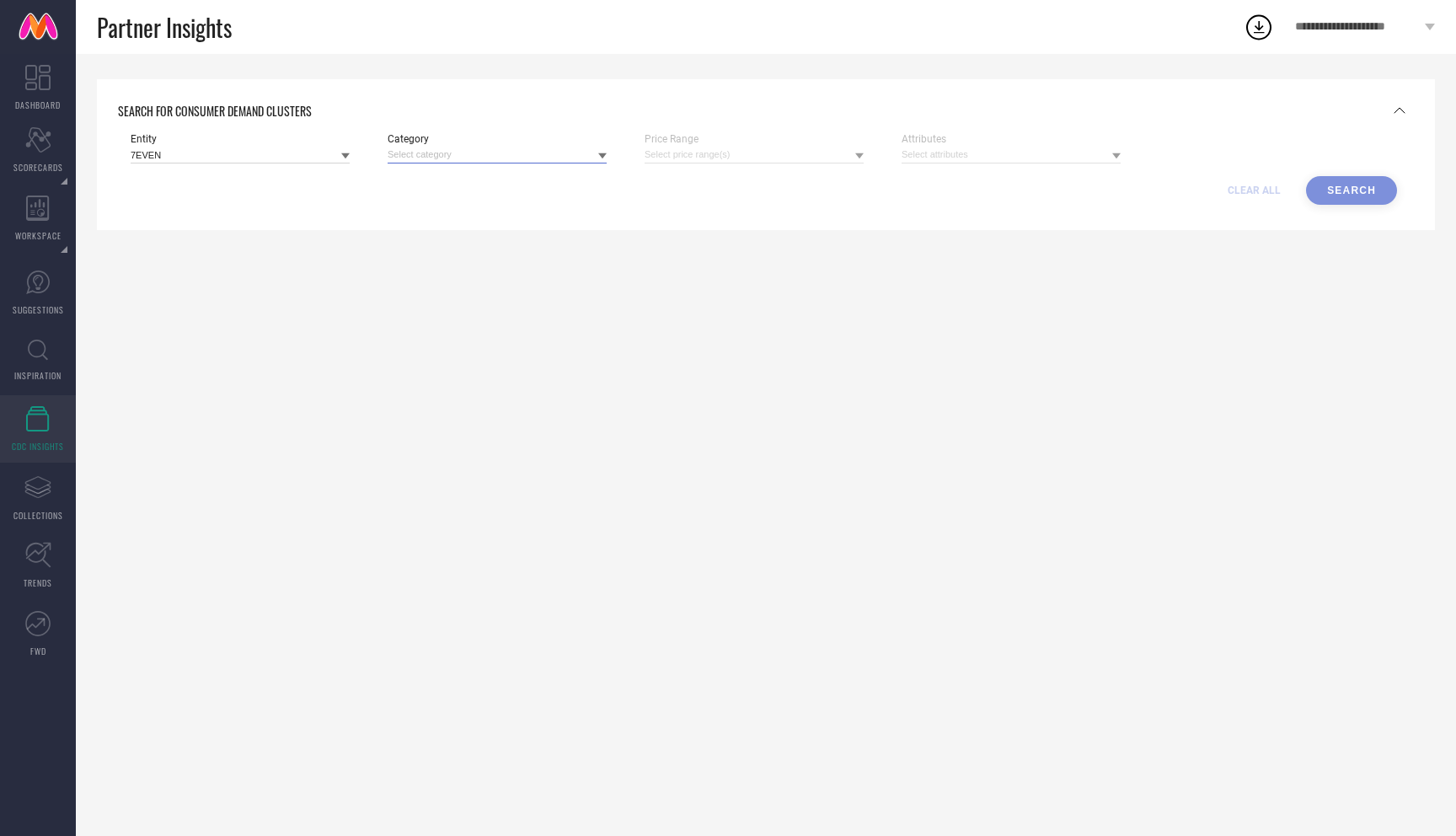 click at bounding box center (497, 154) 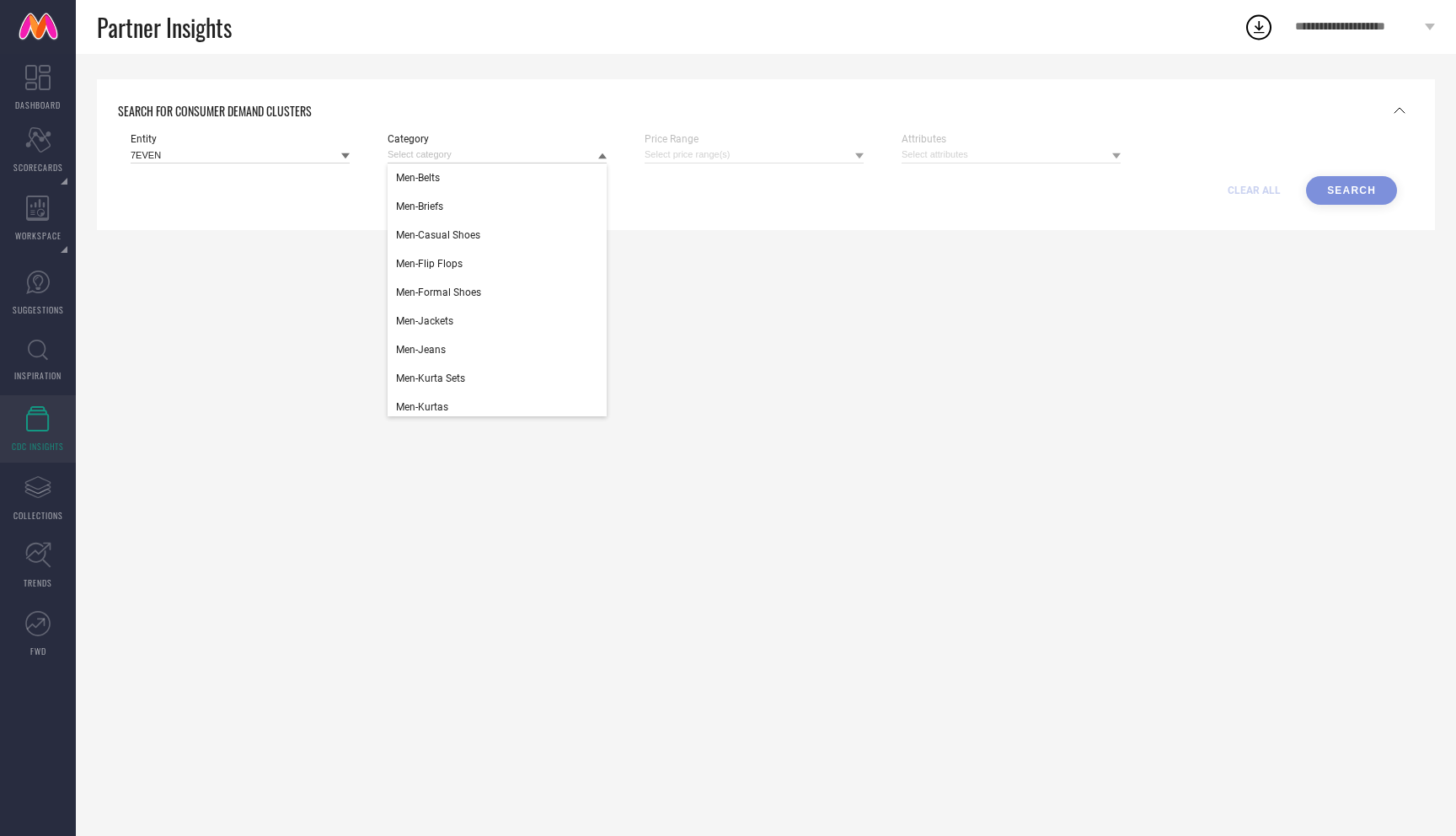 click on "CLEAR ALL Search" at bounding box center (763, 190) 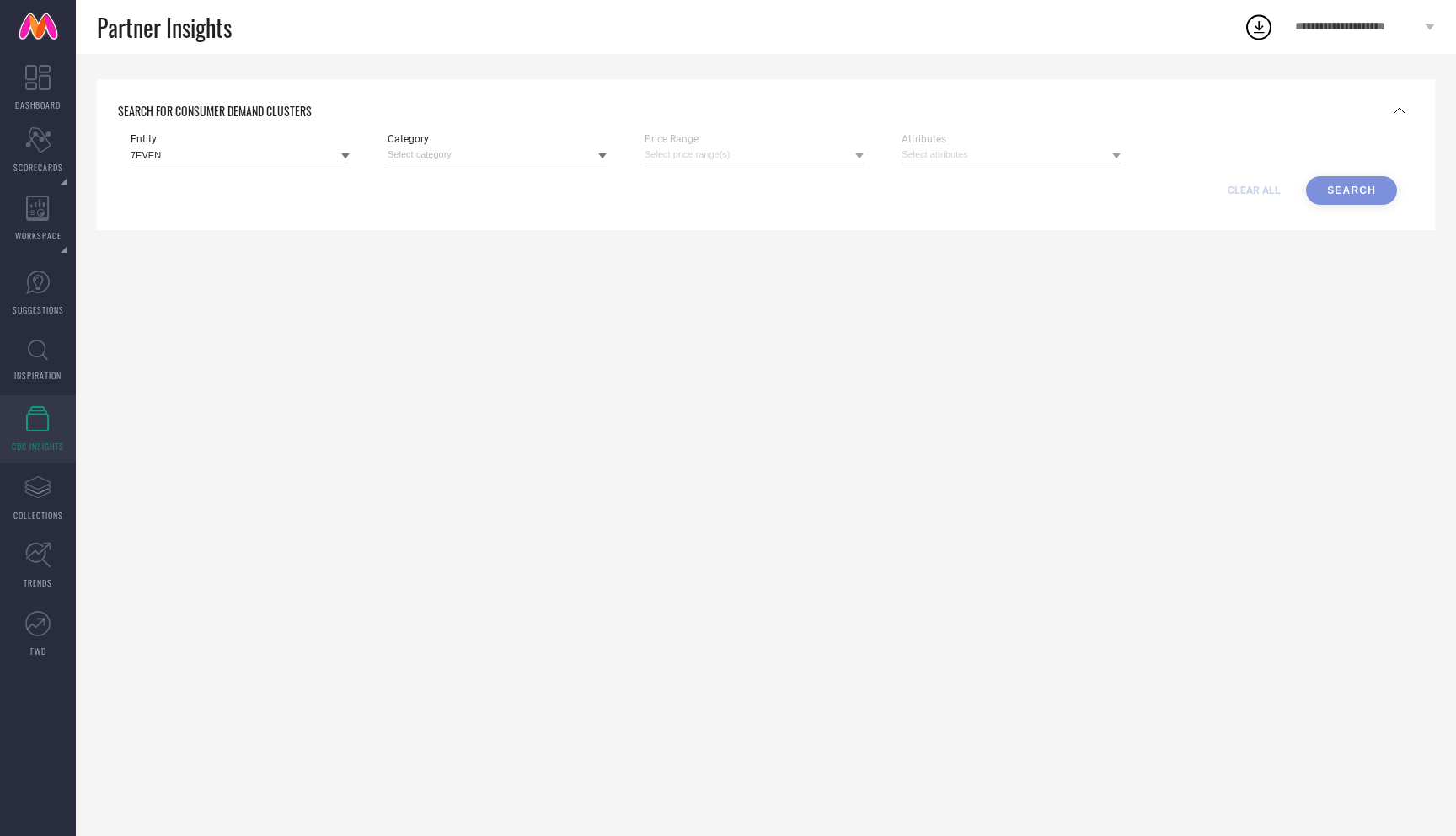 click on "CLEAR ALL Search" at bounding box center [763, 190] 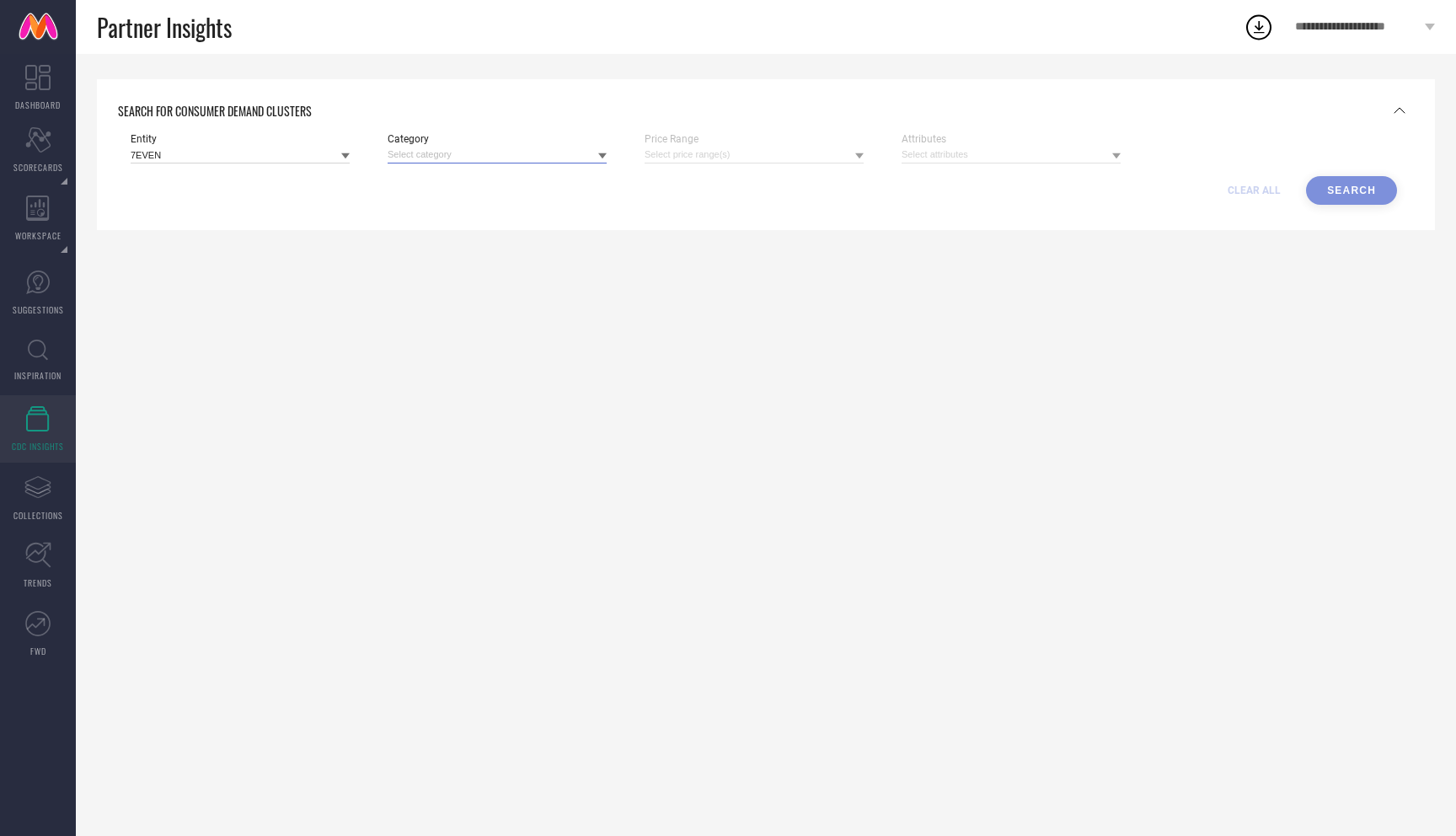 click at bounding box center (497, 154) 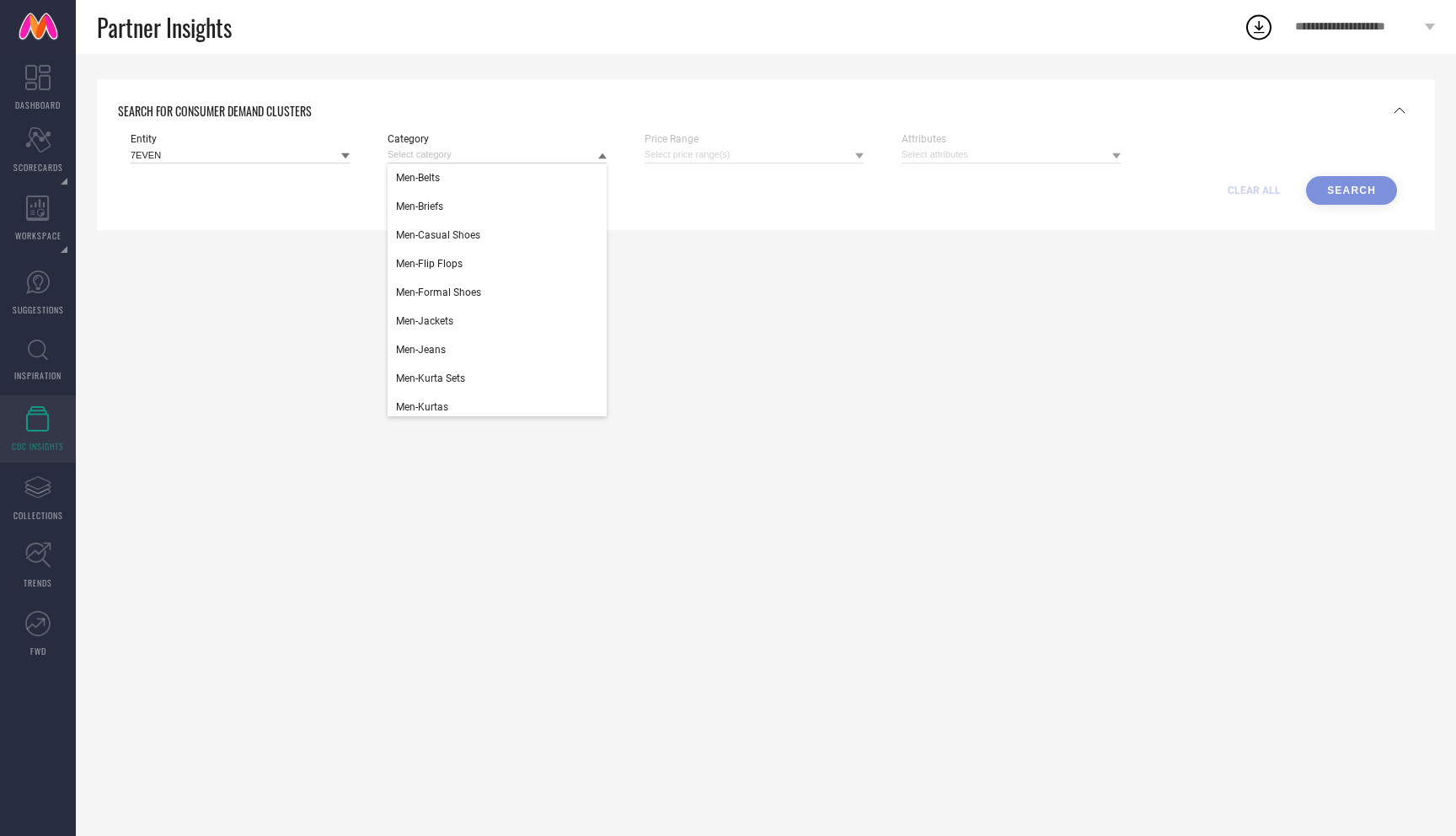 click at bounding box center [754, 154] 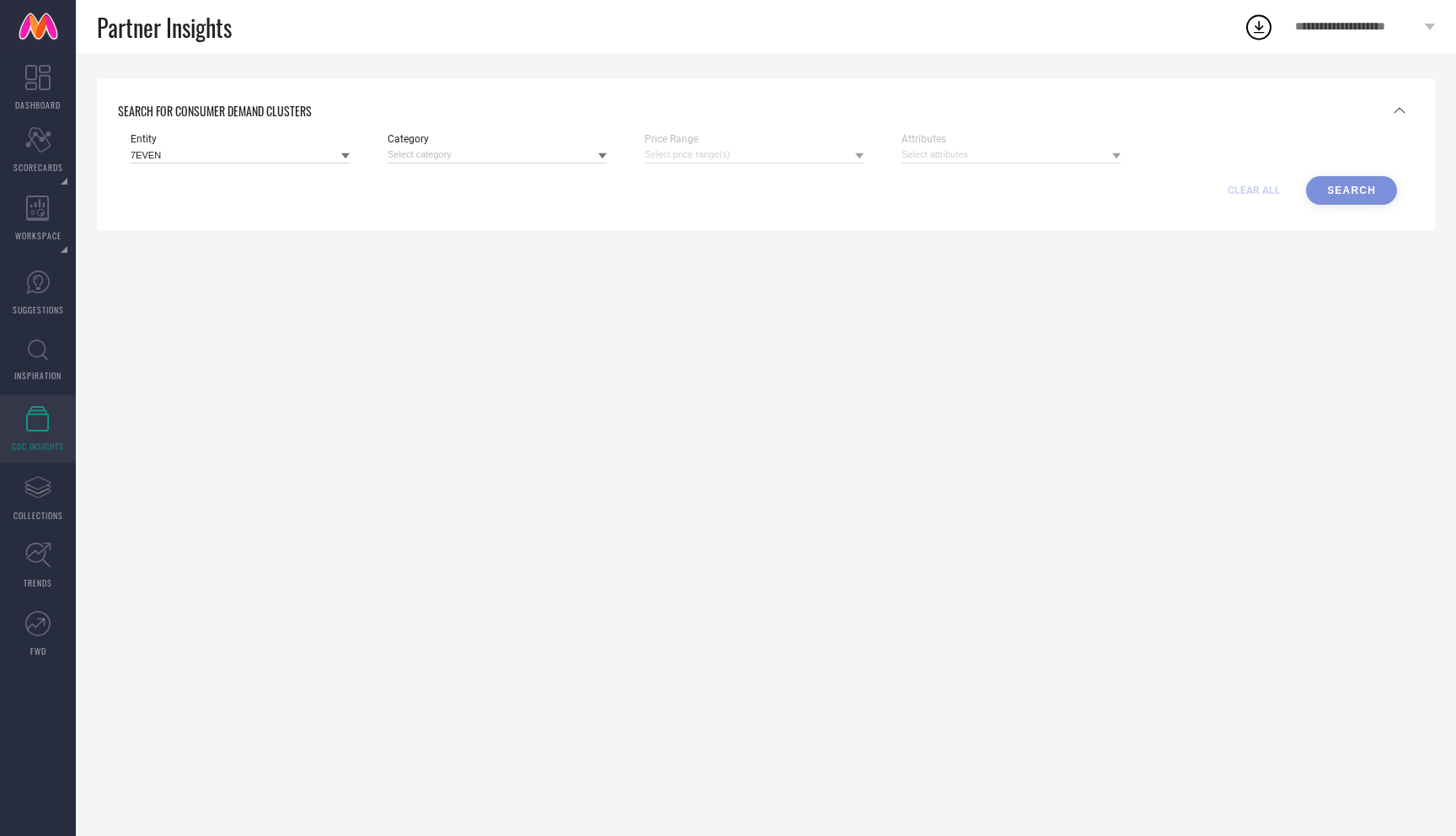 click at bounding box center (754, 154) 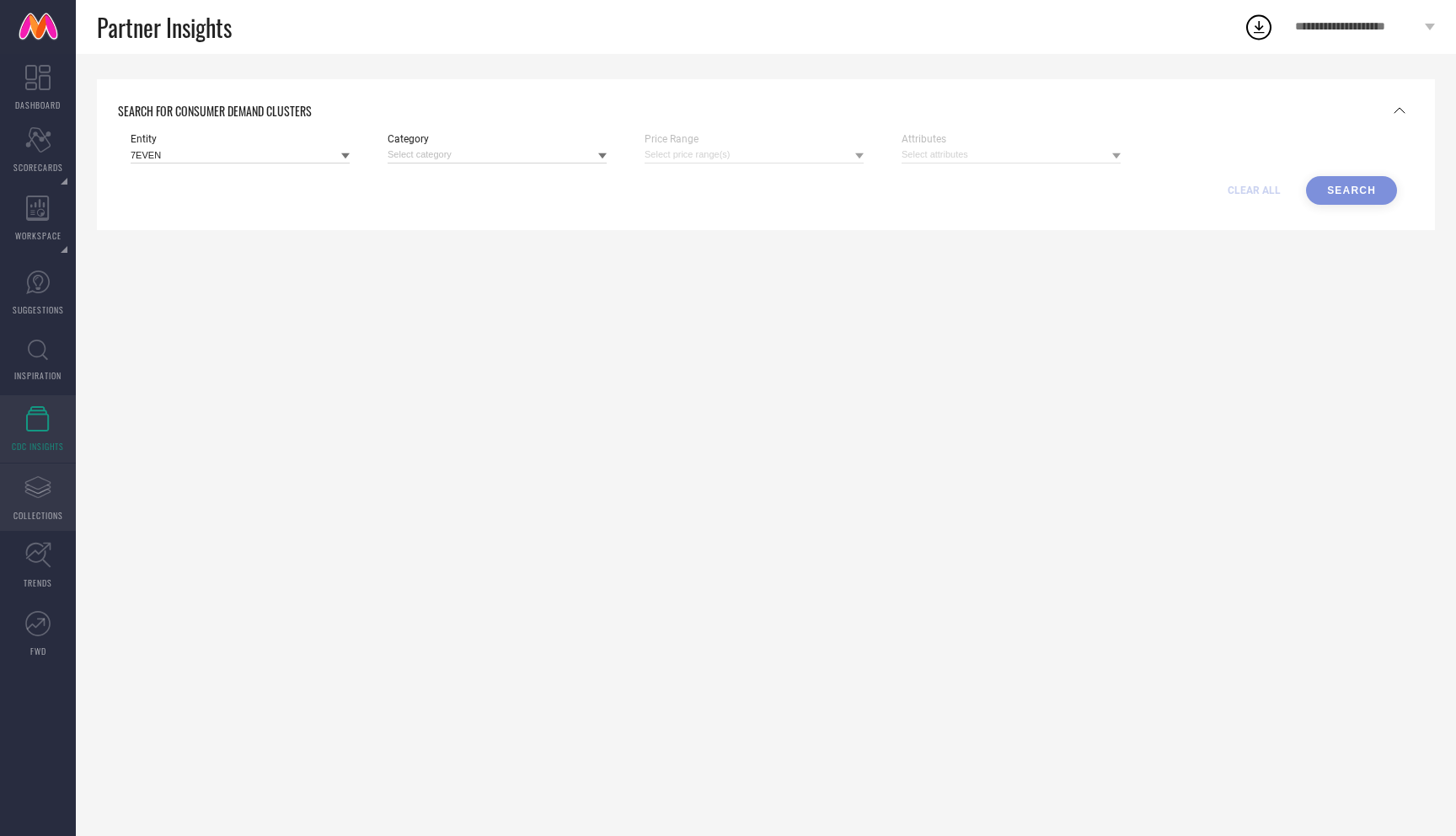 click on "Assortments Created with Sketch." 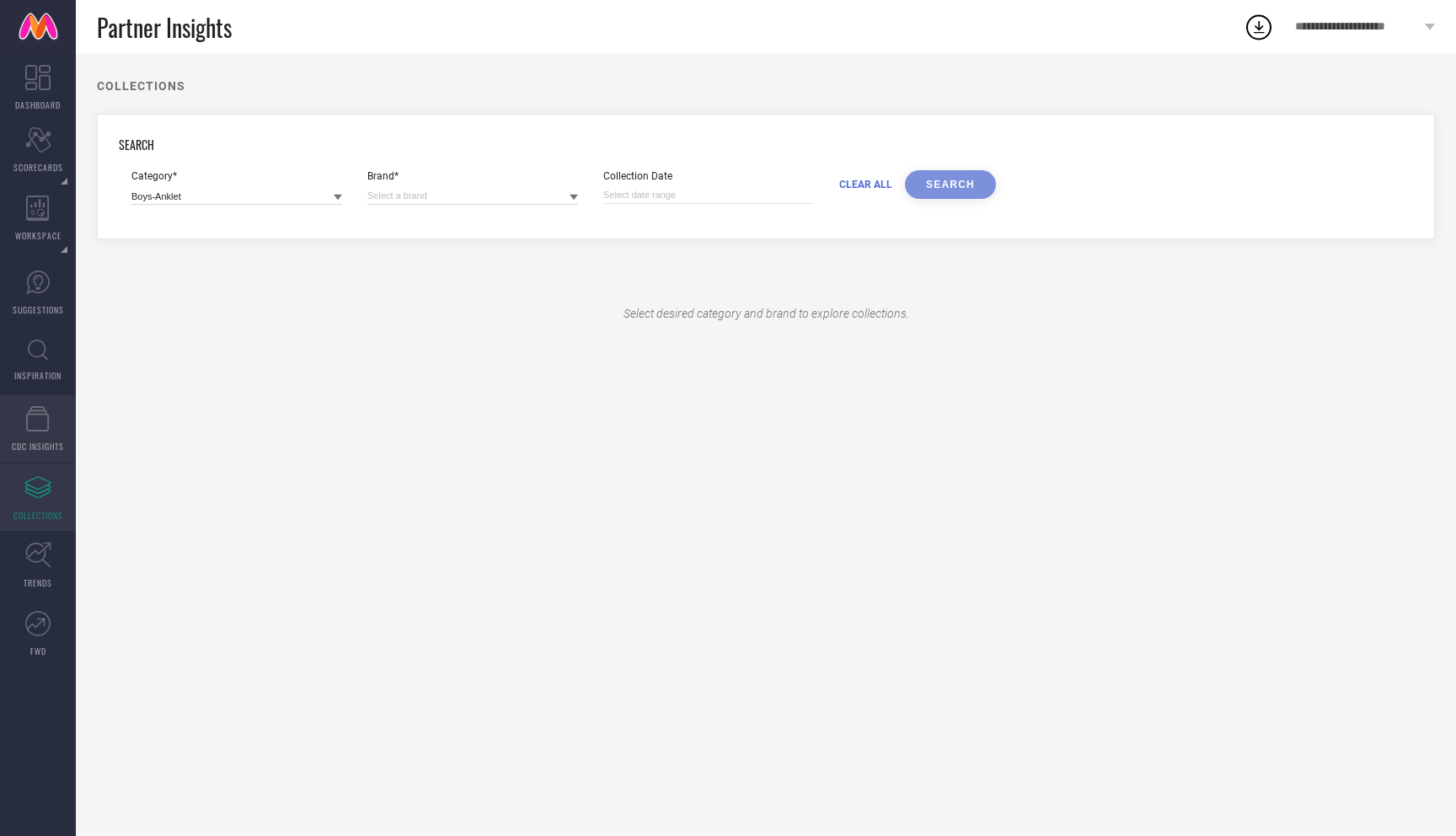 click 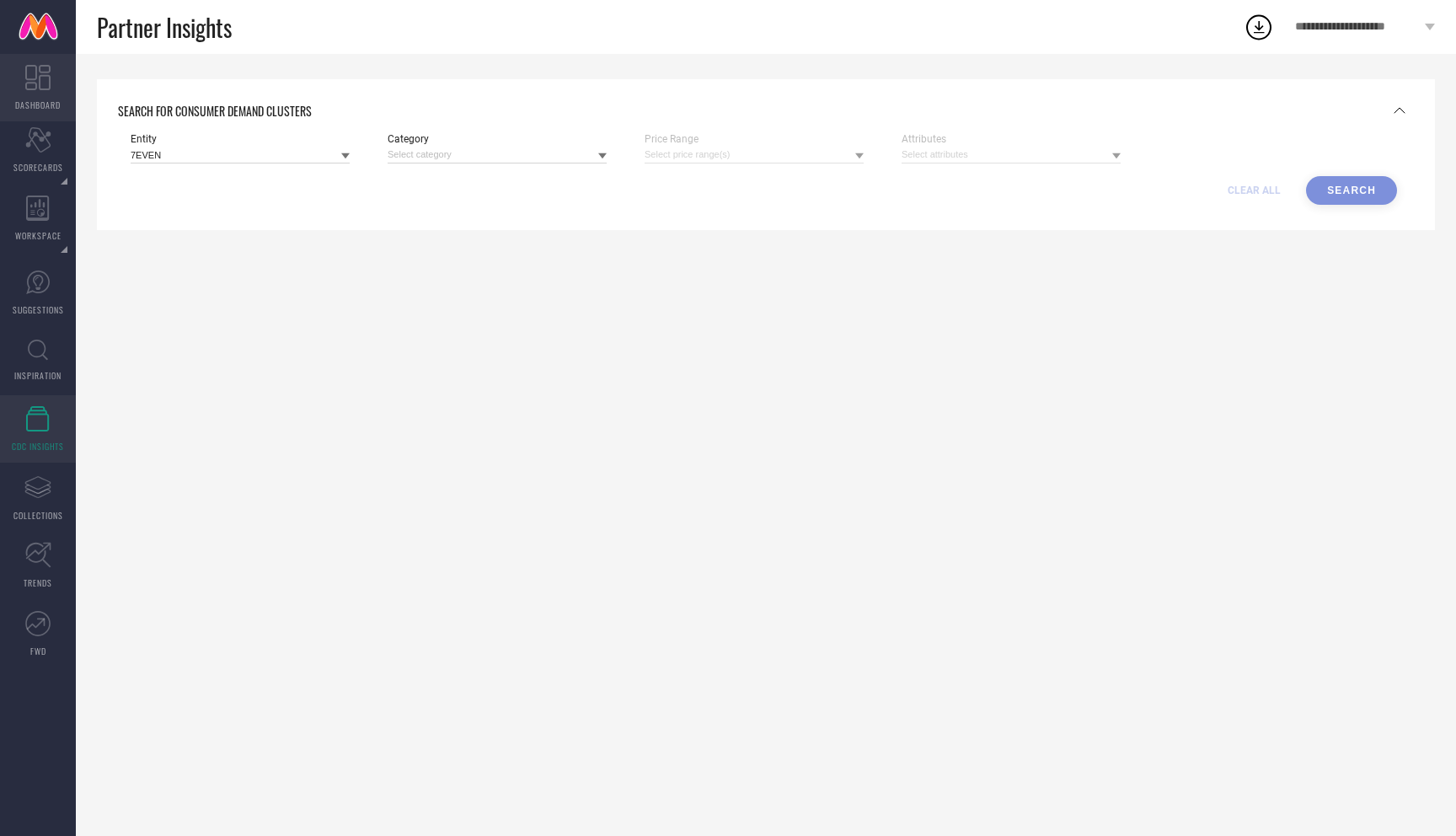 click 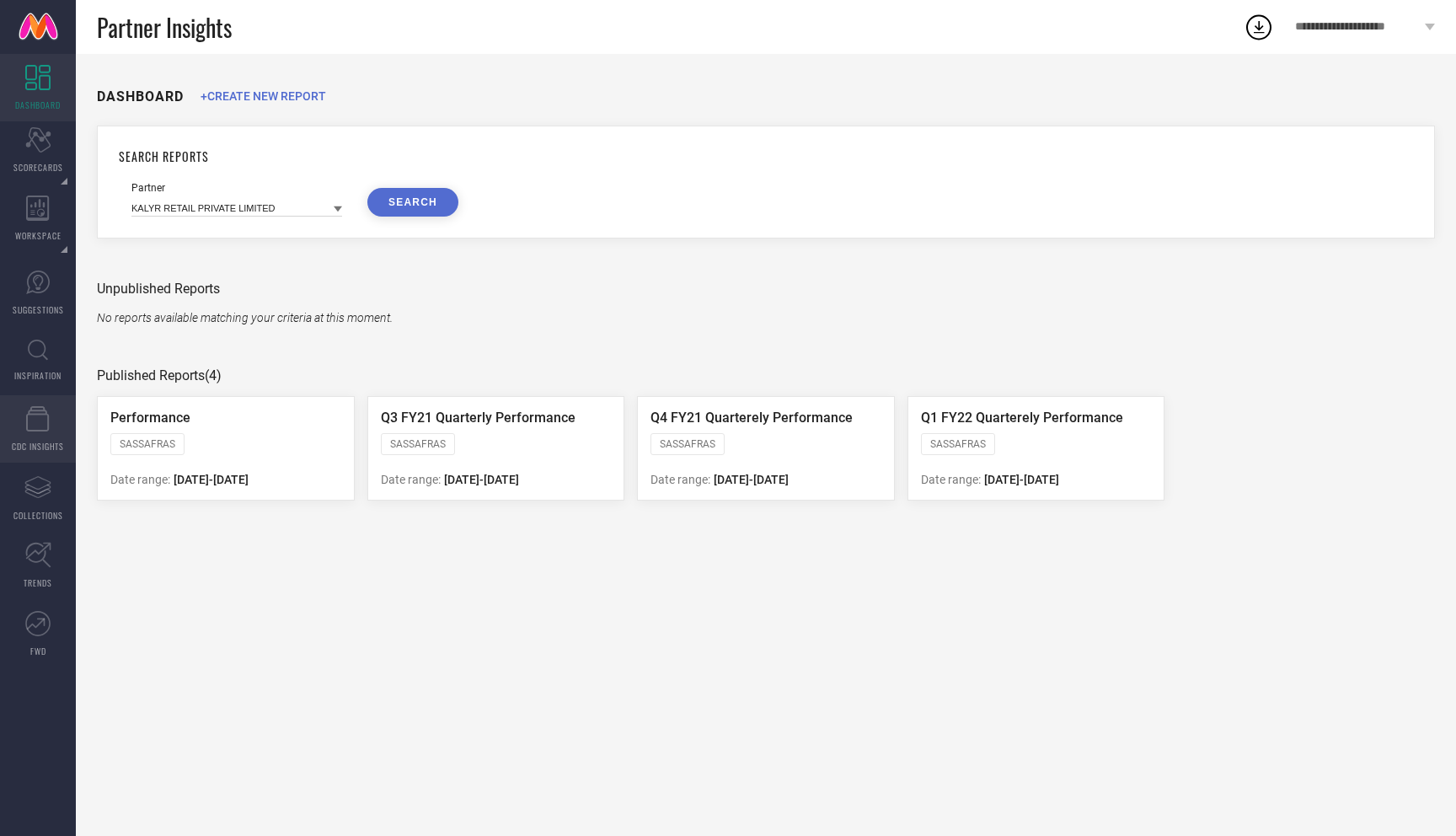 click 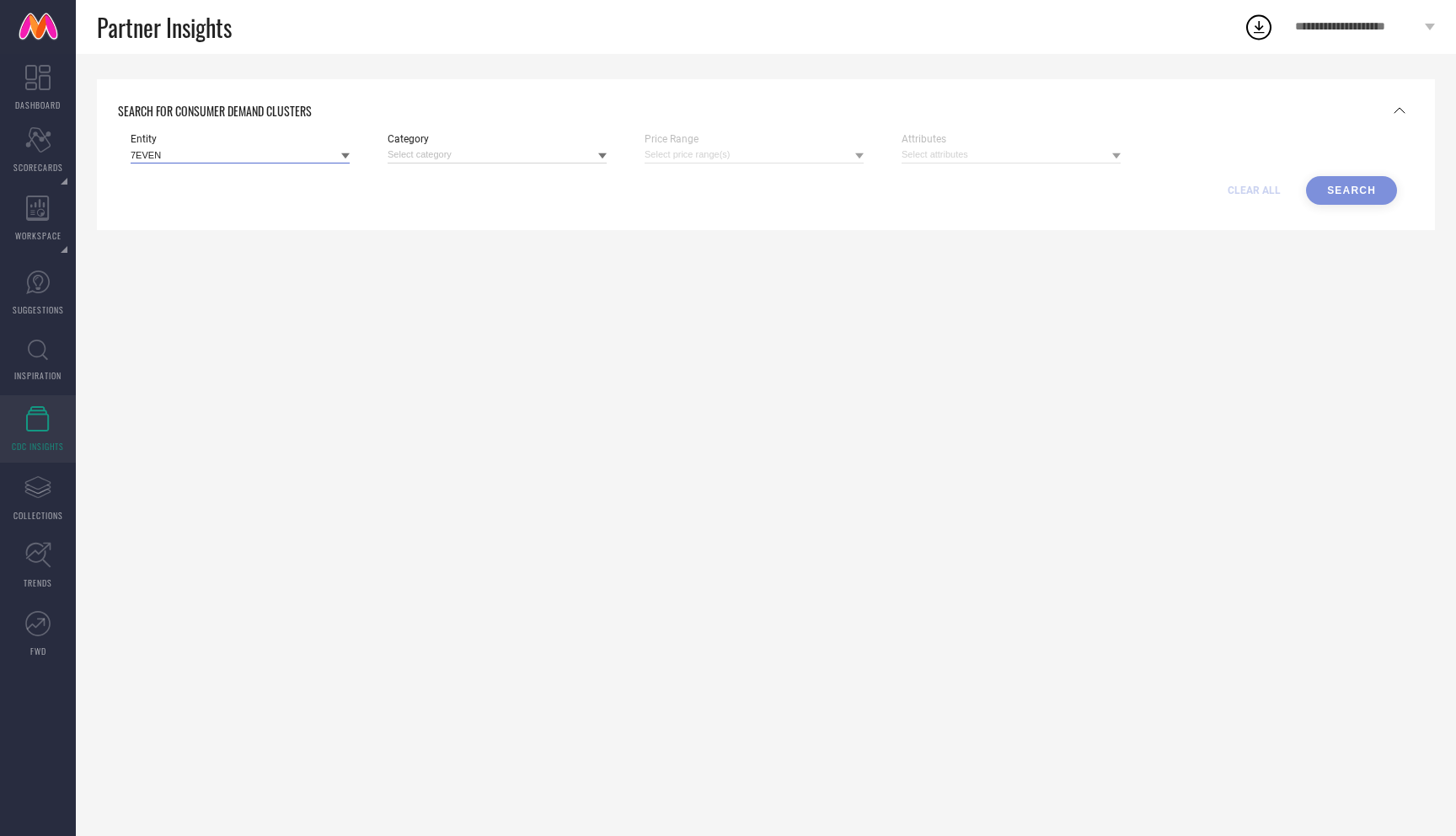 click at bounding box center (240, 154) 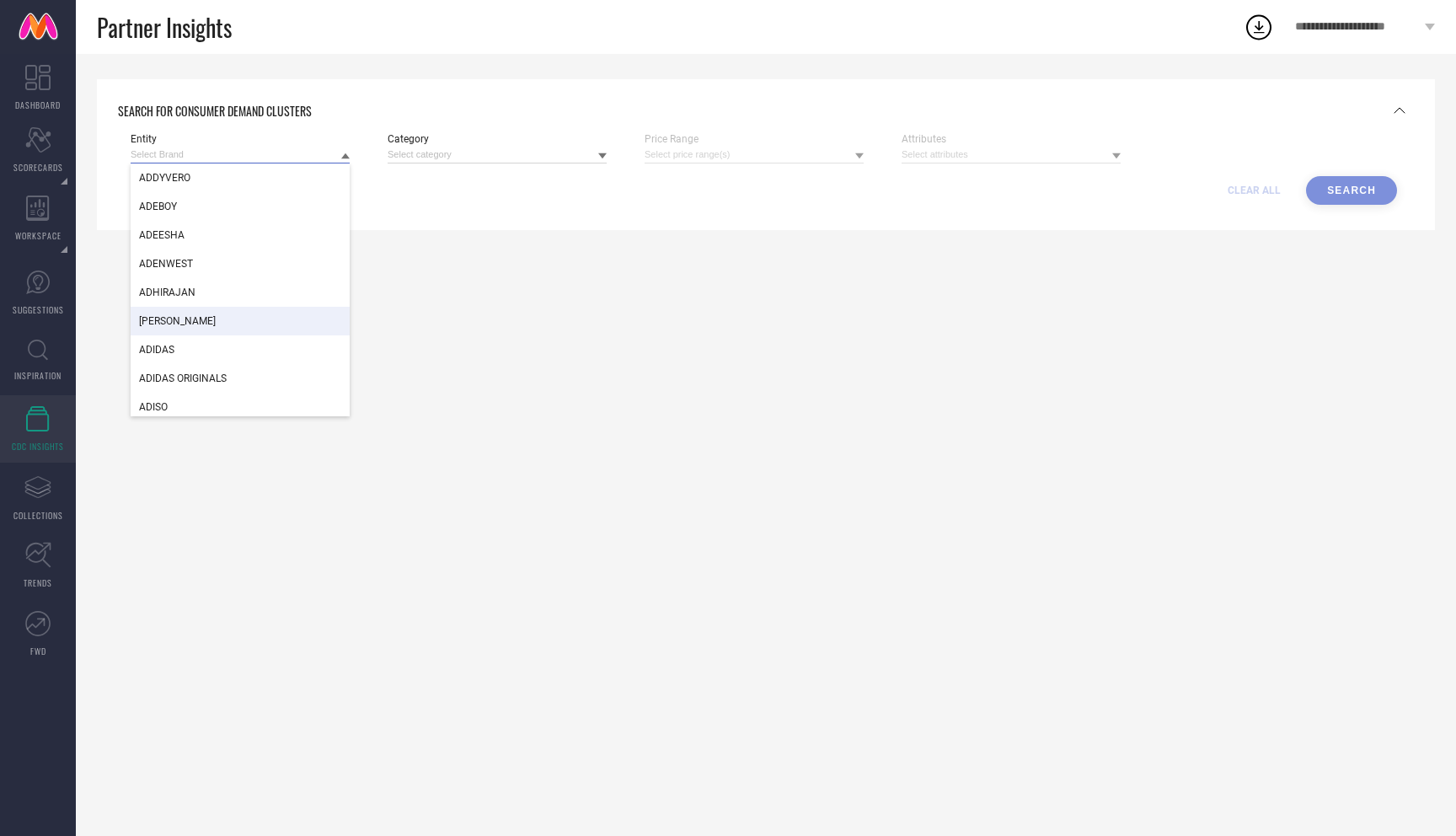 scroll, scrollTop: 6909, scrollLeft: 0, axis: vertical 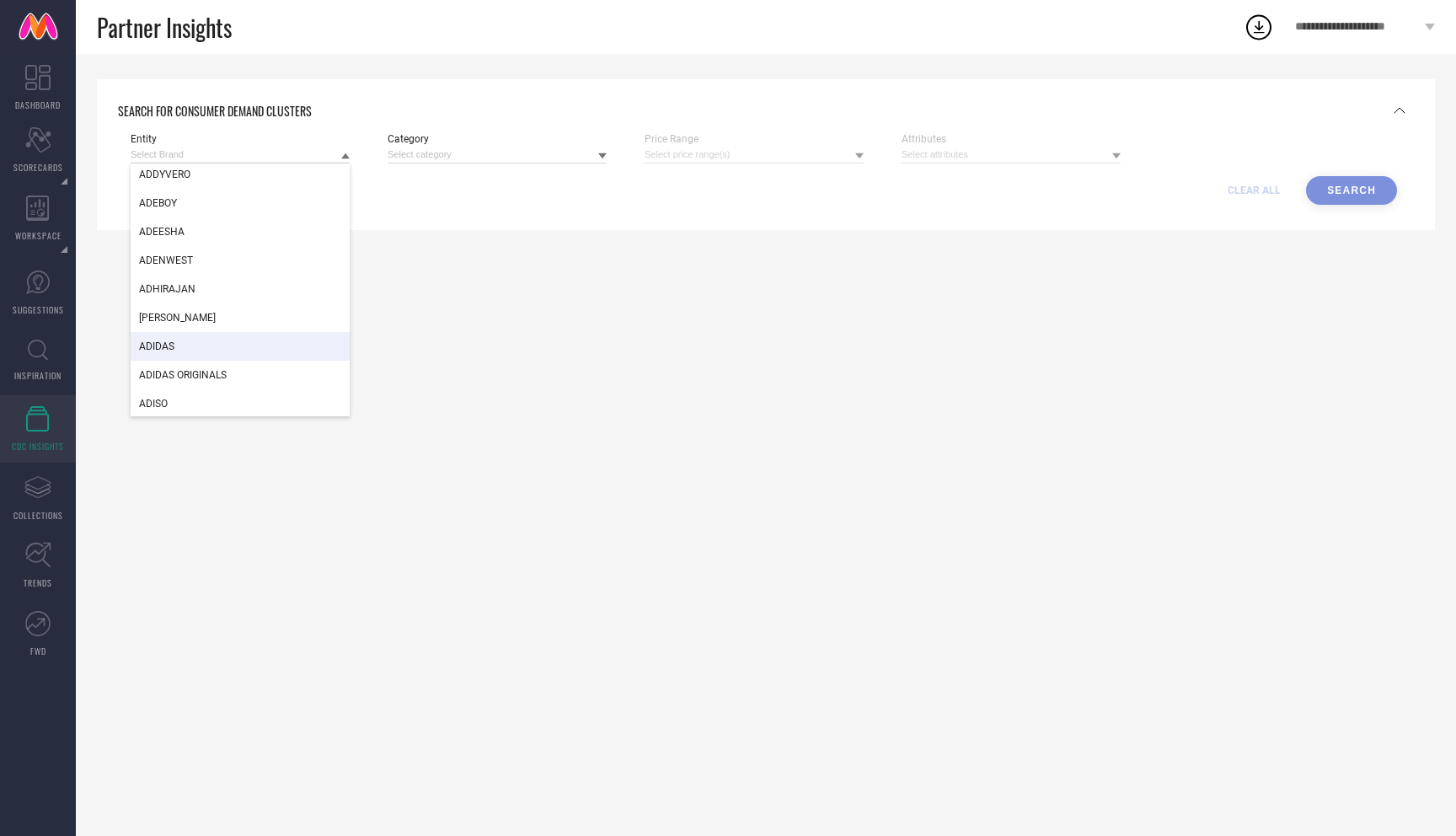 click on "ADIDAS" at bounding box center (240, 346) 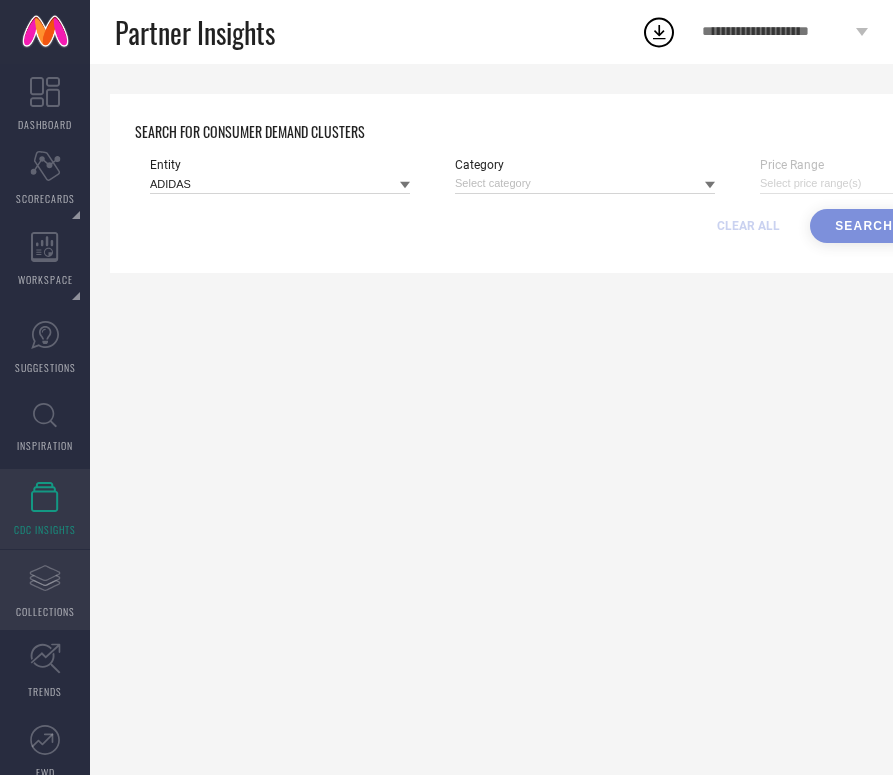 click on "Assortments Created with Sketch." 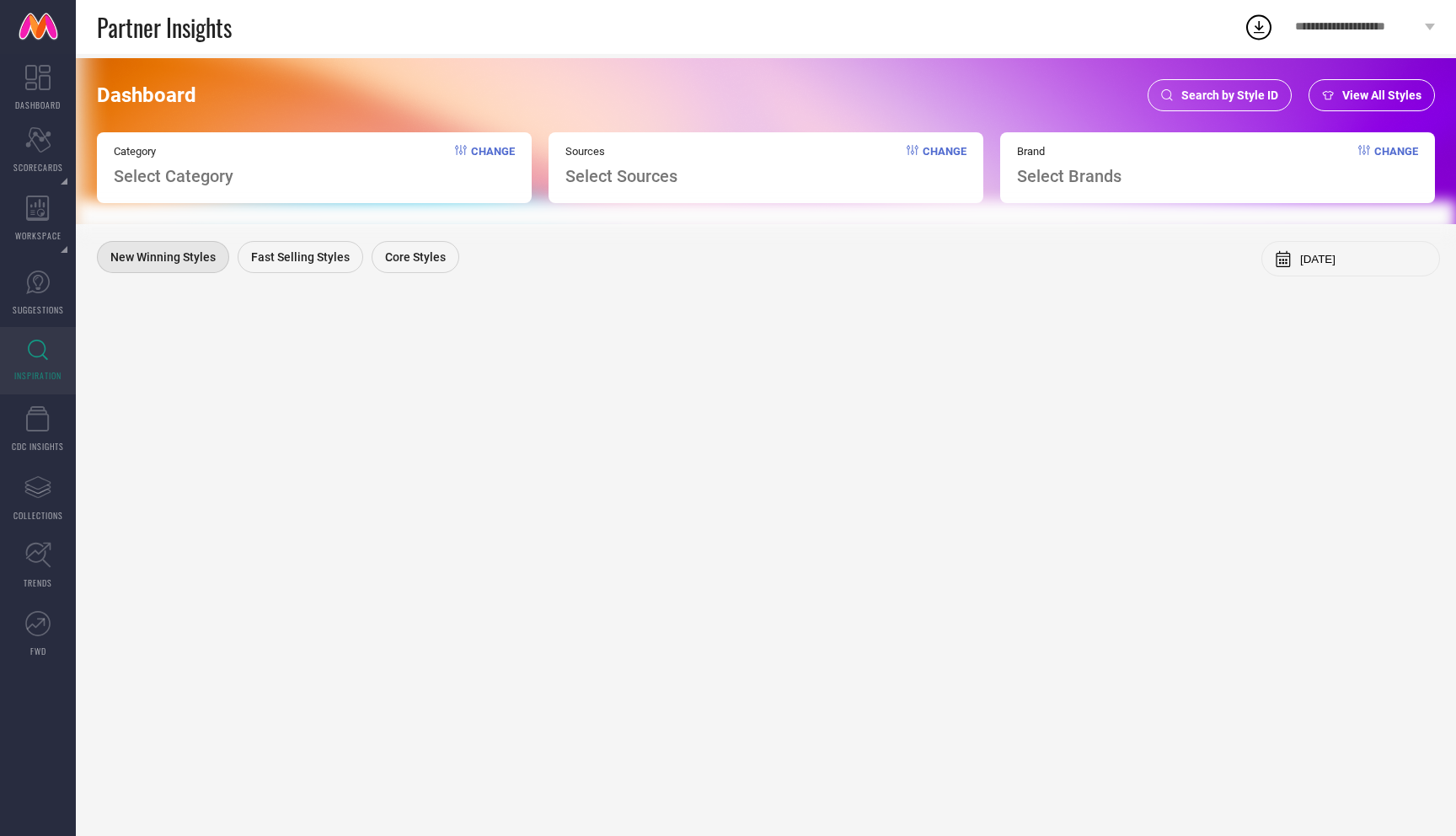 scroll, scrollTop: 0, scrollLeft: 0, axis: both 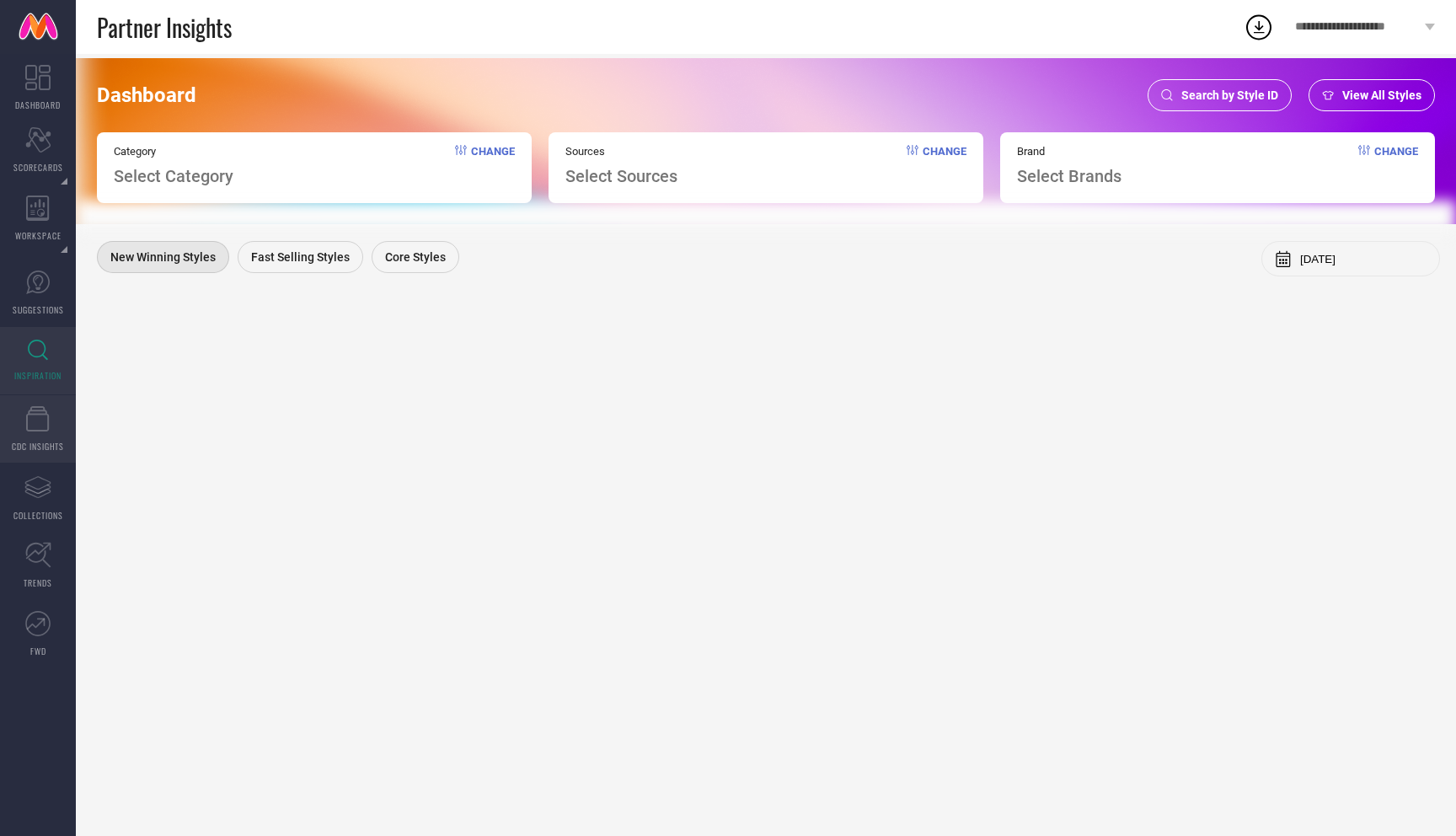 click 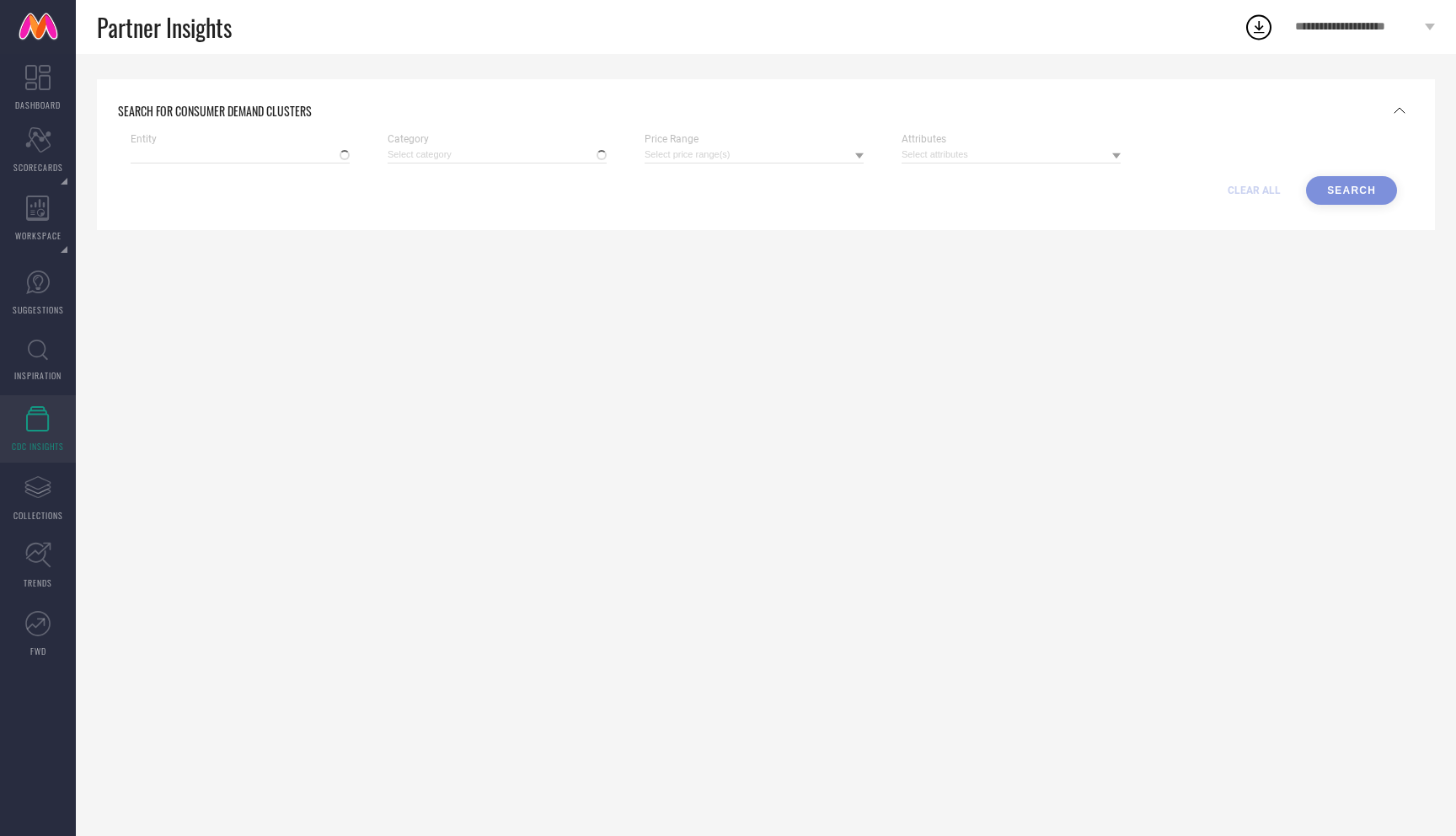 type on "ADIDAS" 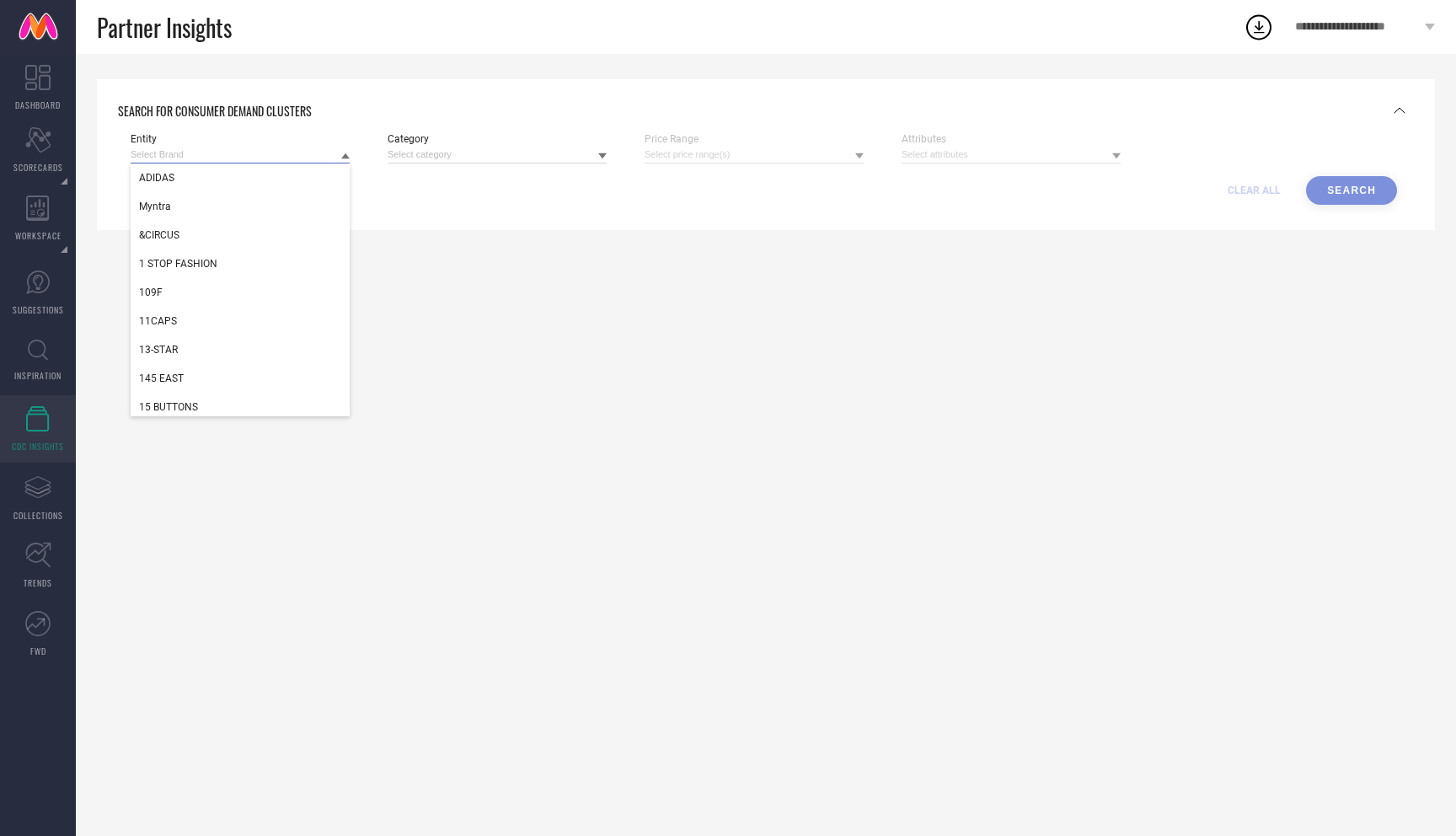 click at bounding box center (240, 154) 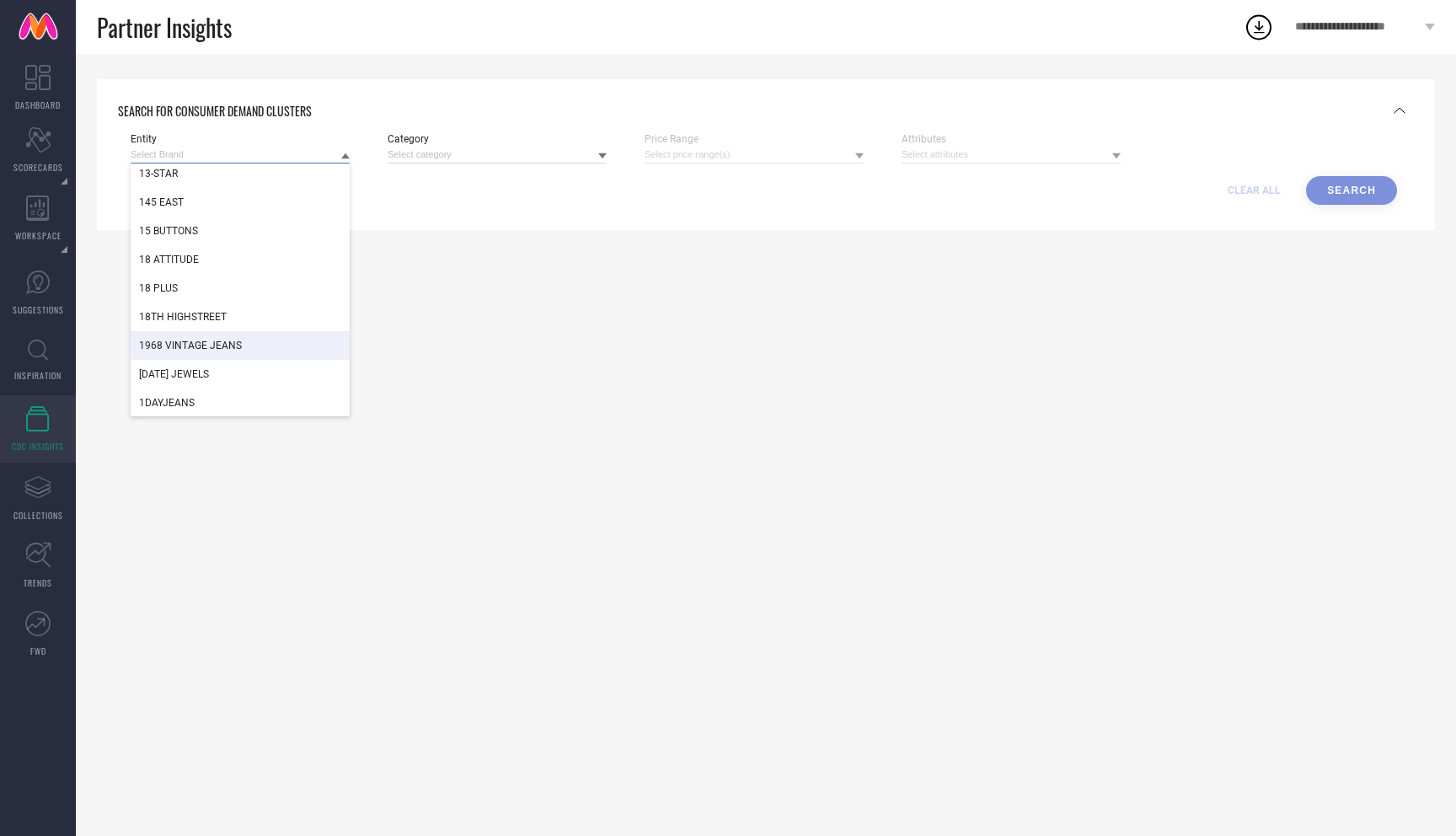 scroll, scrollTop: 177, scrollLeft: 0, axis: vertical 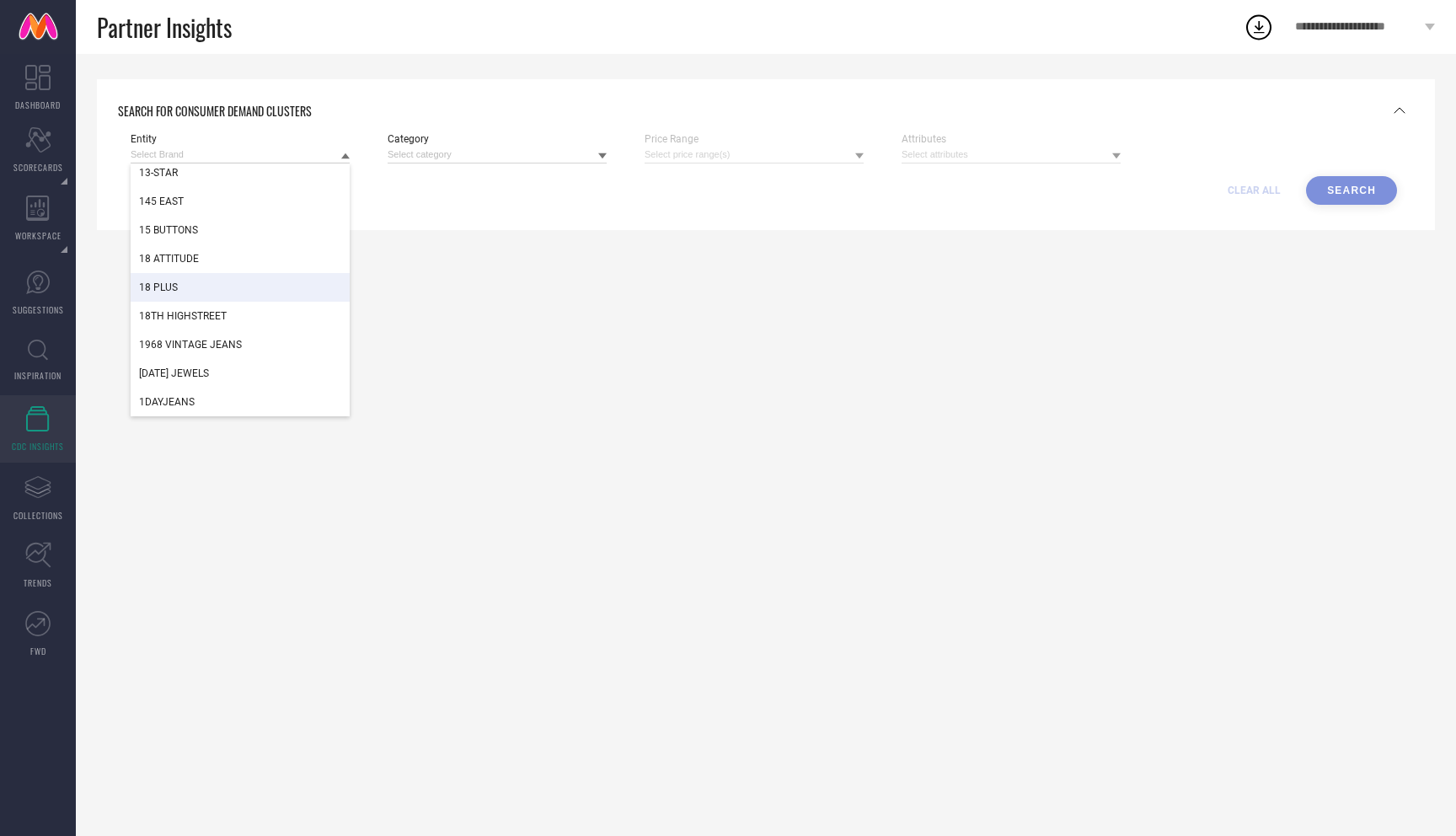 click on "18 PLUS" at bounding box center [240, 287] 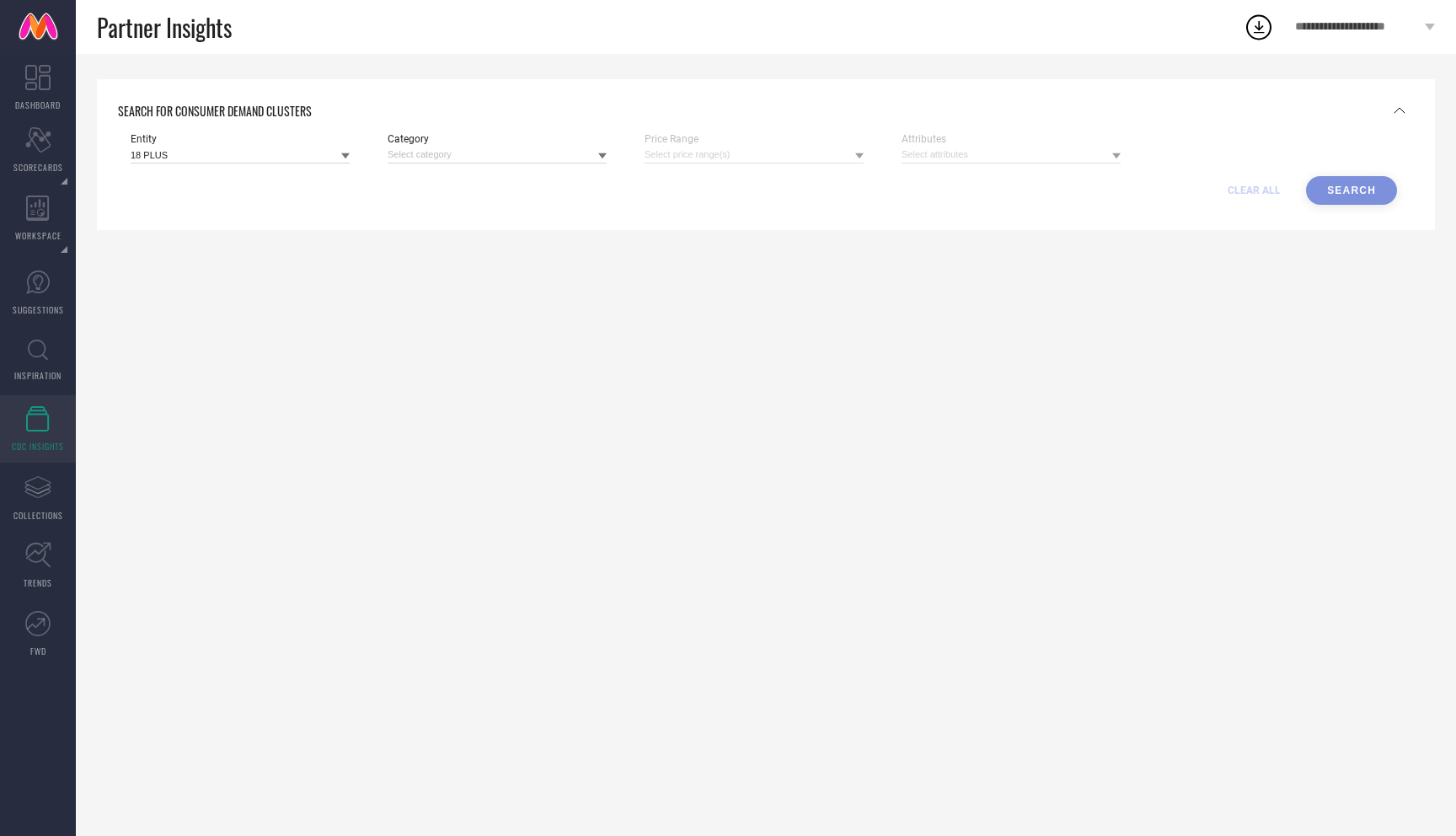 click on "CLEAR ALL Search" at bounding box center (763, 190) 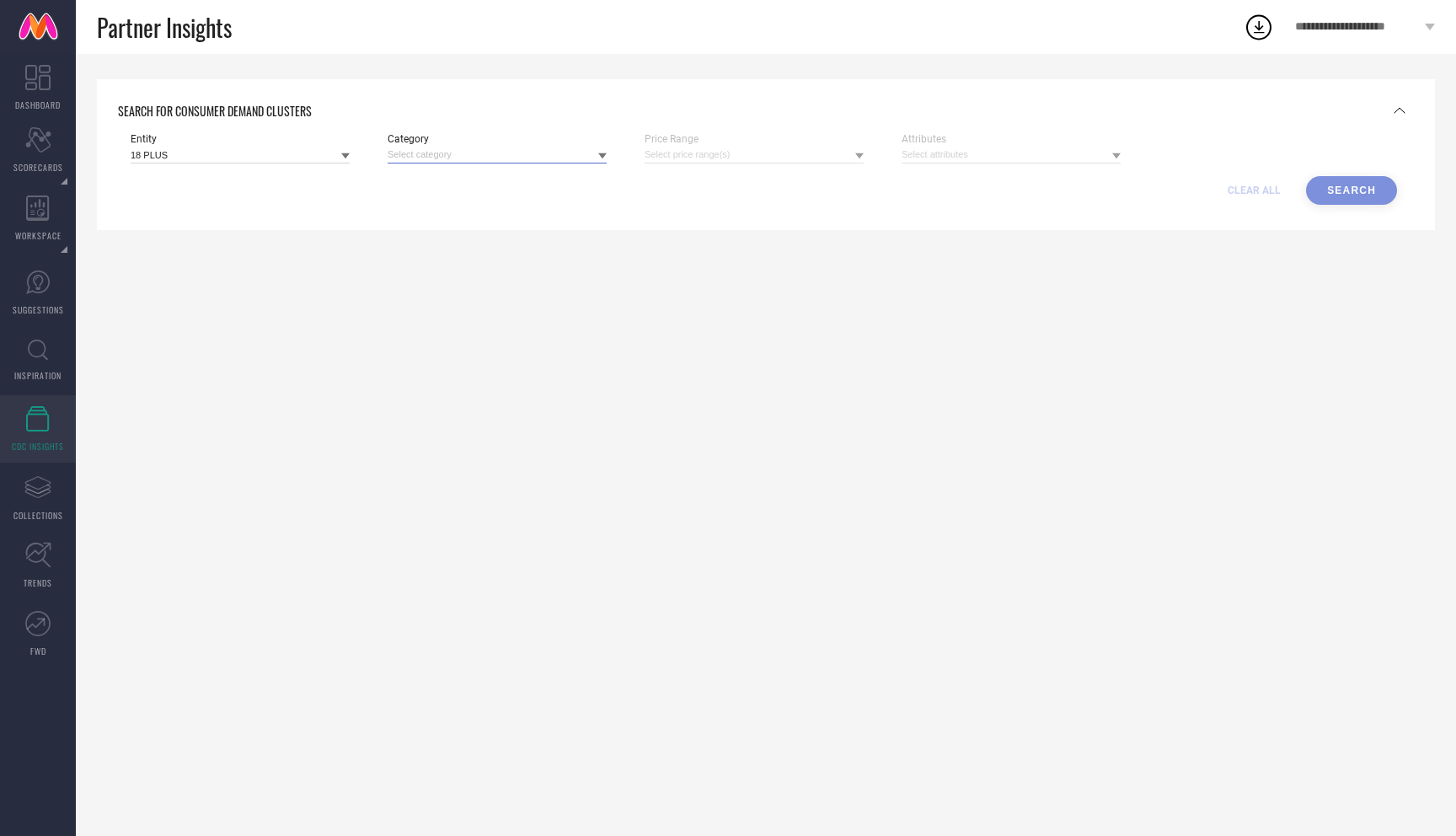 click at bounding box center (497, 154) 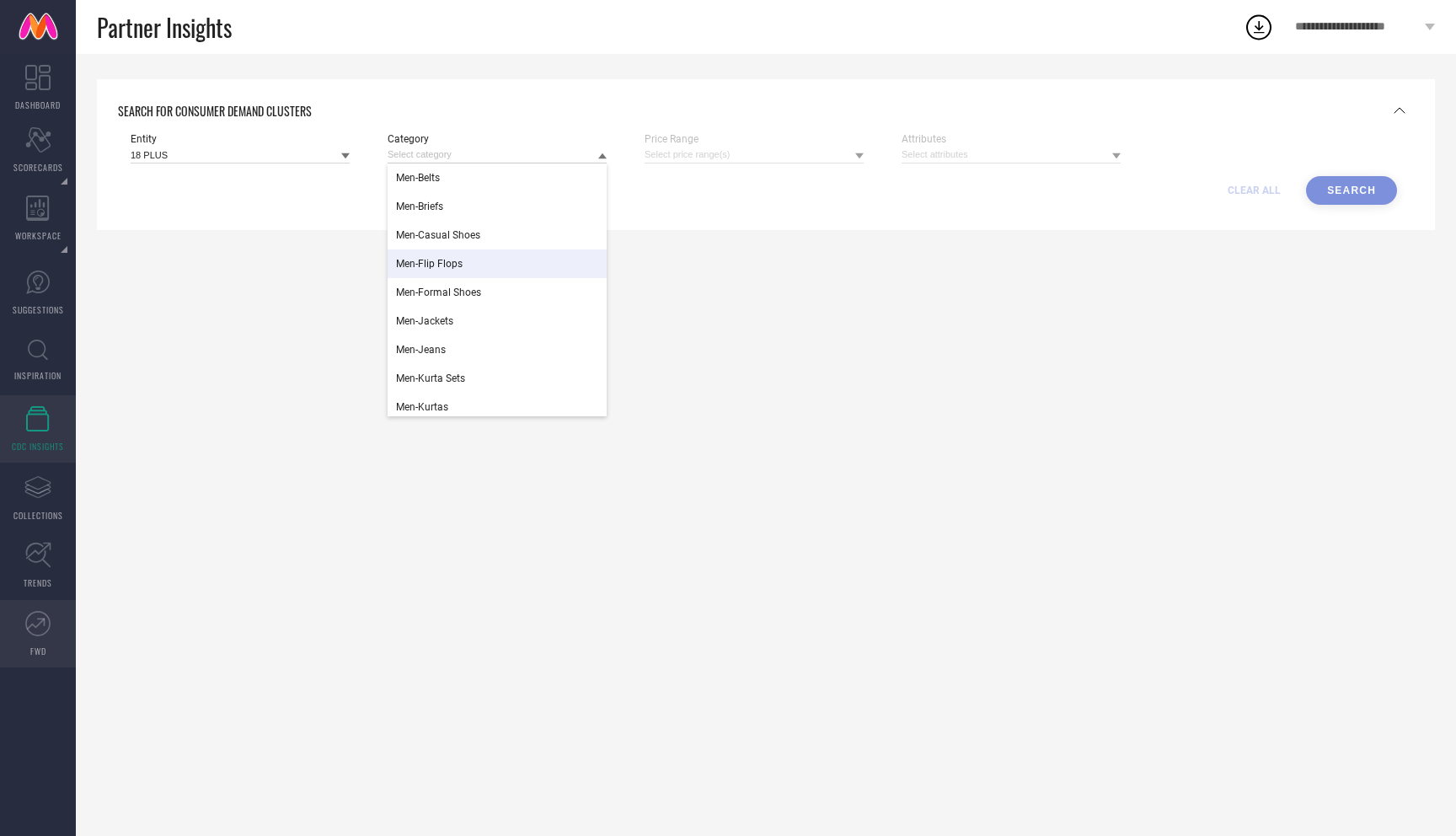 click 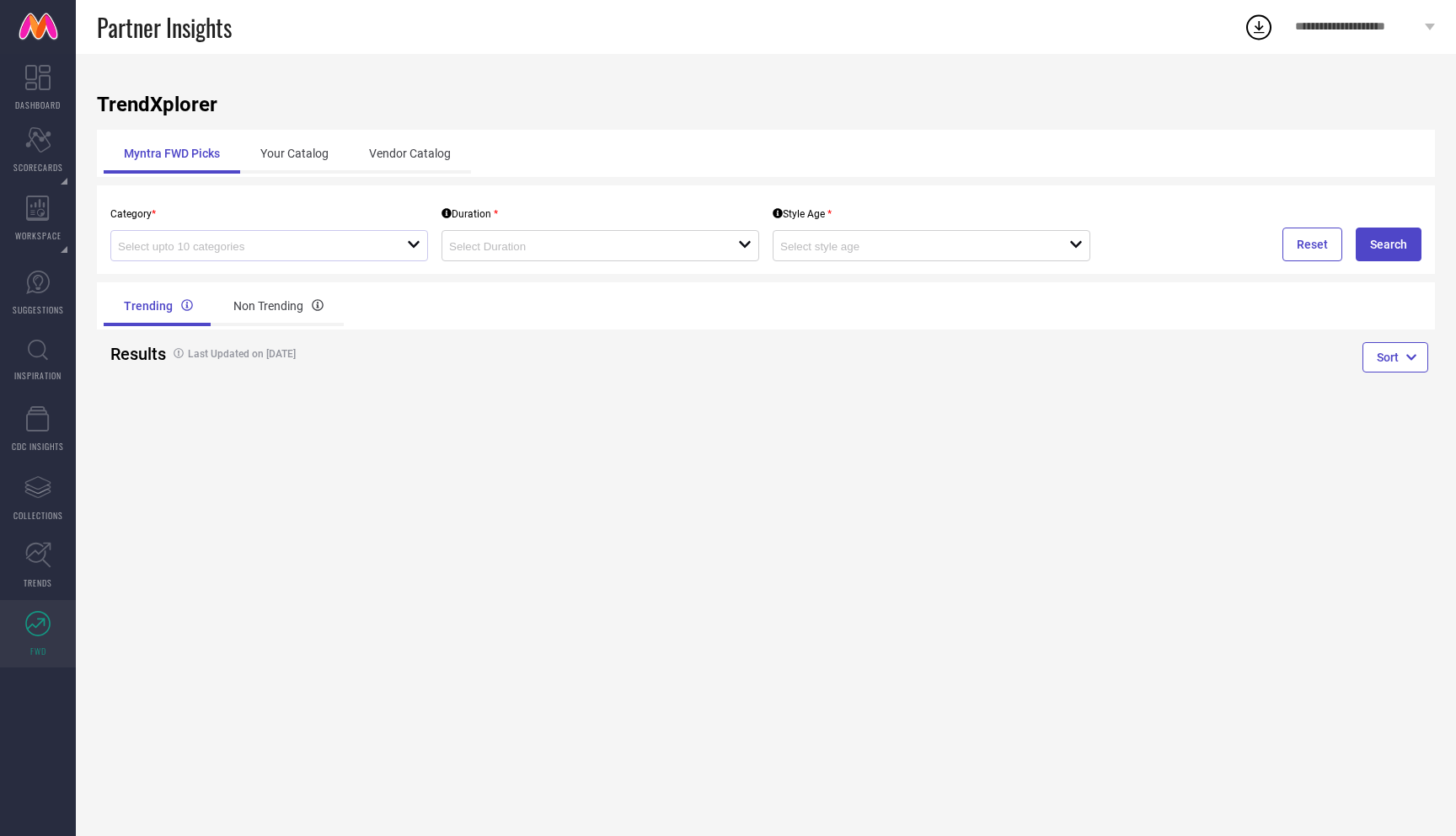 click on "open" at bounding box center [269, 245] 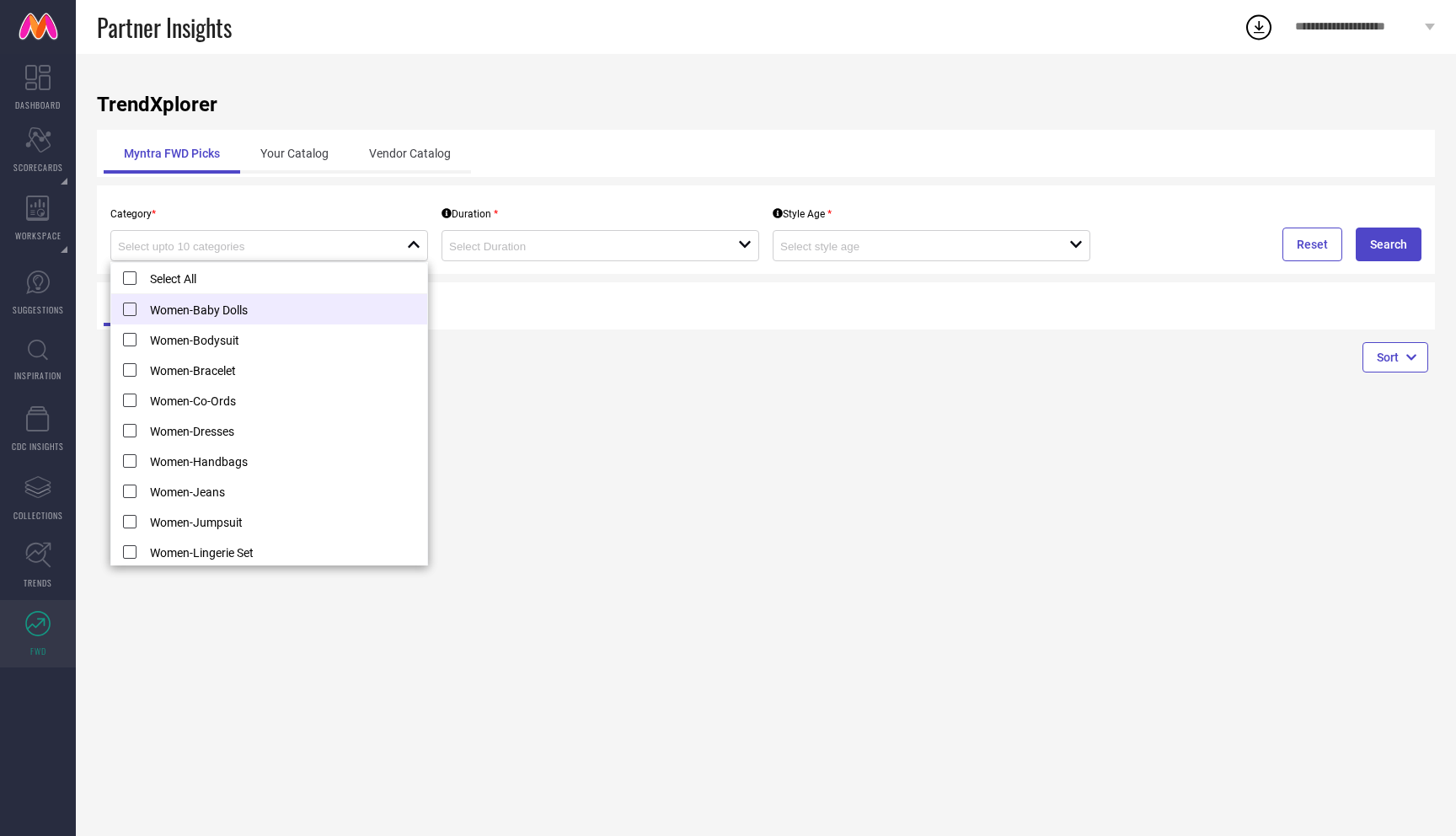 click on "Women-Baby Dolls" at bounding box center (269, 309) 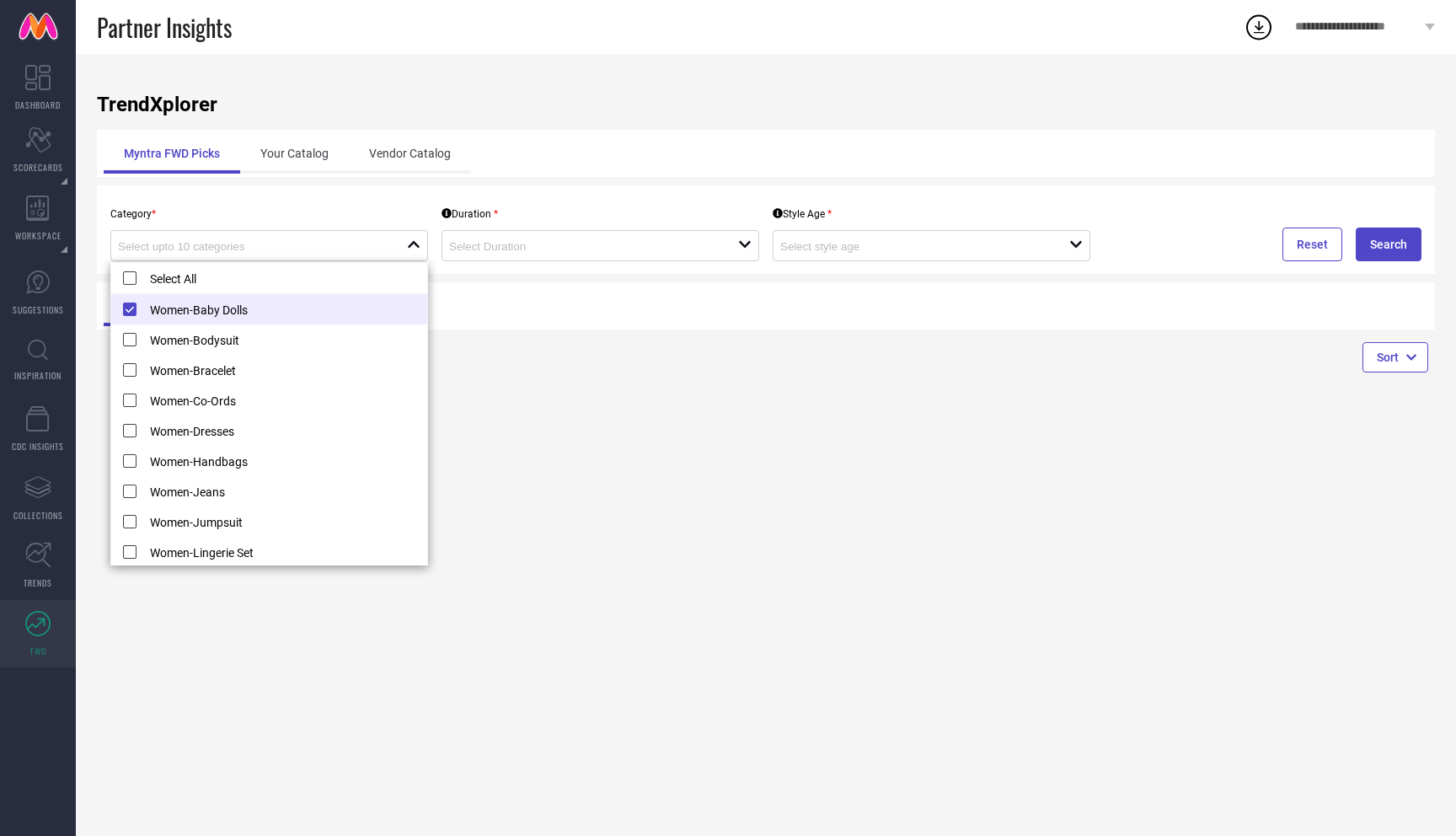 type on "Women-Baby Dolls" 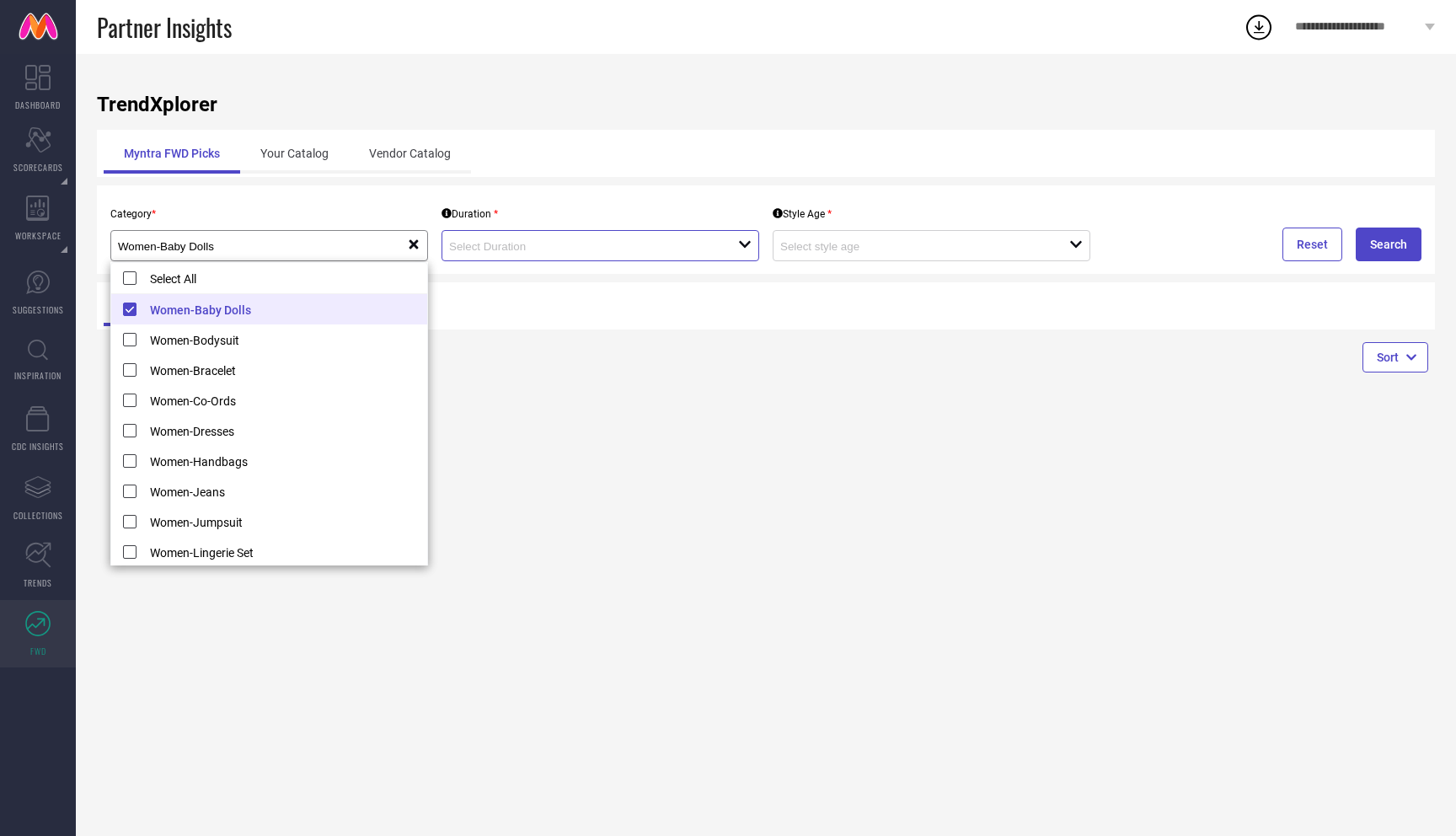 click at bounding box center (579, 246) 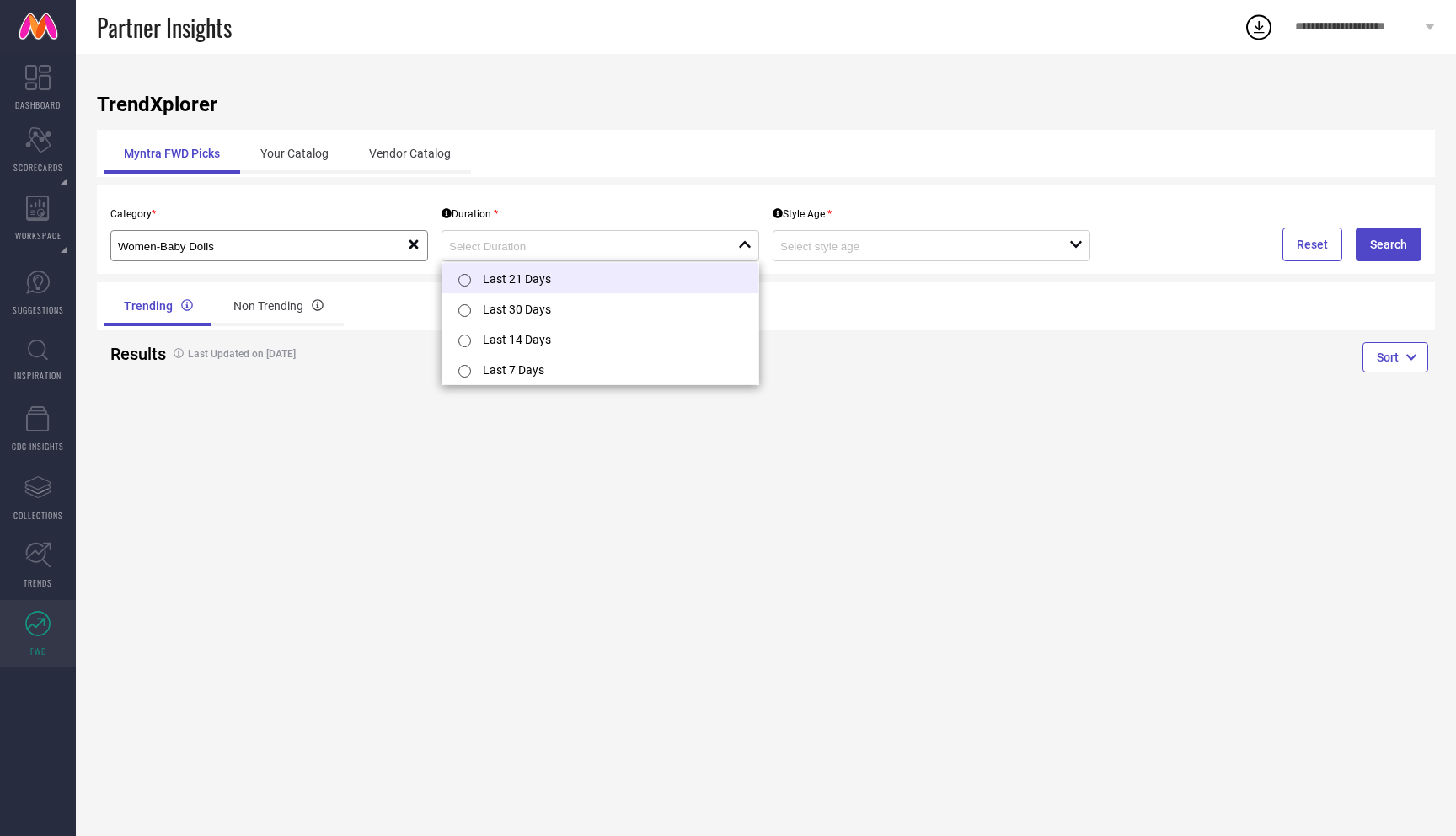 click on "Last 21 Days" at bounding box center [600, 278] 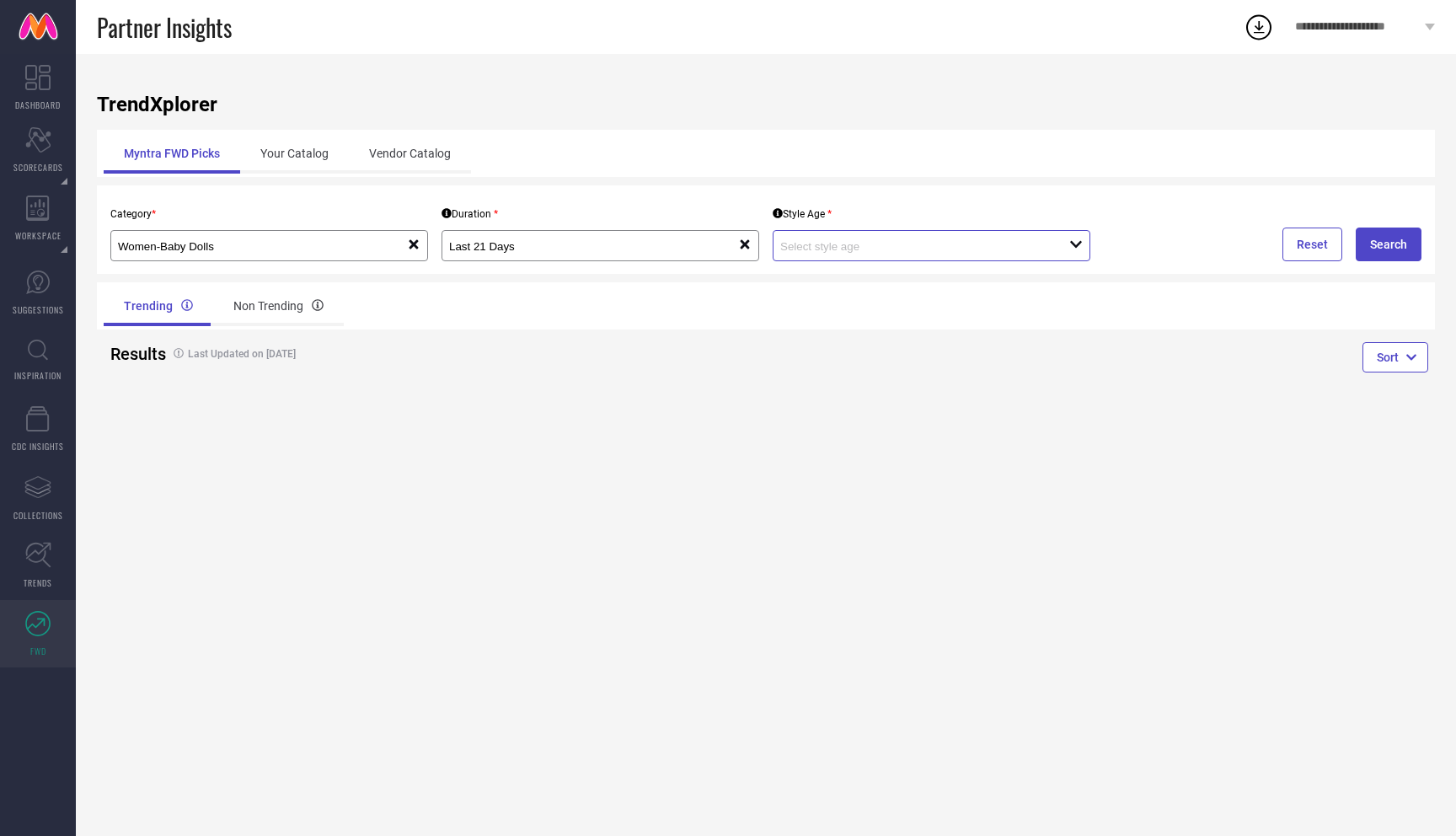 click at bounding box center [910, 246] 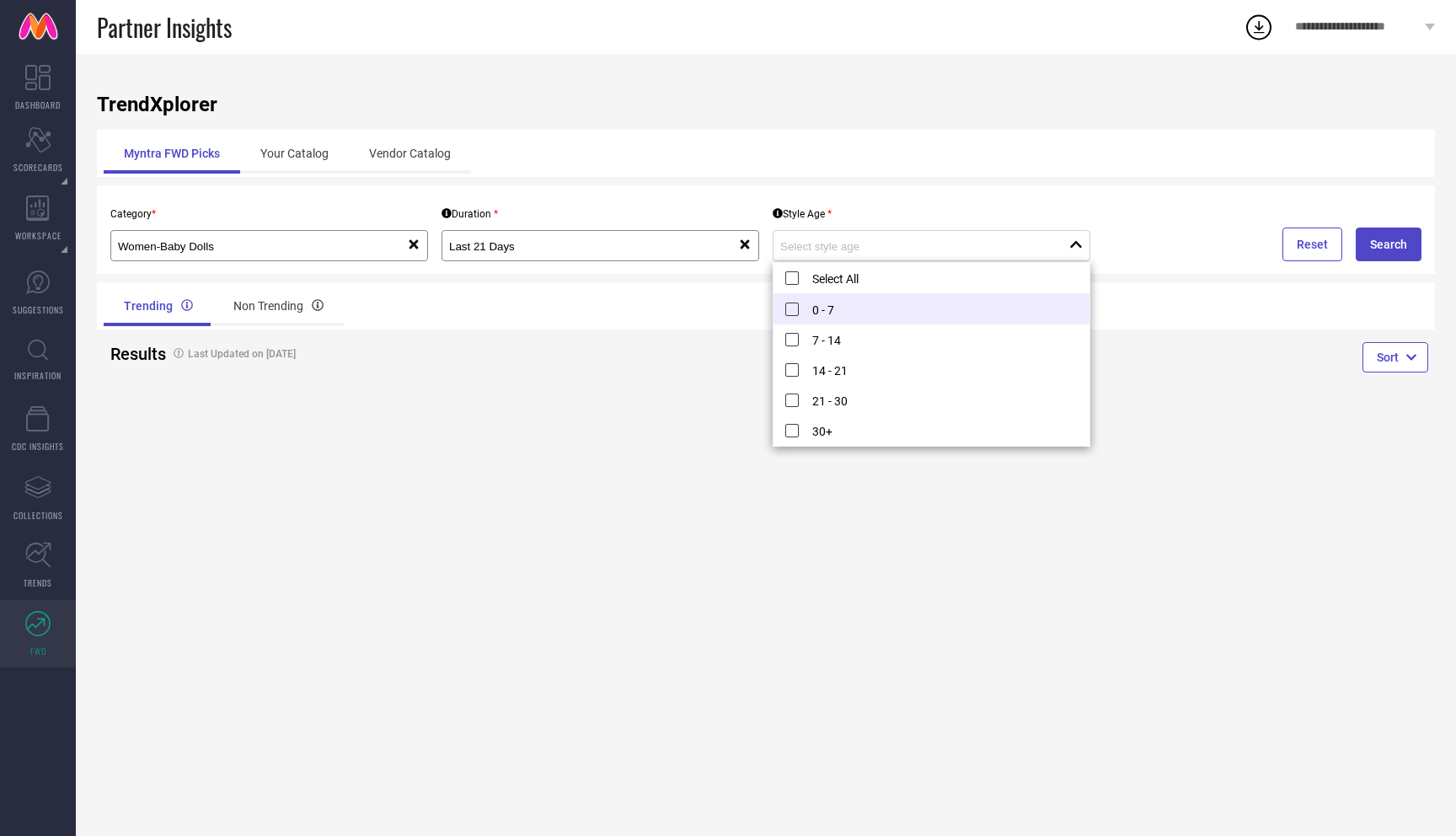 click on "0 - 7" at bounding box center (931, 309) 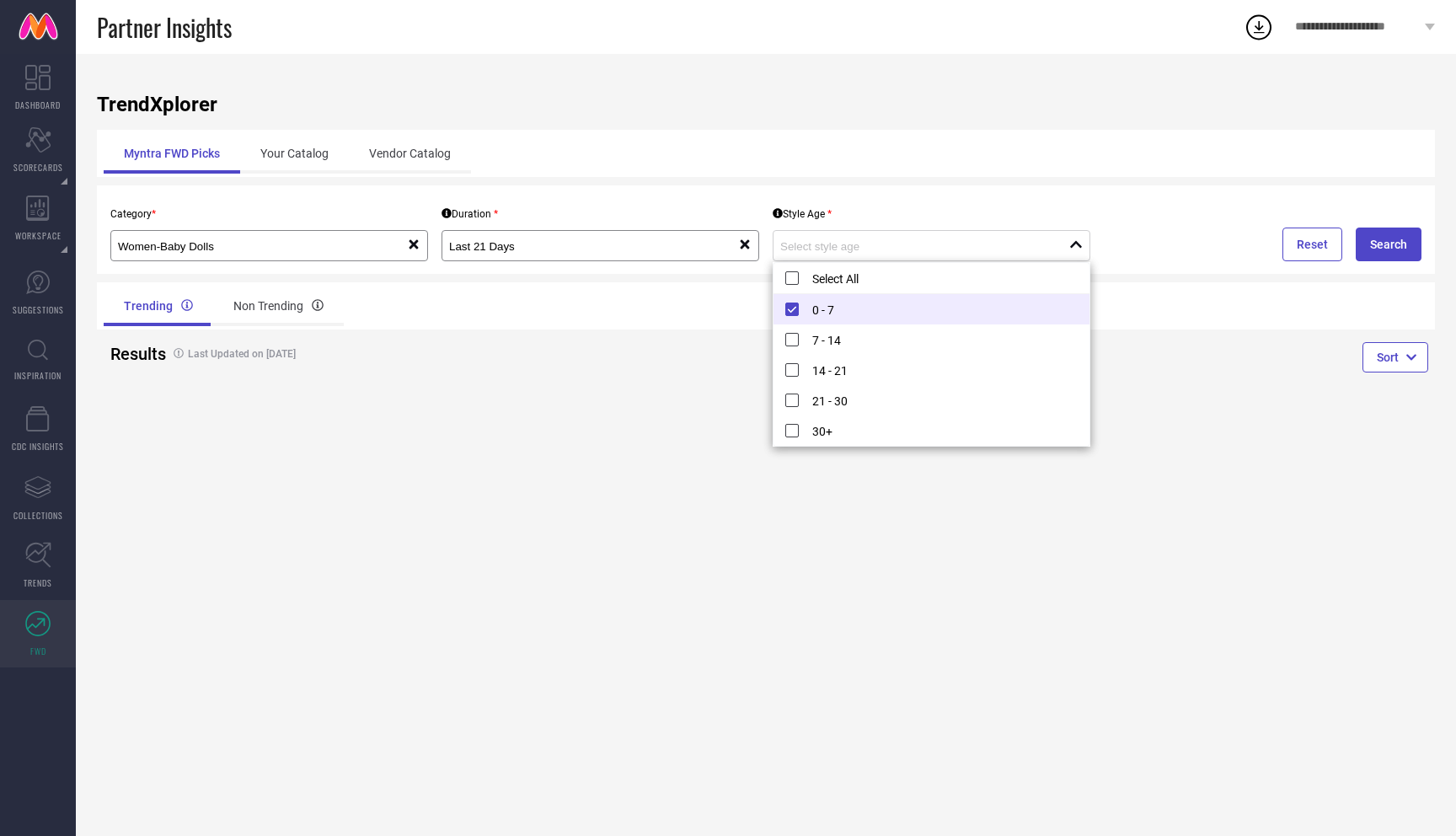type on "0 - 7" 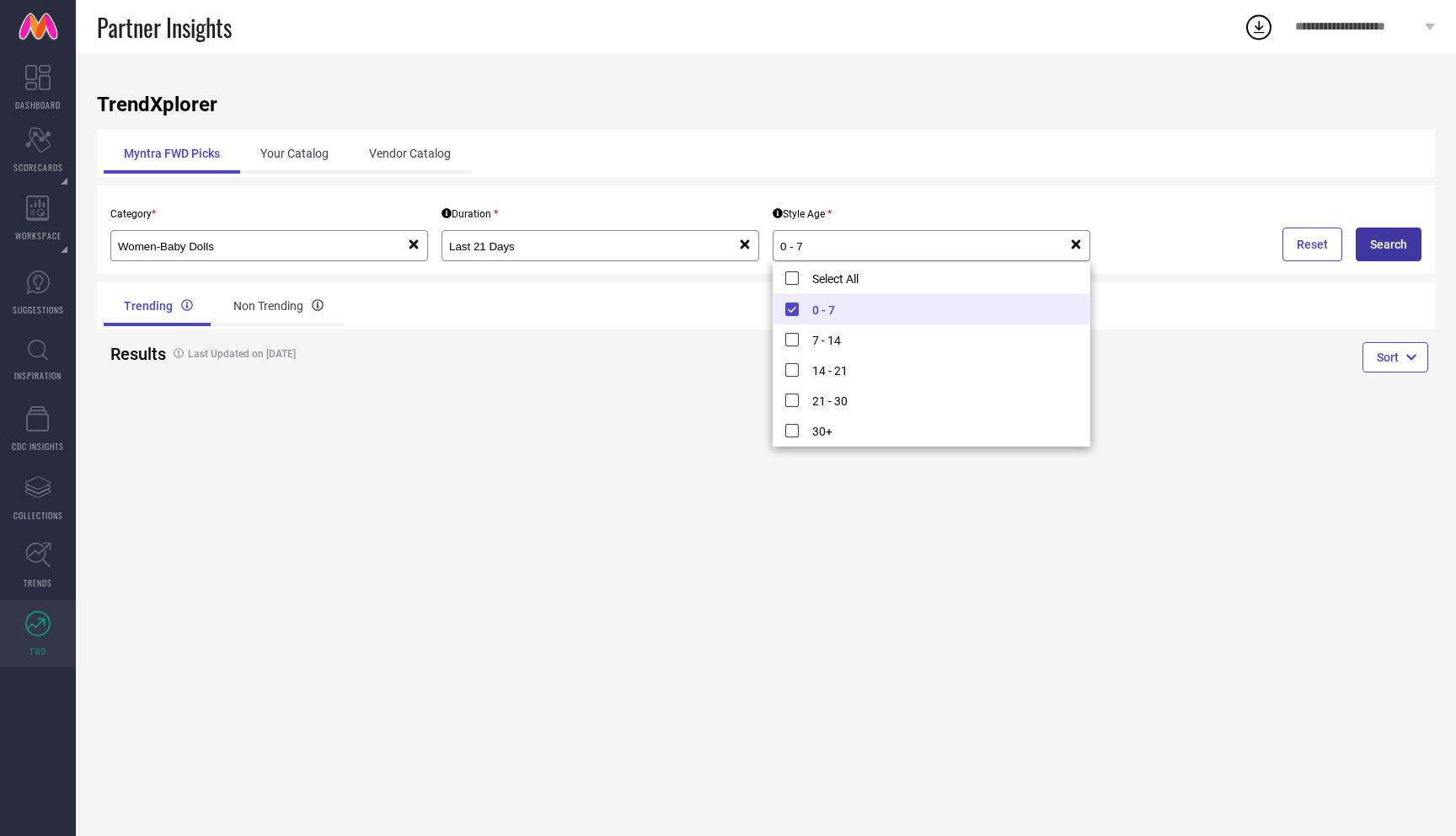 click on "Search" at bounding box center (1389, 244) 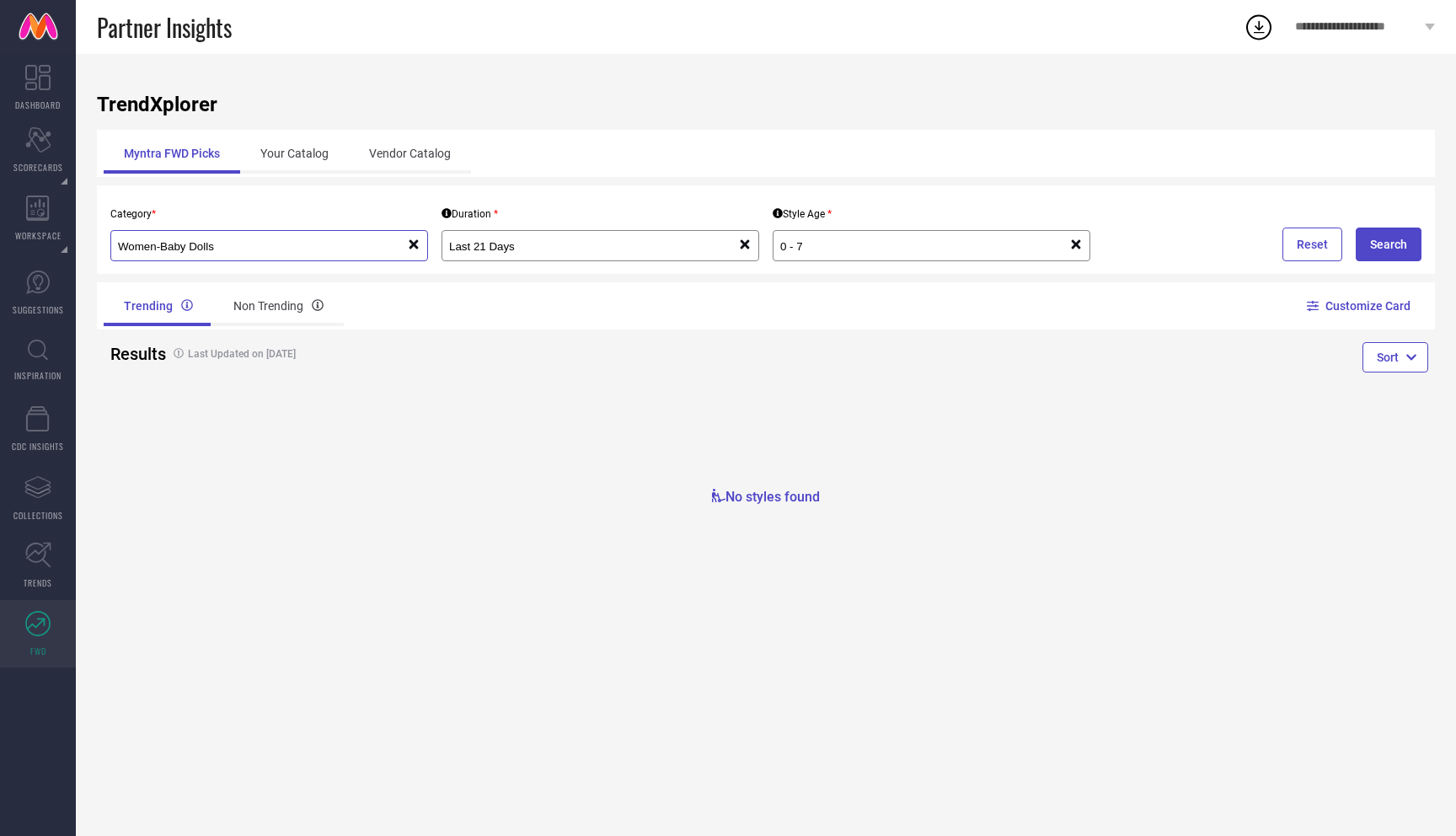 click on "Women-Baby Dolls" at bounding box center [248, 246] 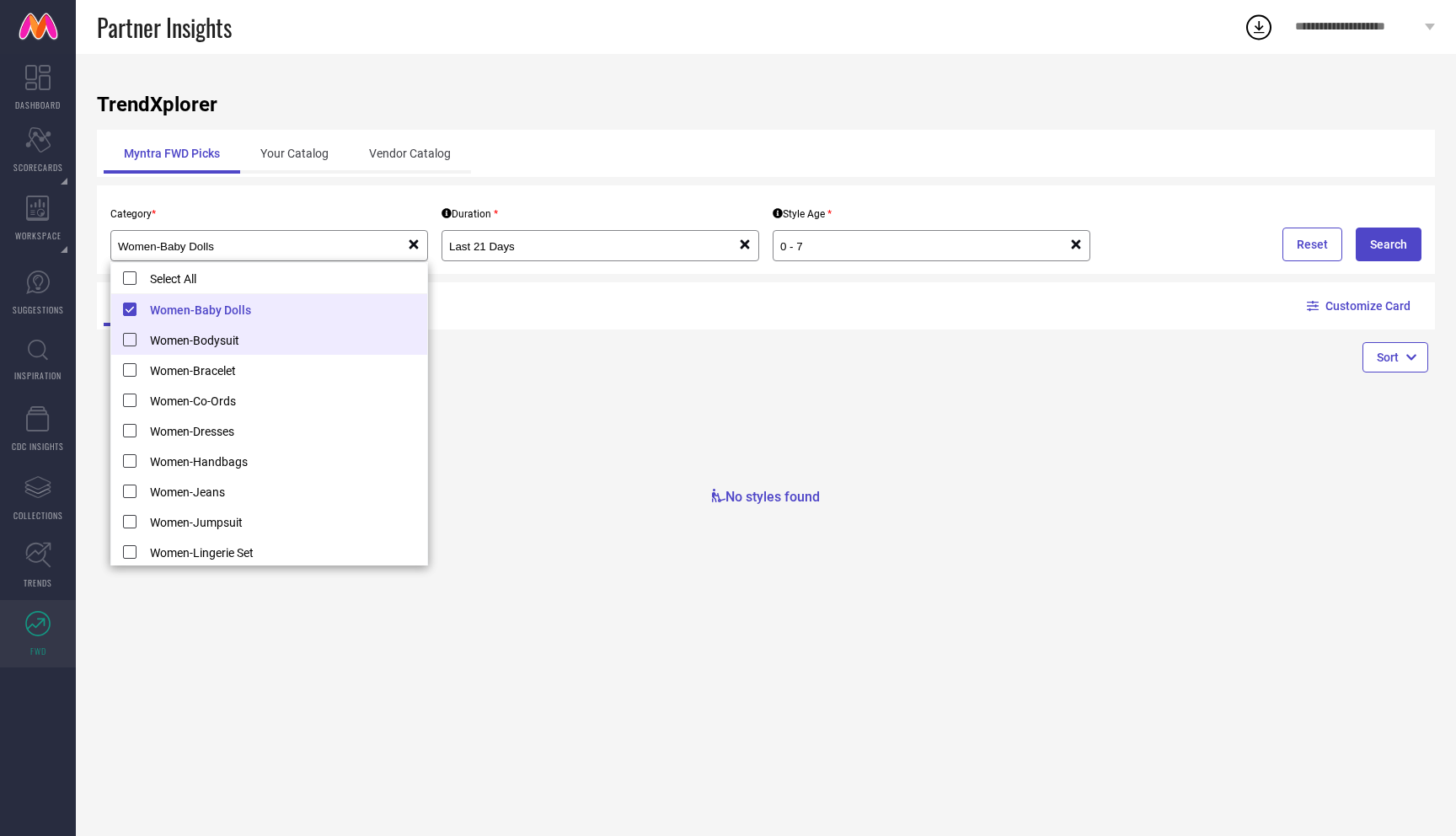 click on "Women-Bodysuit" at bounding box center [269, 340] 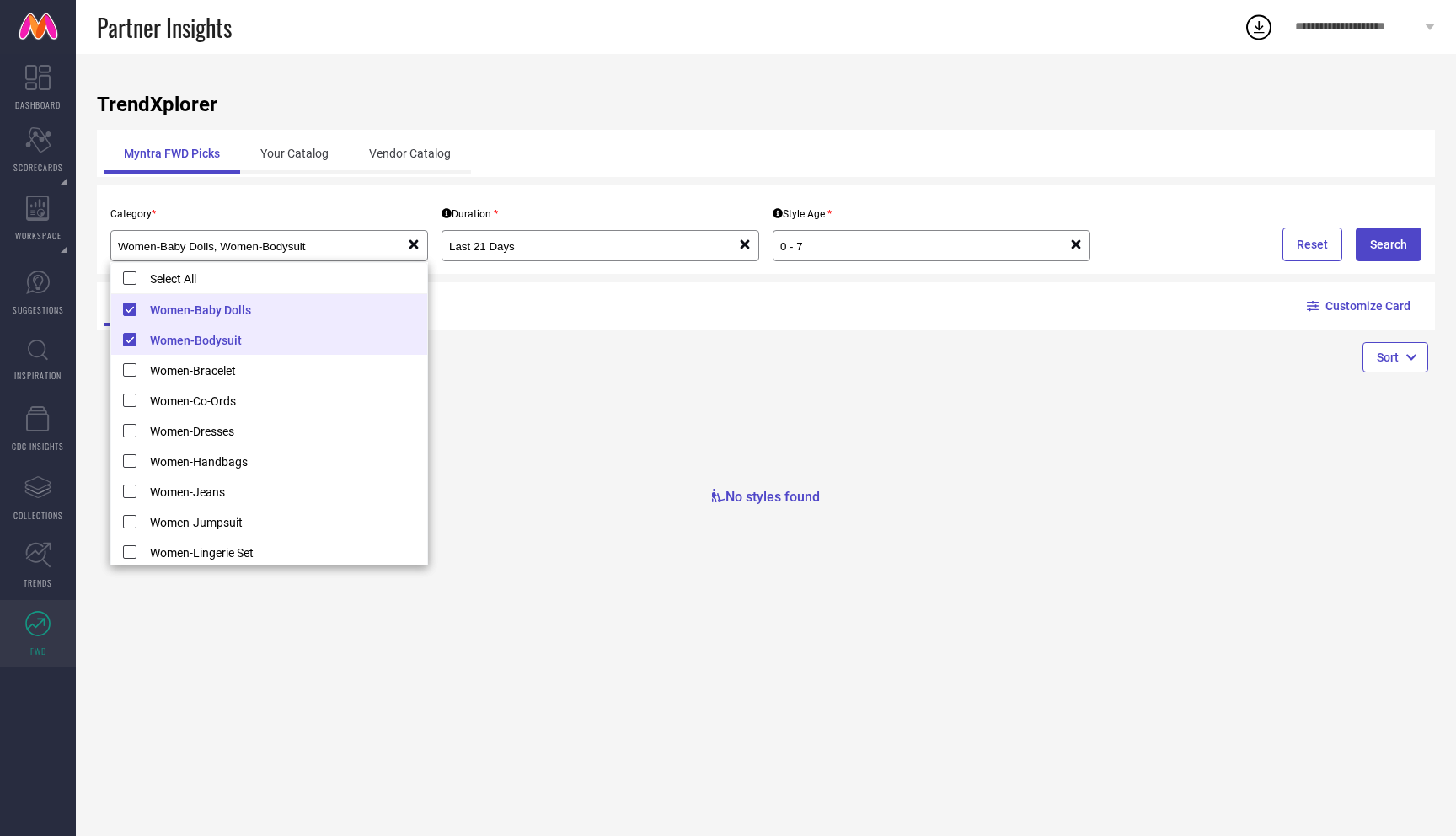 click on "Women-Baby Dolls" at bounding box center (269, 309) 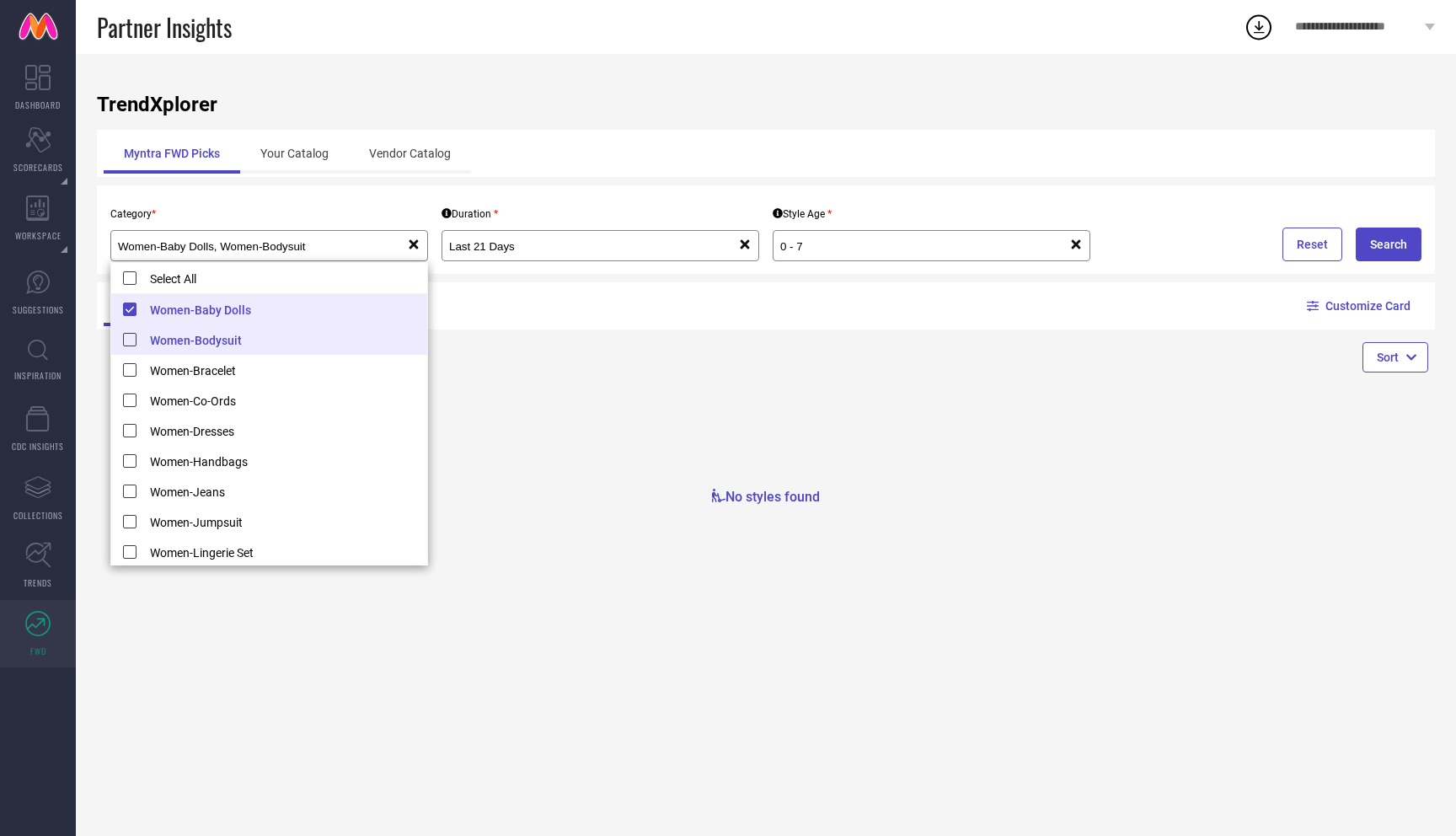 type on "Women-Bodysuit" 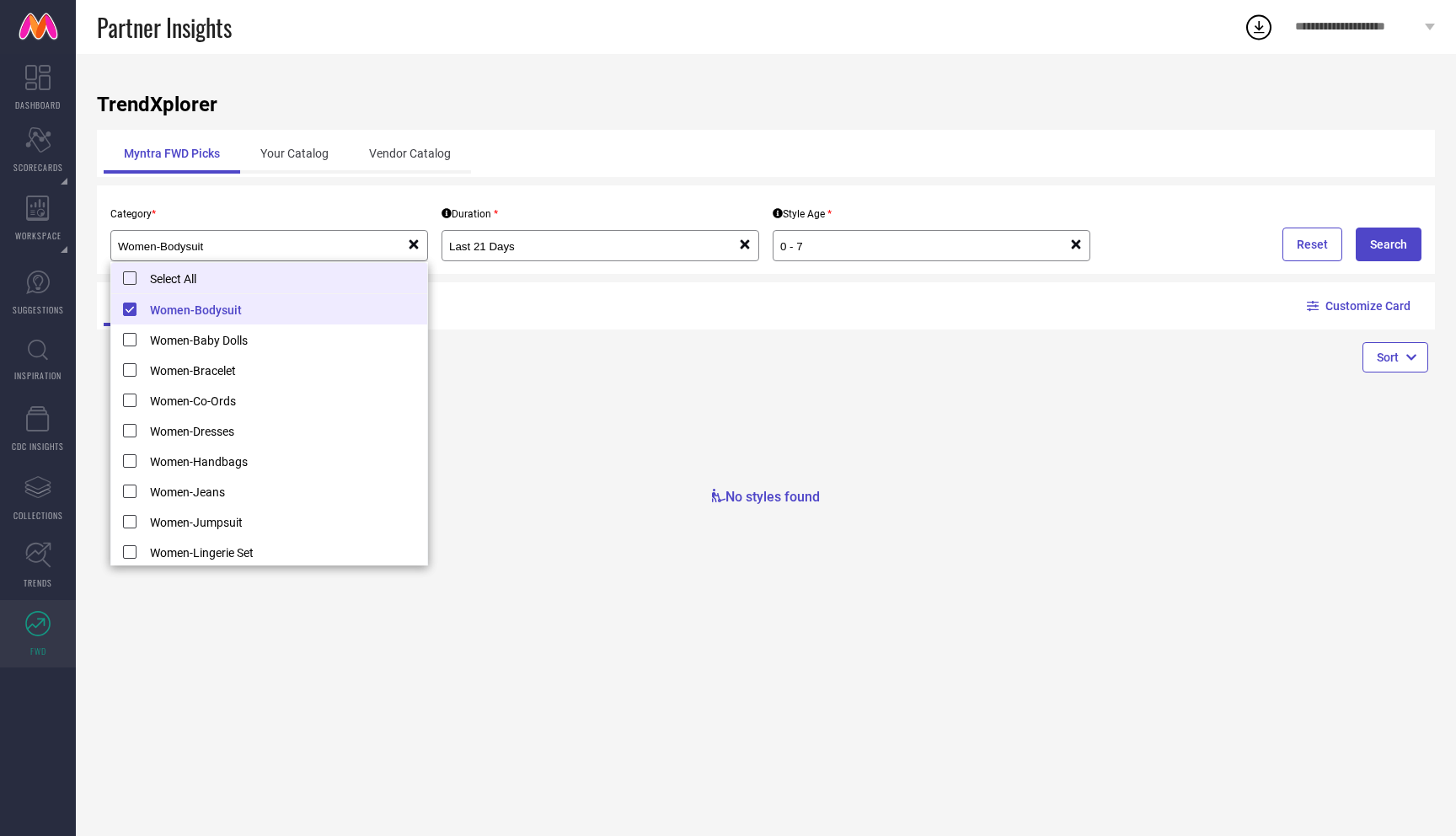 click on "Select All" at bounding box center (269, 278) 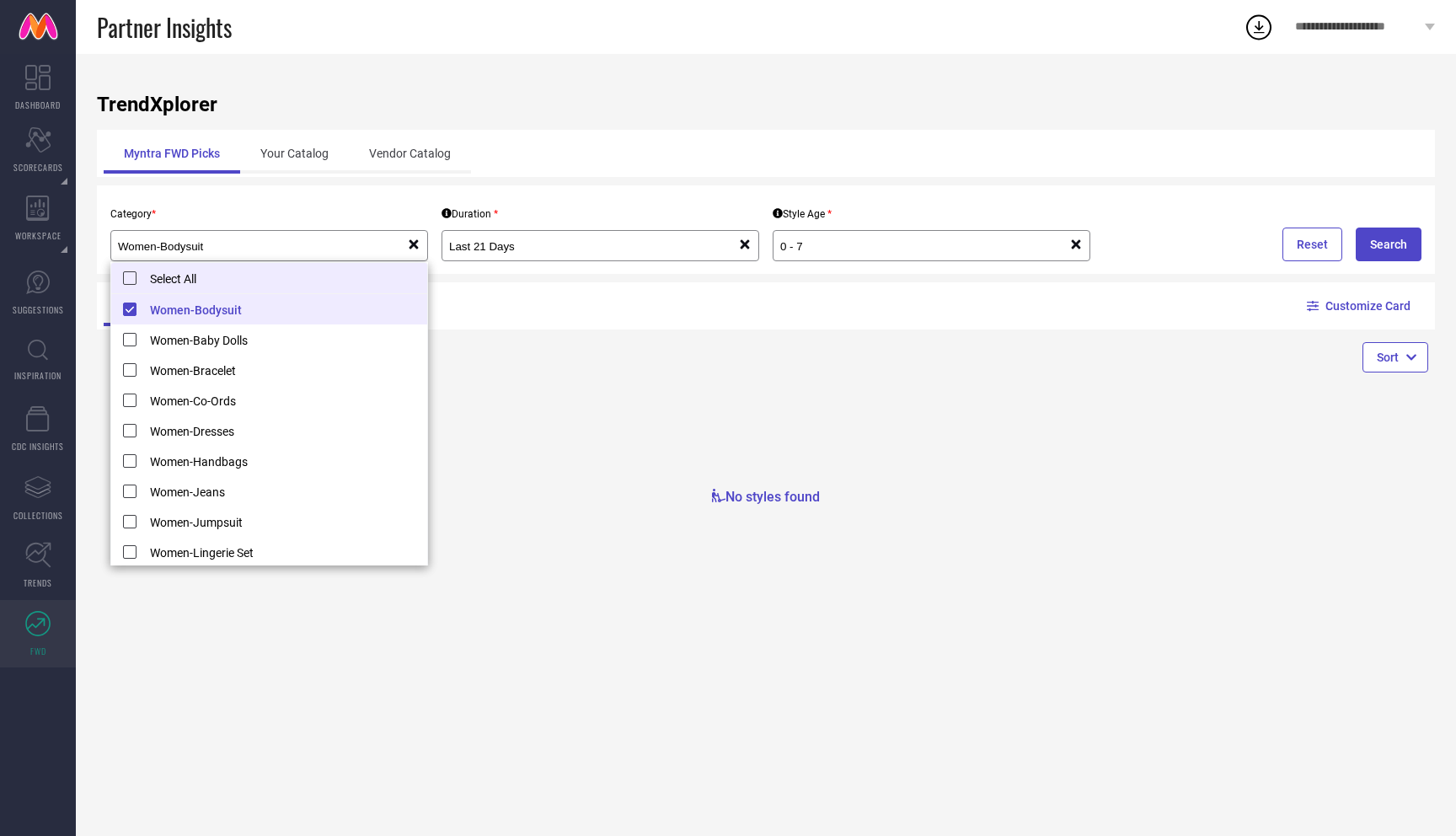 click on "Select All" at bounding box center (269, 278) 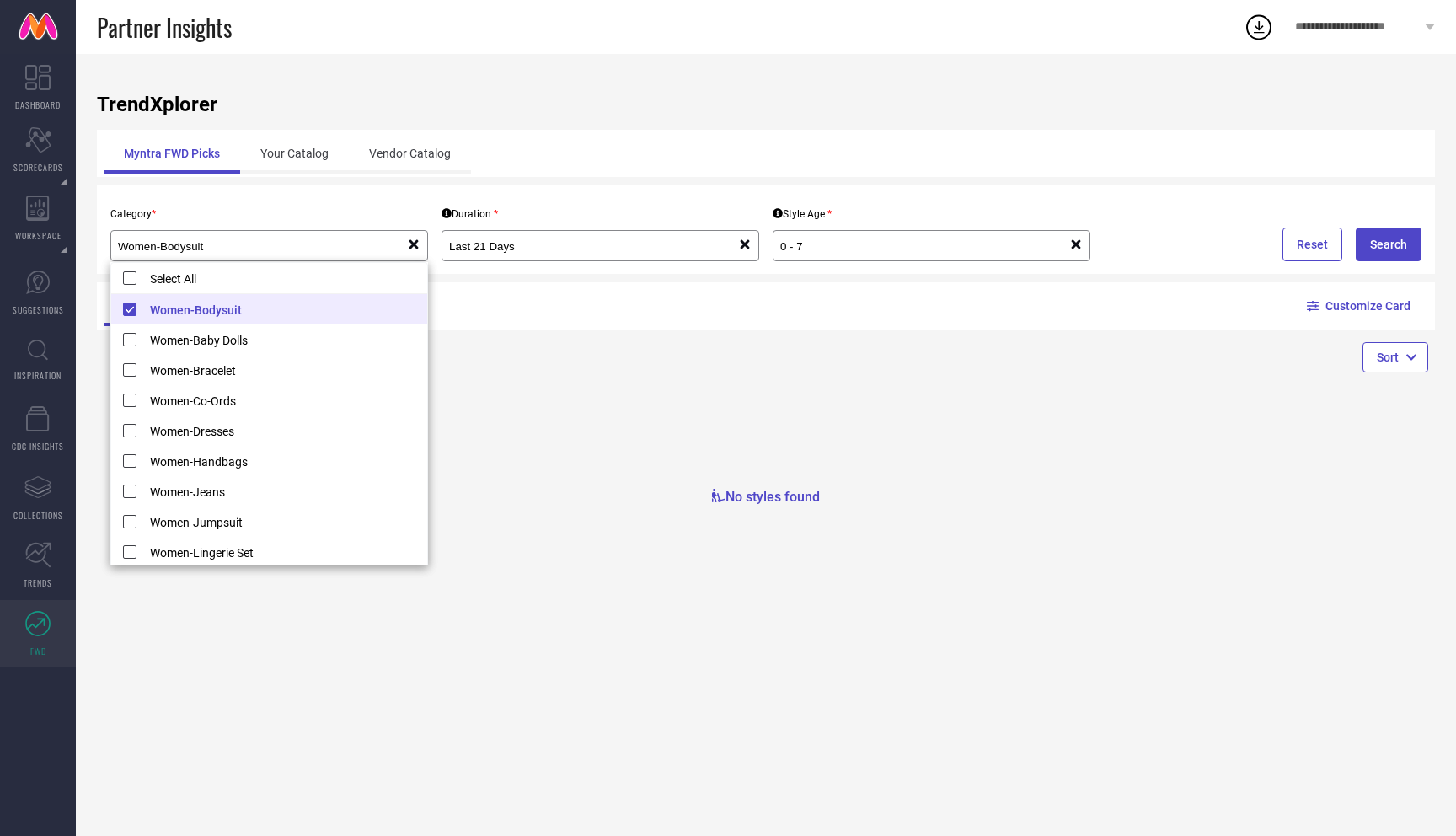 click on "Women-Bodysuit" at bounding box center [269, 309] 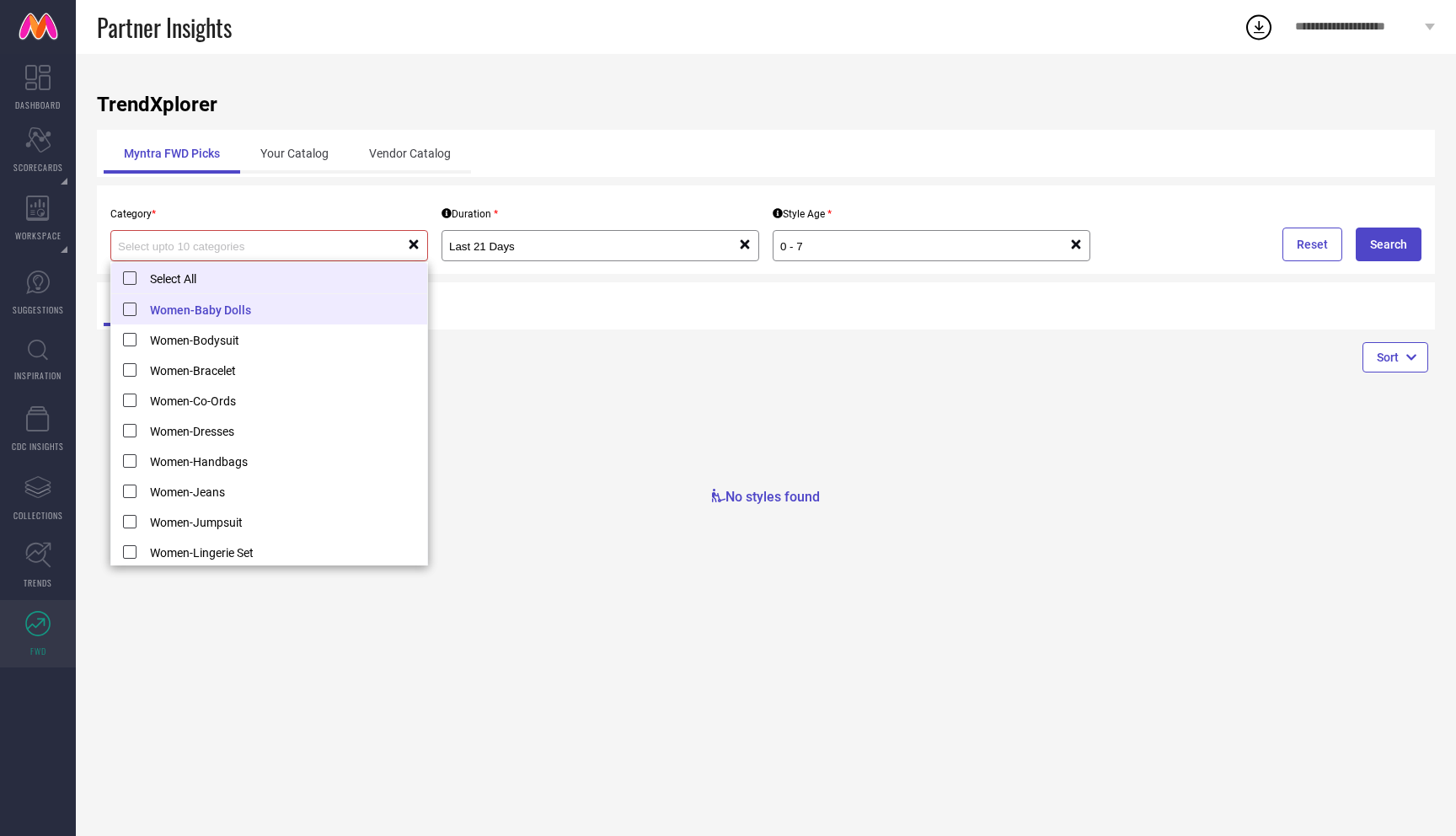 click on "Select All" at bounding box center [269, 278] 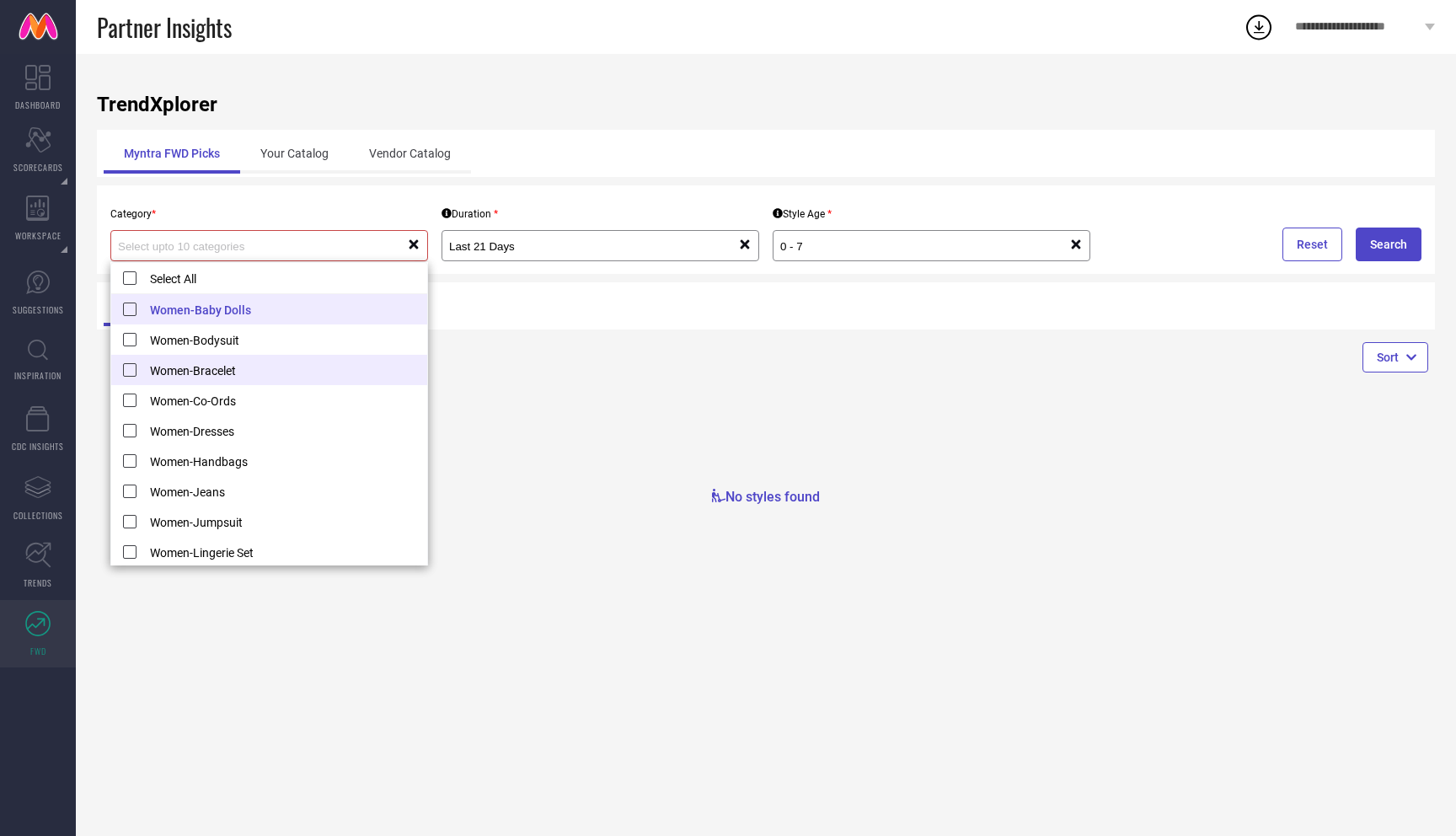 click on "Women-Bracelet" at bounding box center (269, 370) 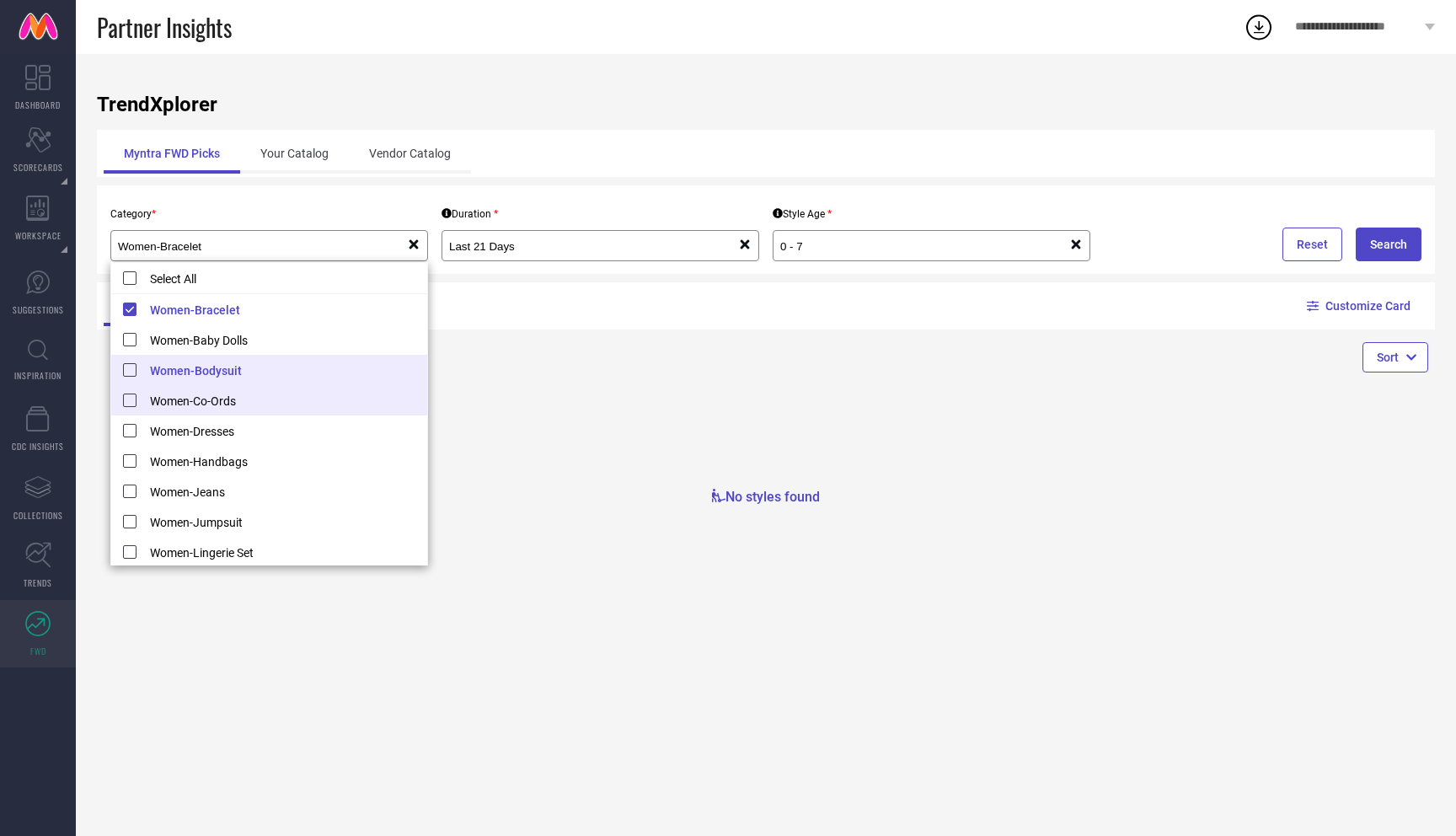 click on "Women-Co-Ords" at bounding box center [269, 400] 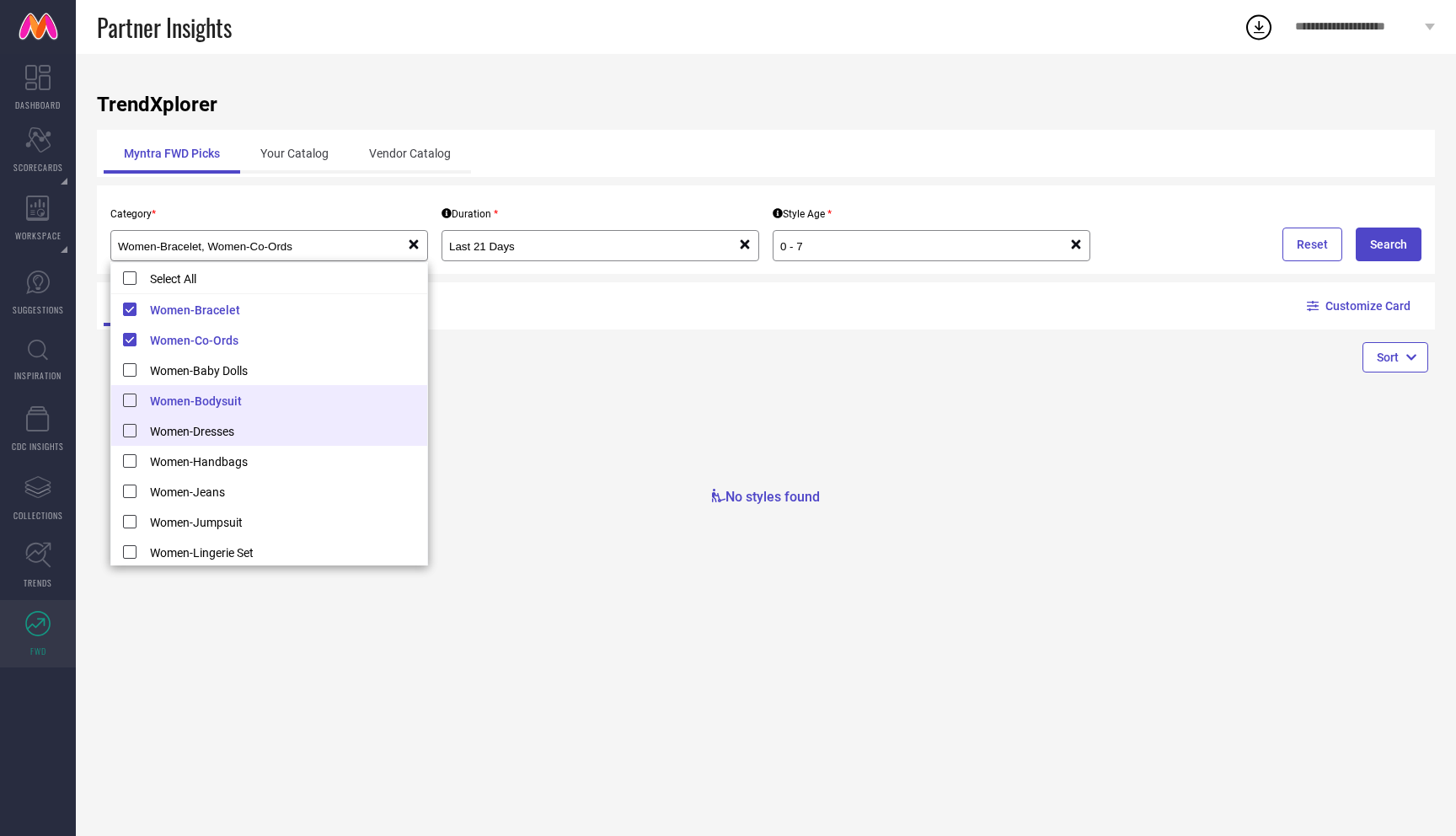 click on "Women-Dresses" at bounding box center (269, 431) 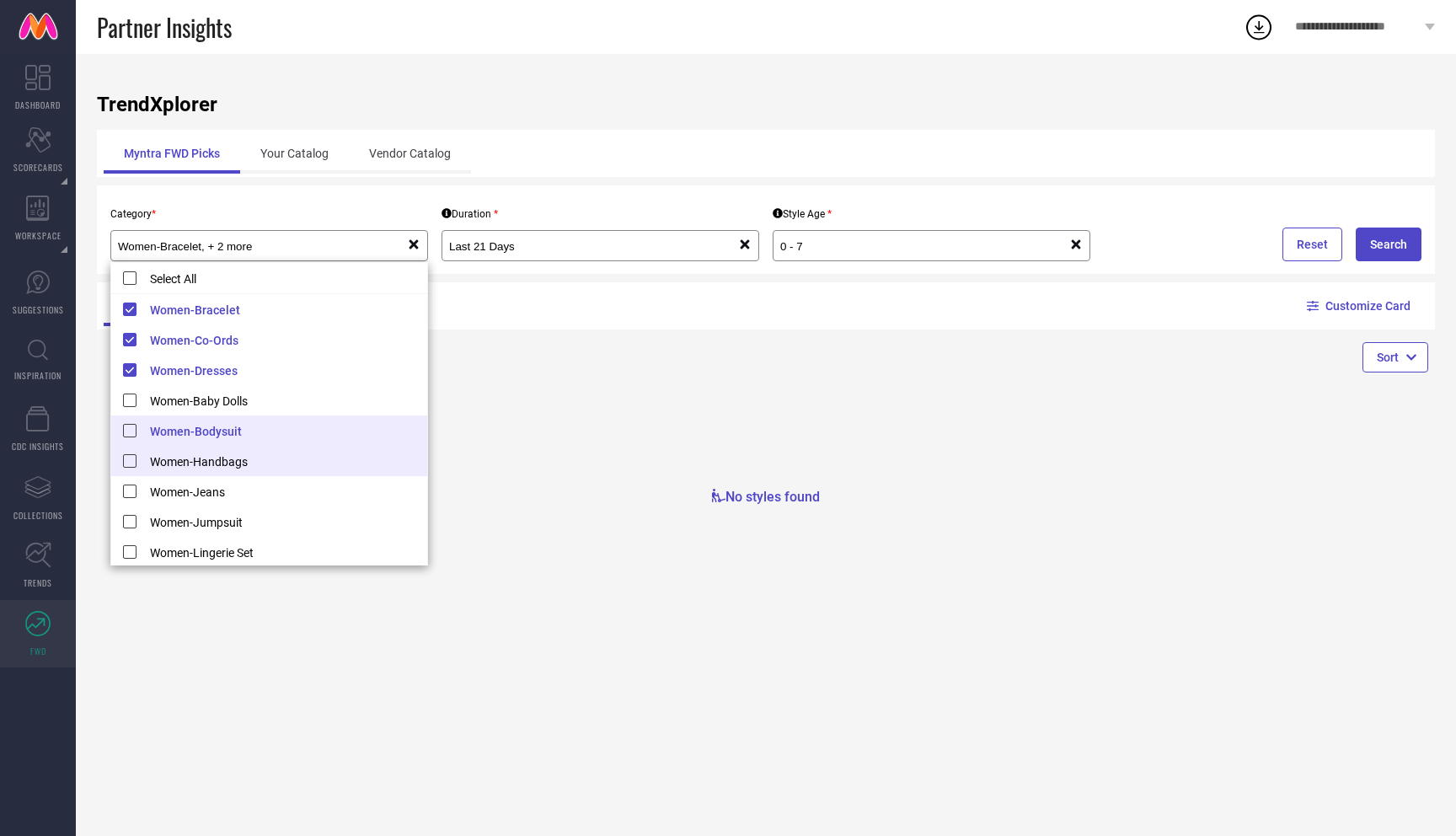 click on "Women-Handbags" at bounding box center (269, 461) 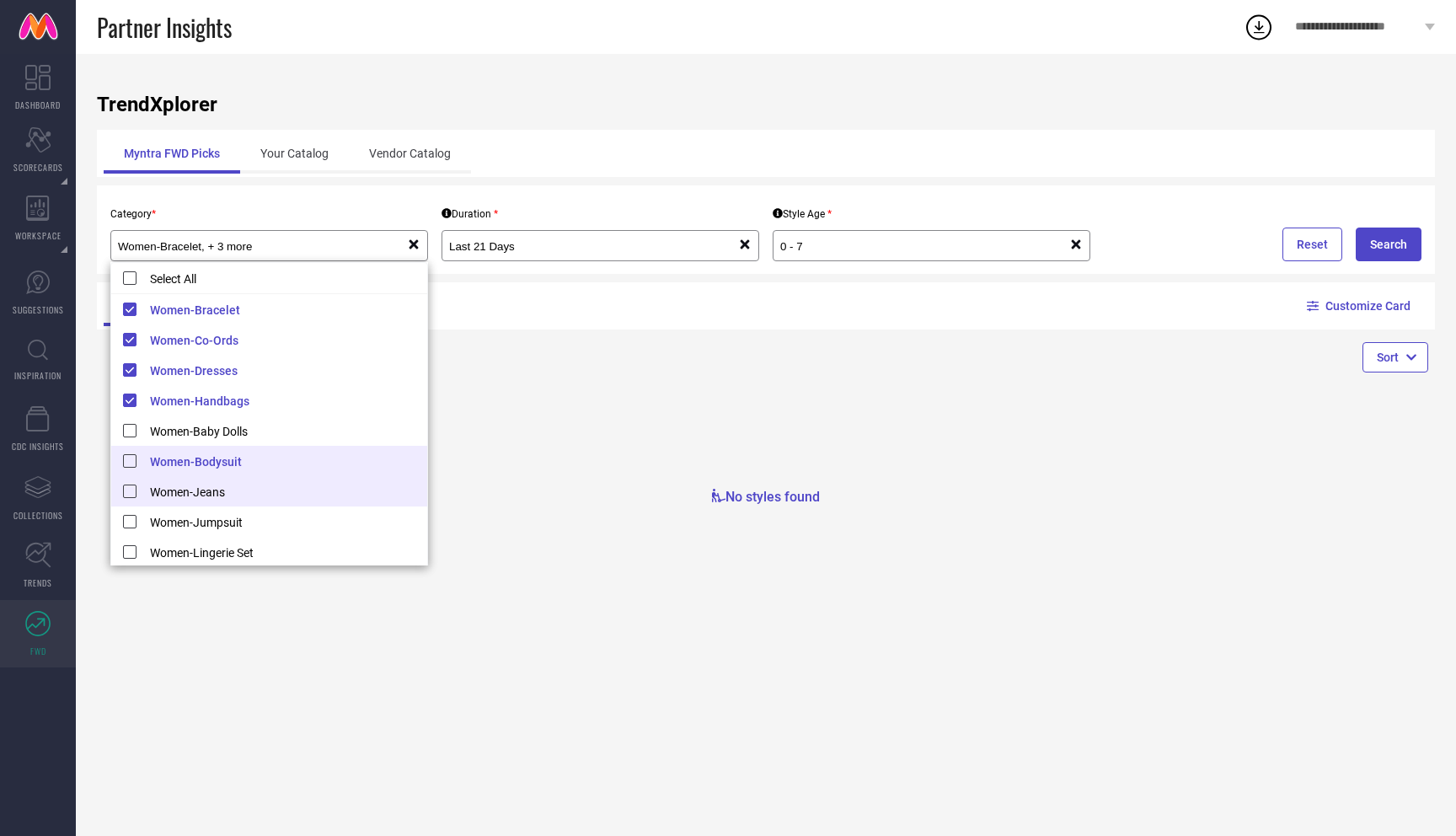 click on "Women-Jeans" at bounding box center (269, 491) 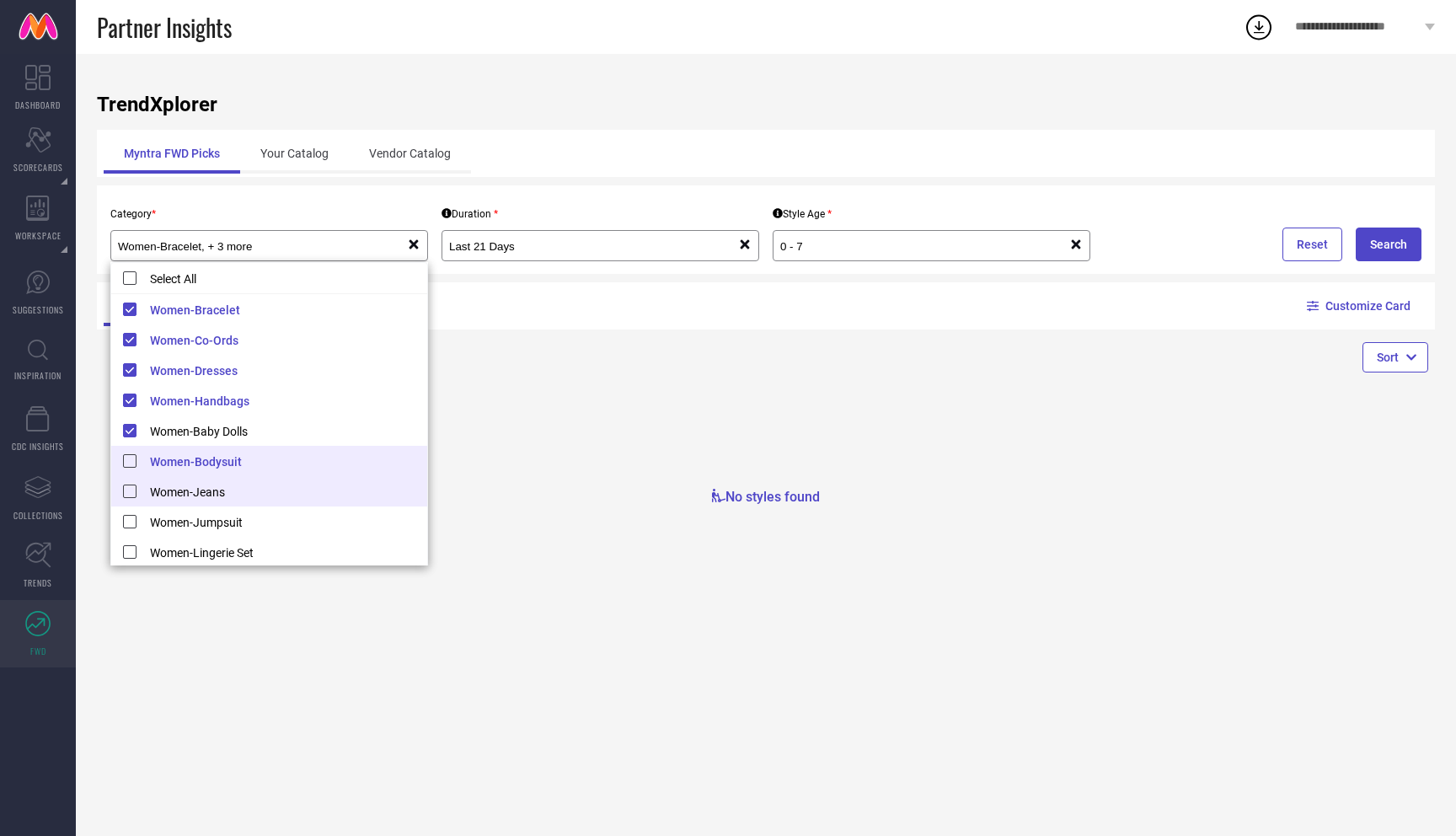 type on "Women-Bracelet, + 4 more" 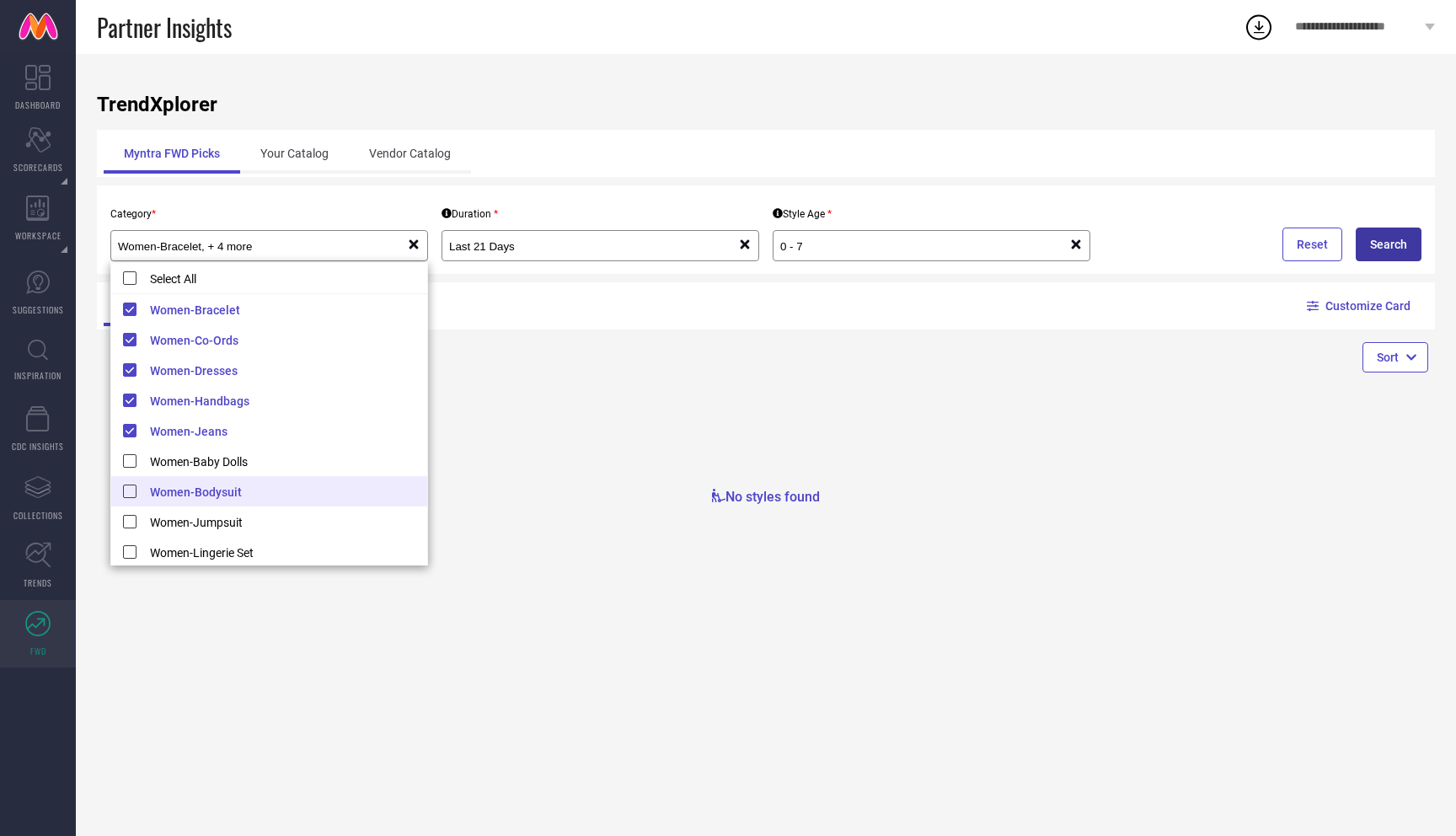 click on "Search" at bounding box center [1389, 244] 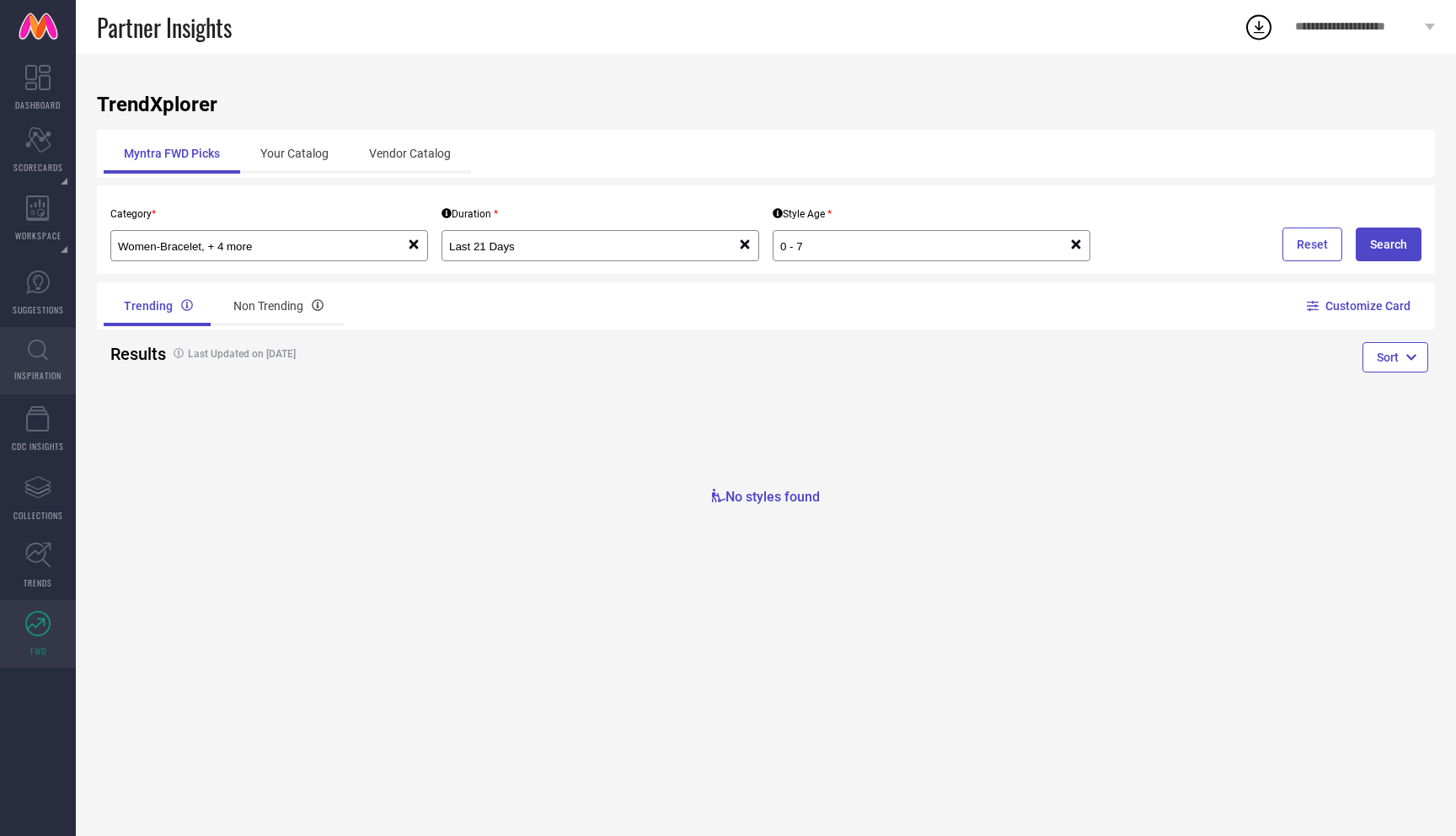 click on "INSPIRATION" at bounding box center [38, 361] 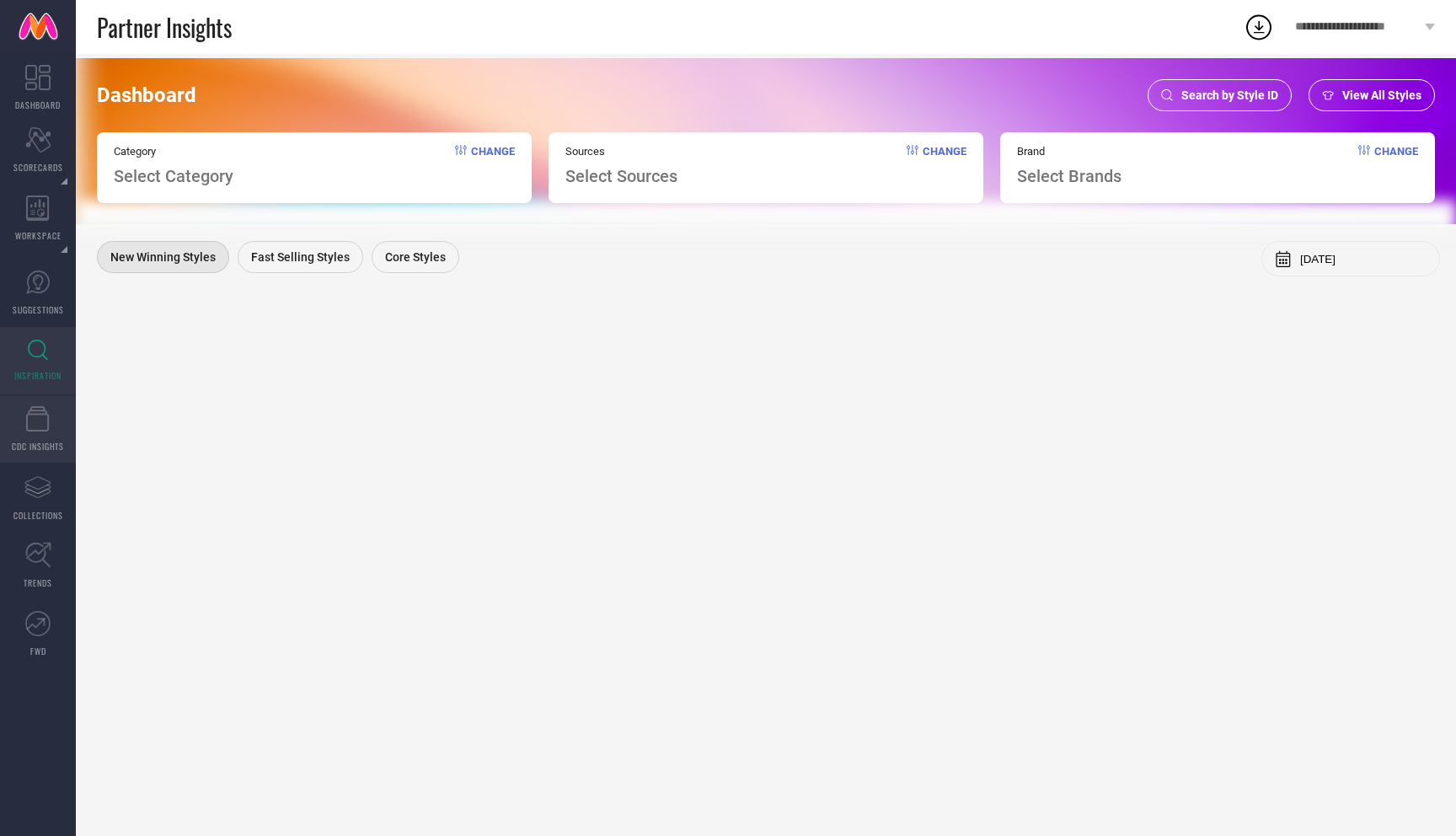 click 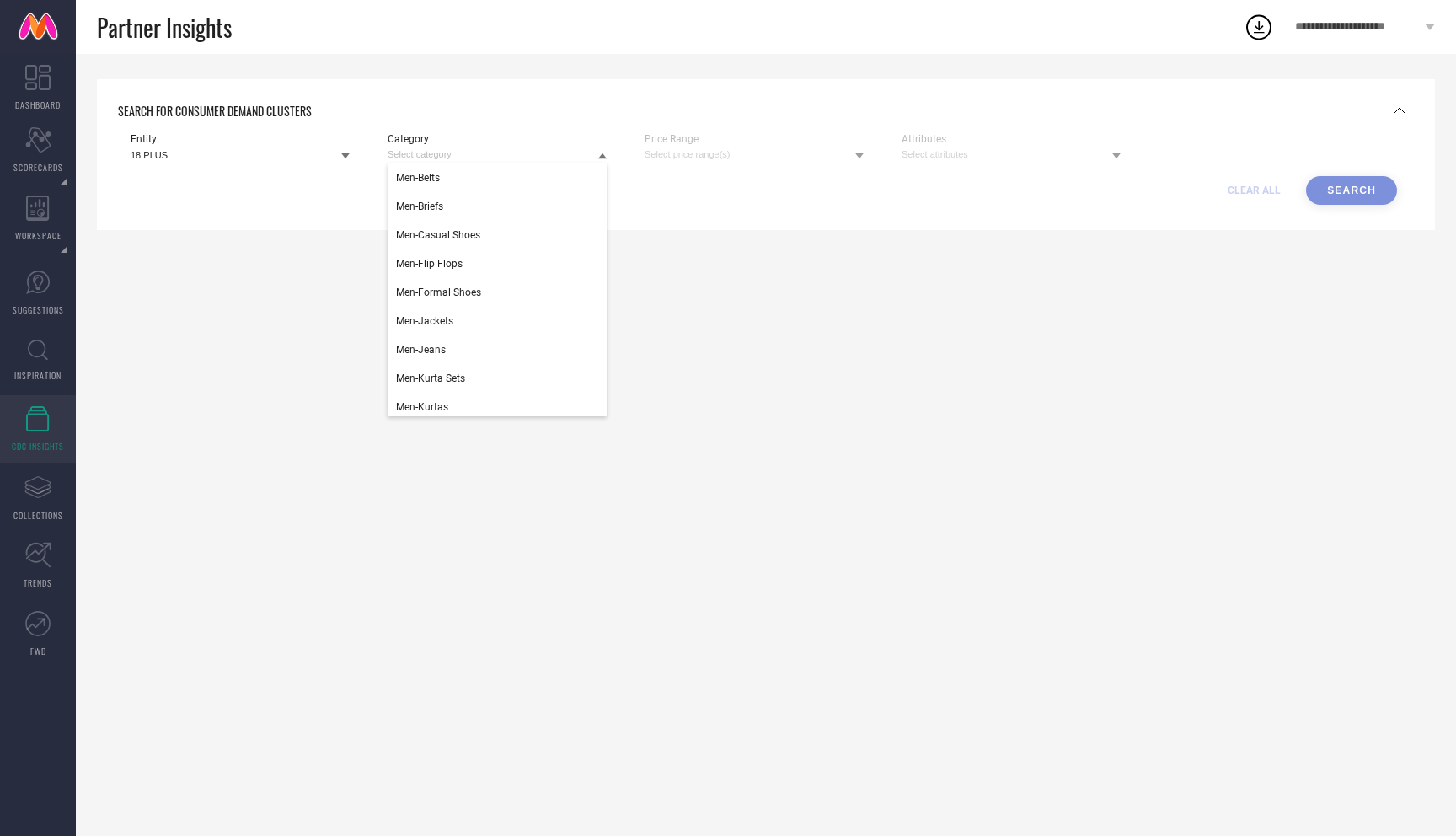 click at bounding box center (497, 154) 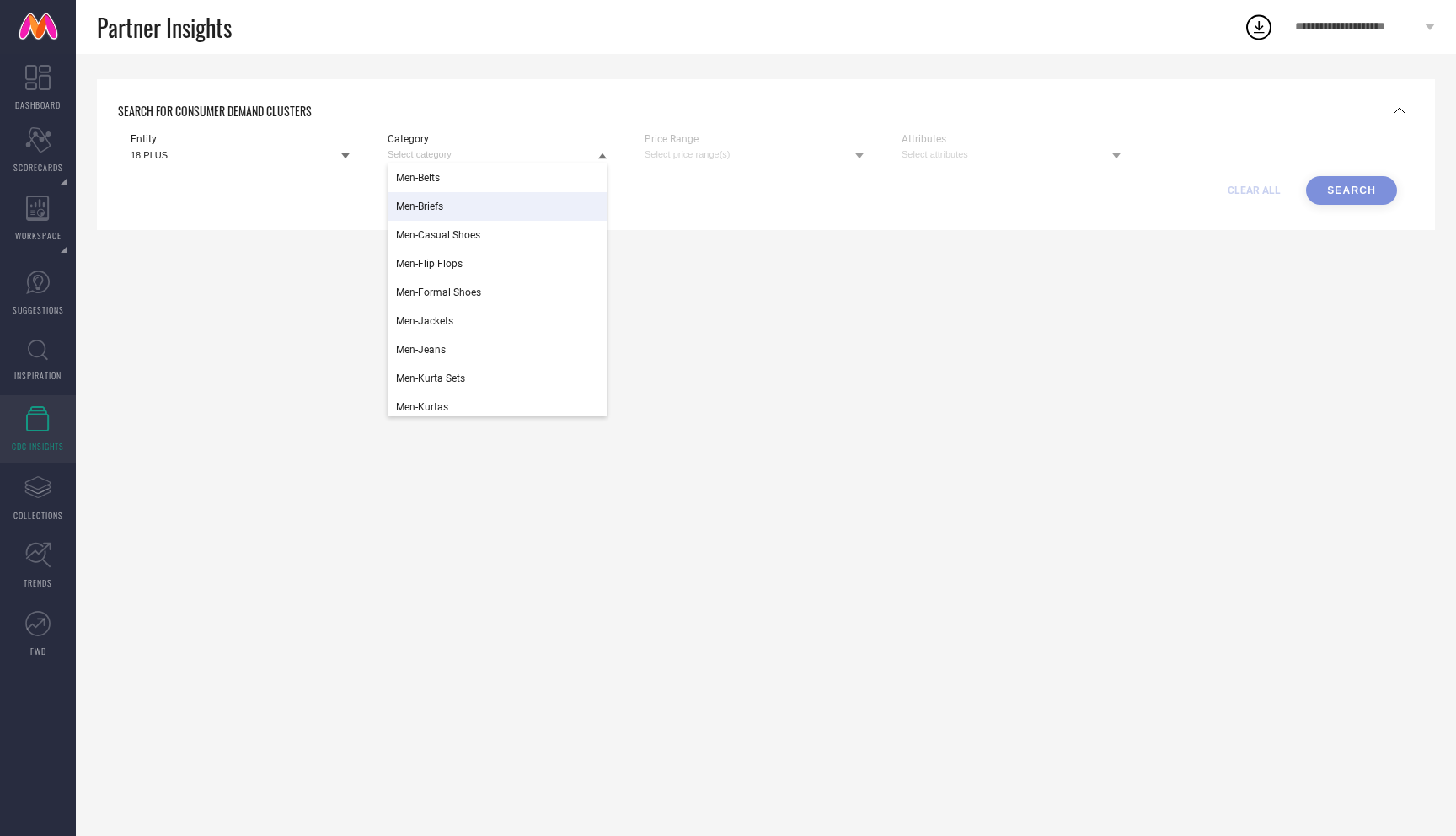 click on "Men-Briefs" at bounding box center [420, 206] 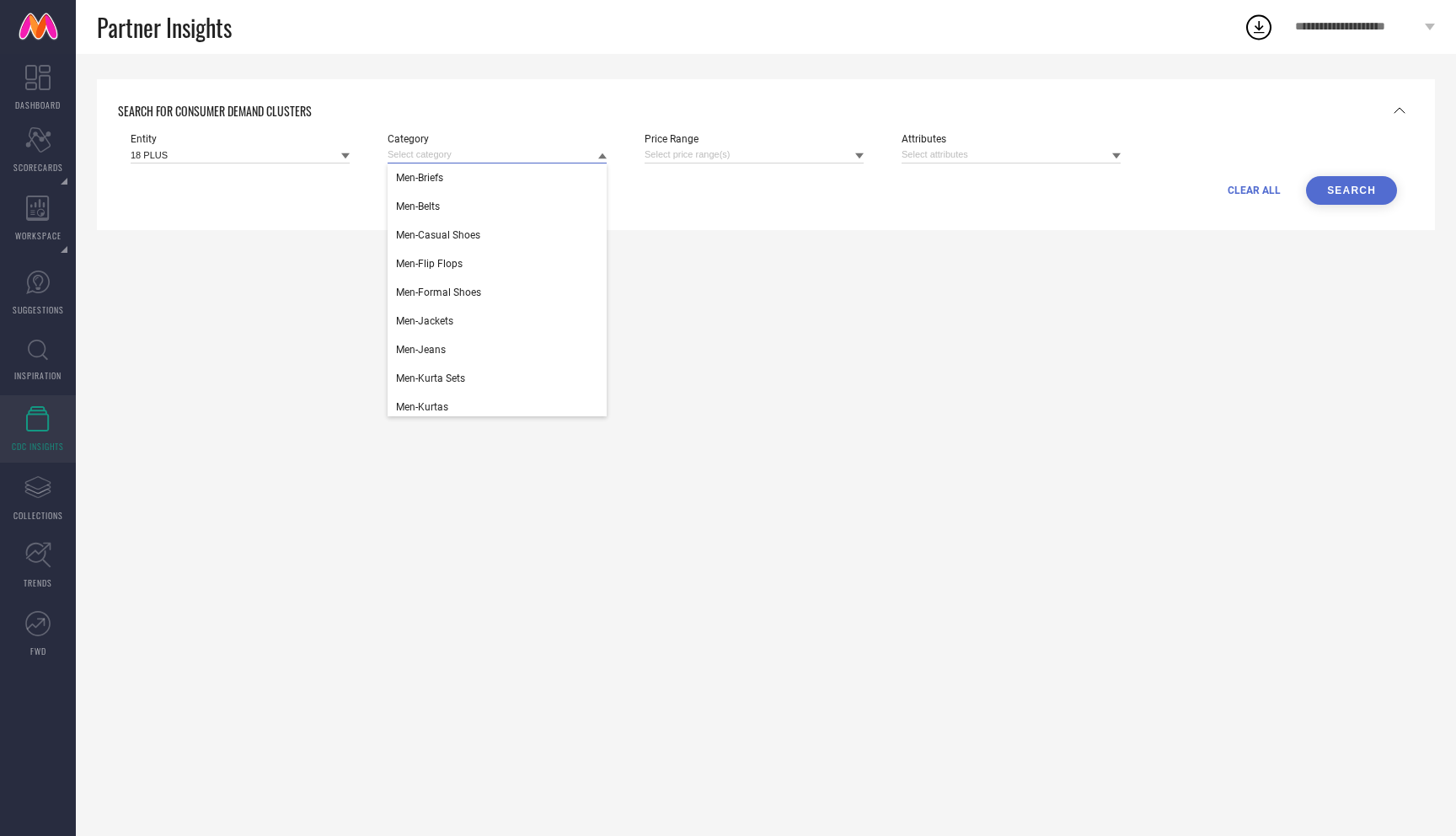 click at bounding box center (497, 154) 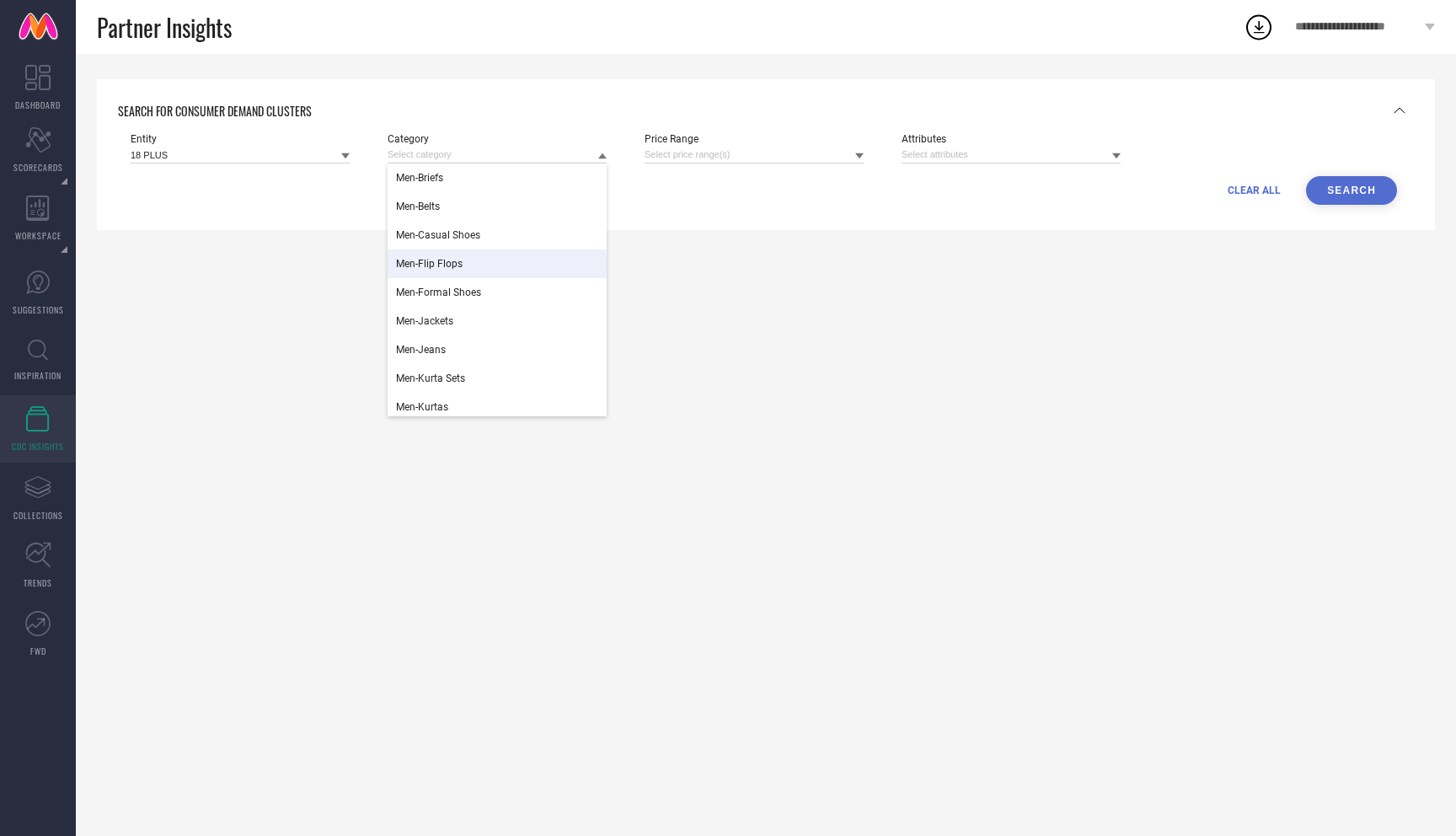 click on "Men-Flip Flops" at bounding box center (497, 264) 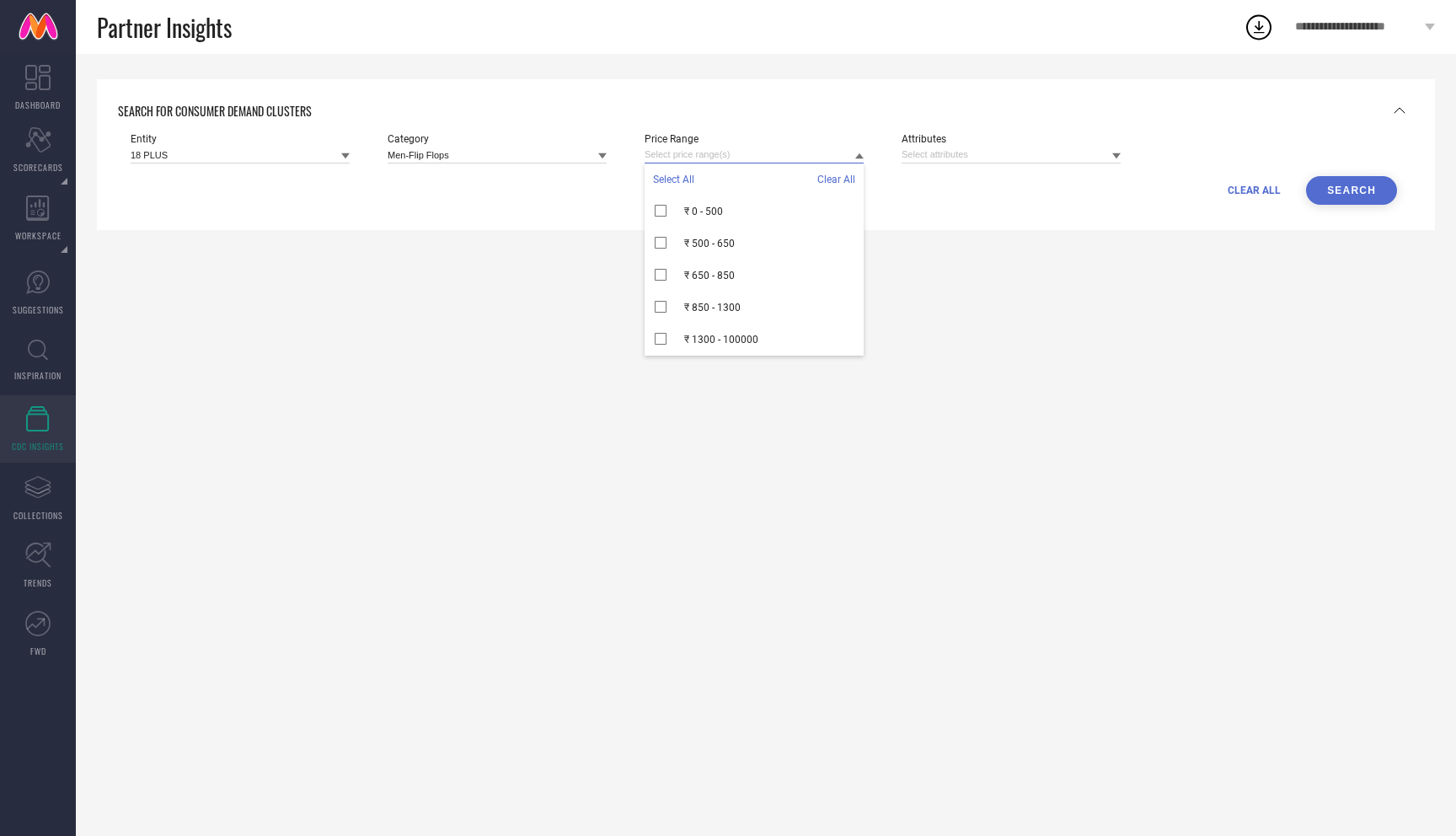 click at bounding box center (754, 154) 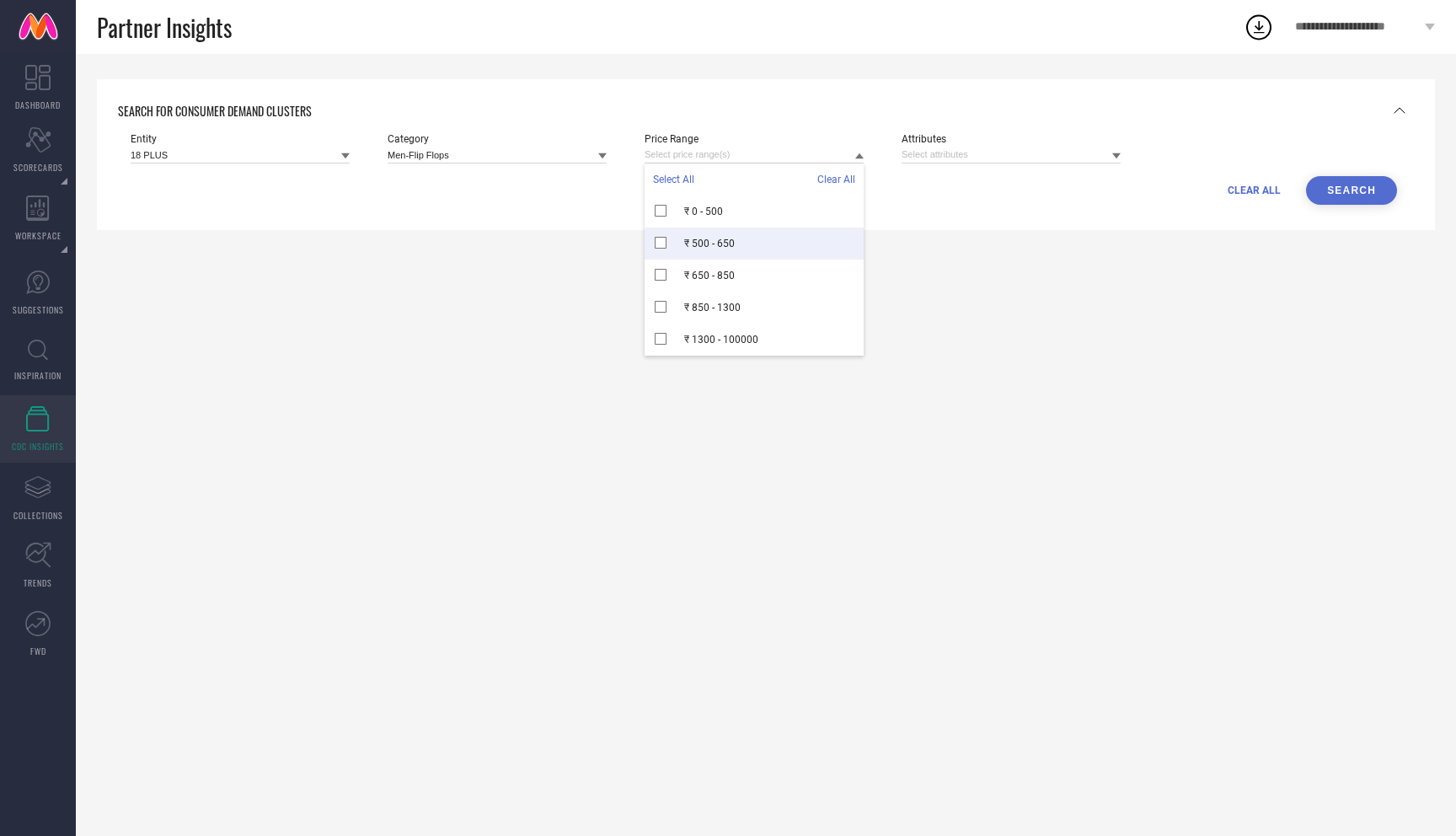 click on "₹ 500 - 650" at bounding box center [754, 244] 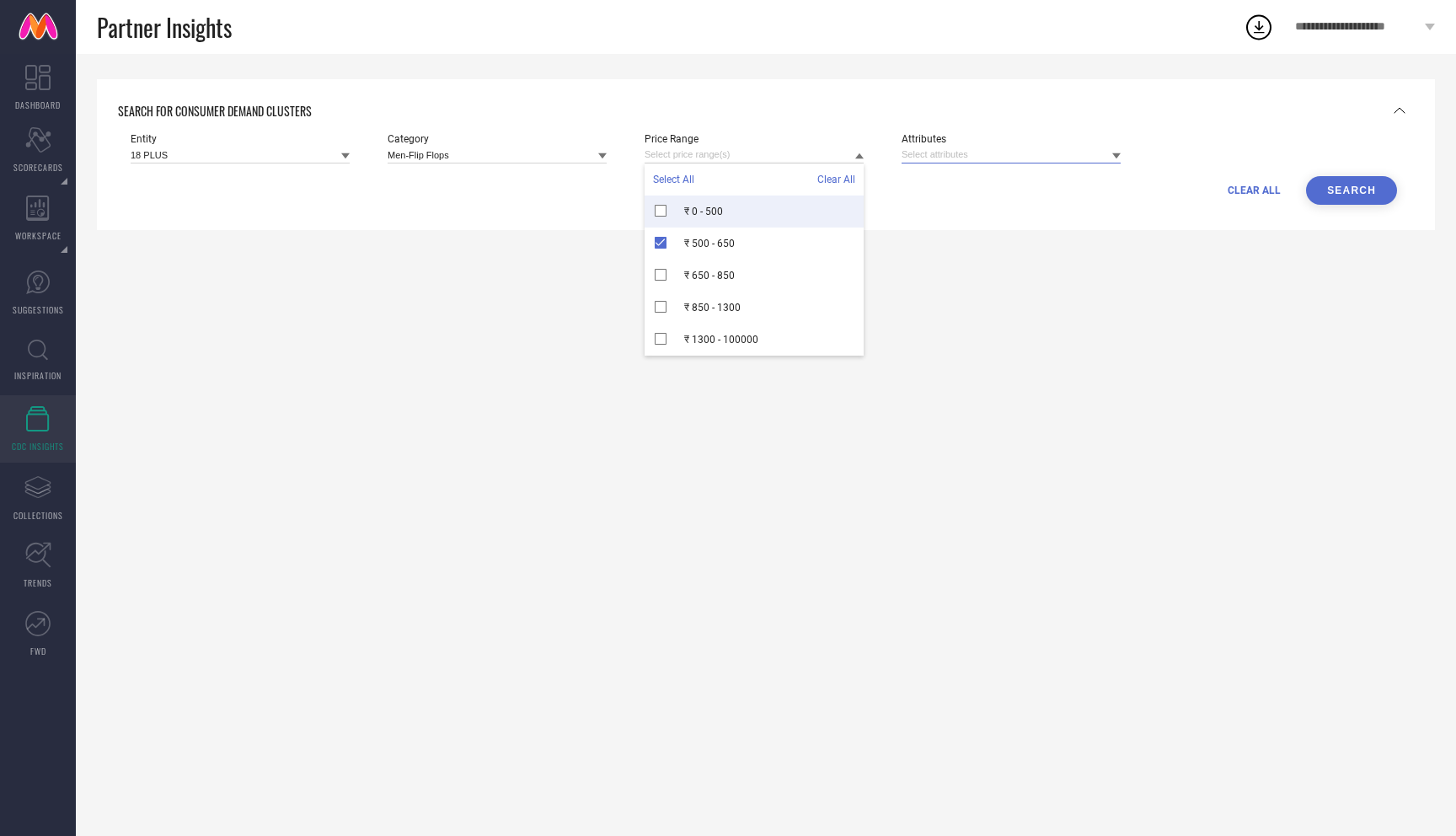click at bounding box center (1011, 154) 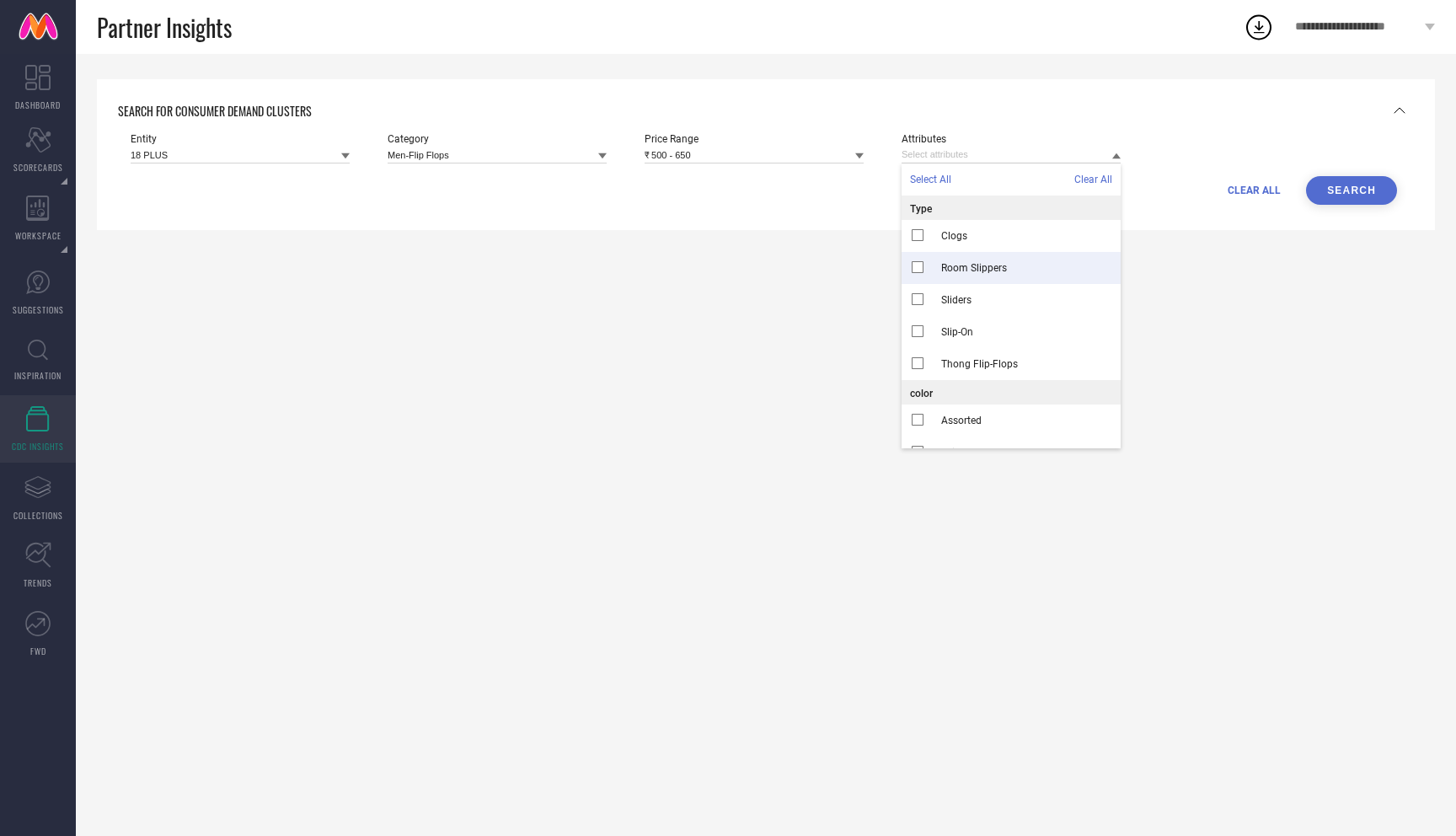 click on "Room Slippers" at bounding box center (974, 268) 